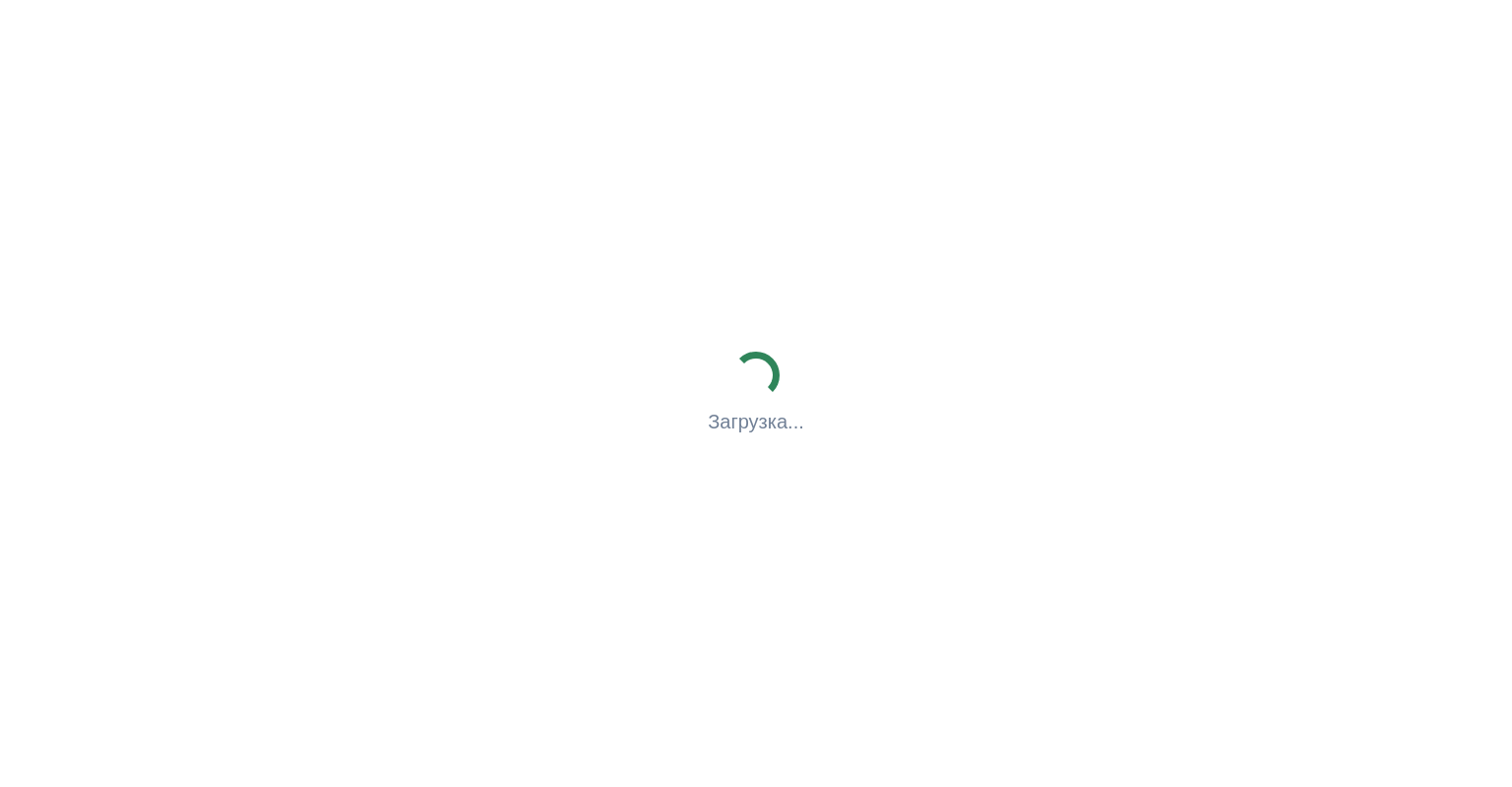 scroll, scrollTop: 0, scrollLeft: 0, axis: both 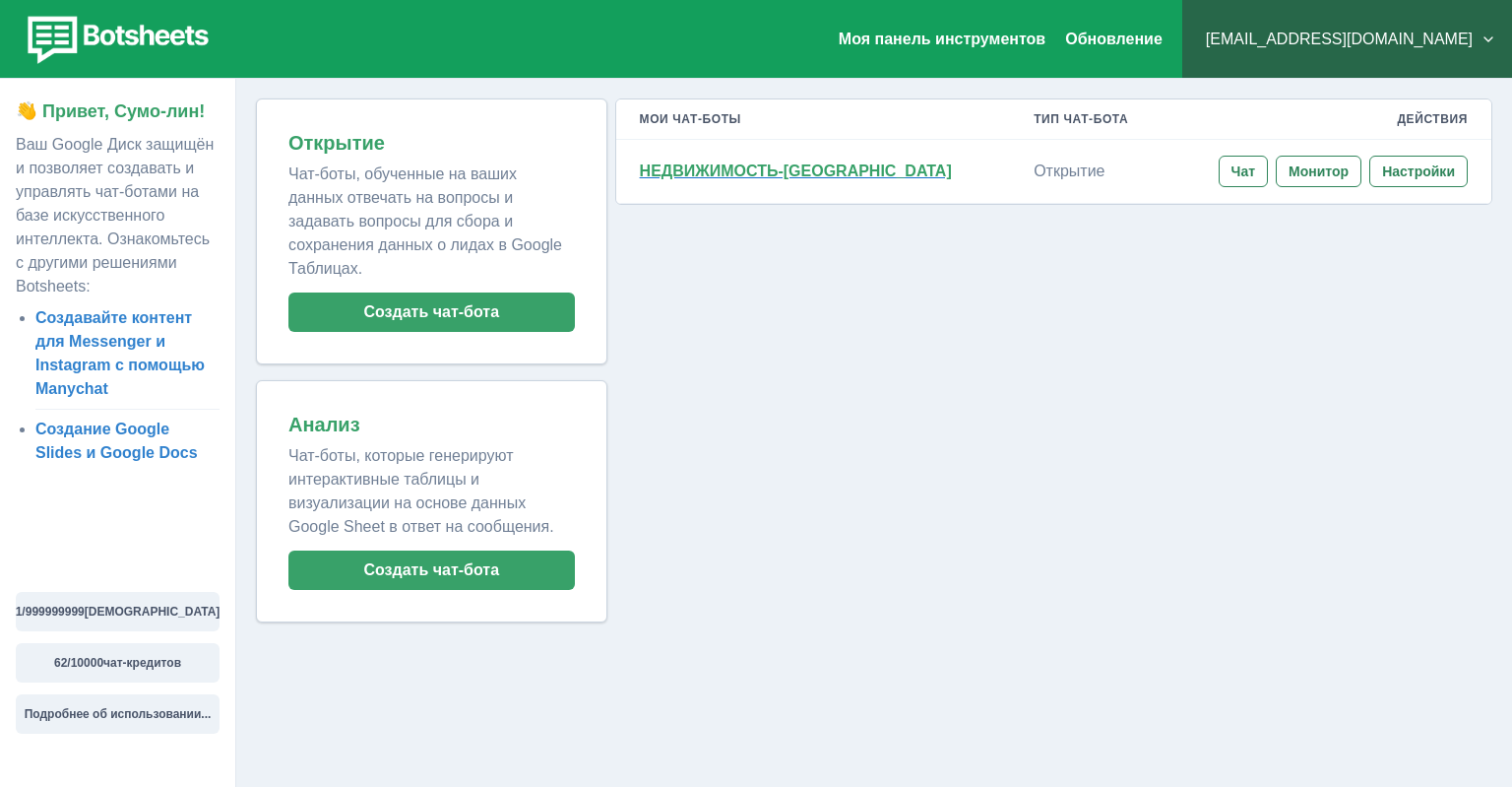 click on "НЕДВИЖИМОСТЬ-[GEOGRAPHIC_DATA]" at bounding box center (795, 170) 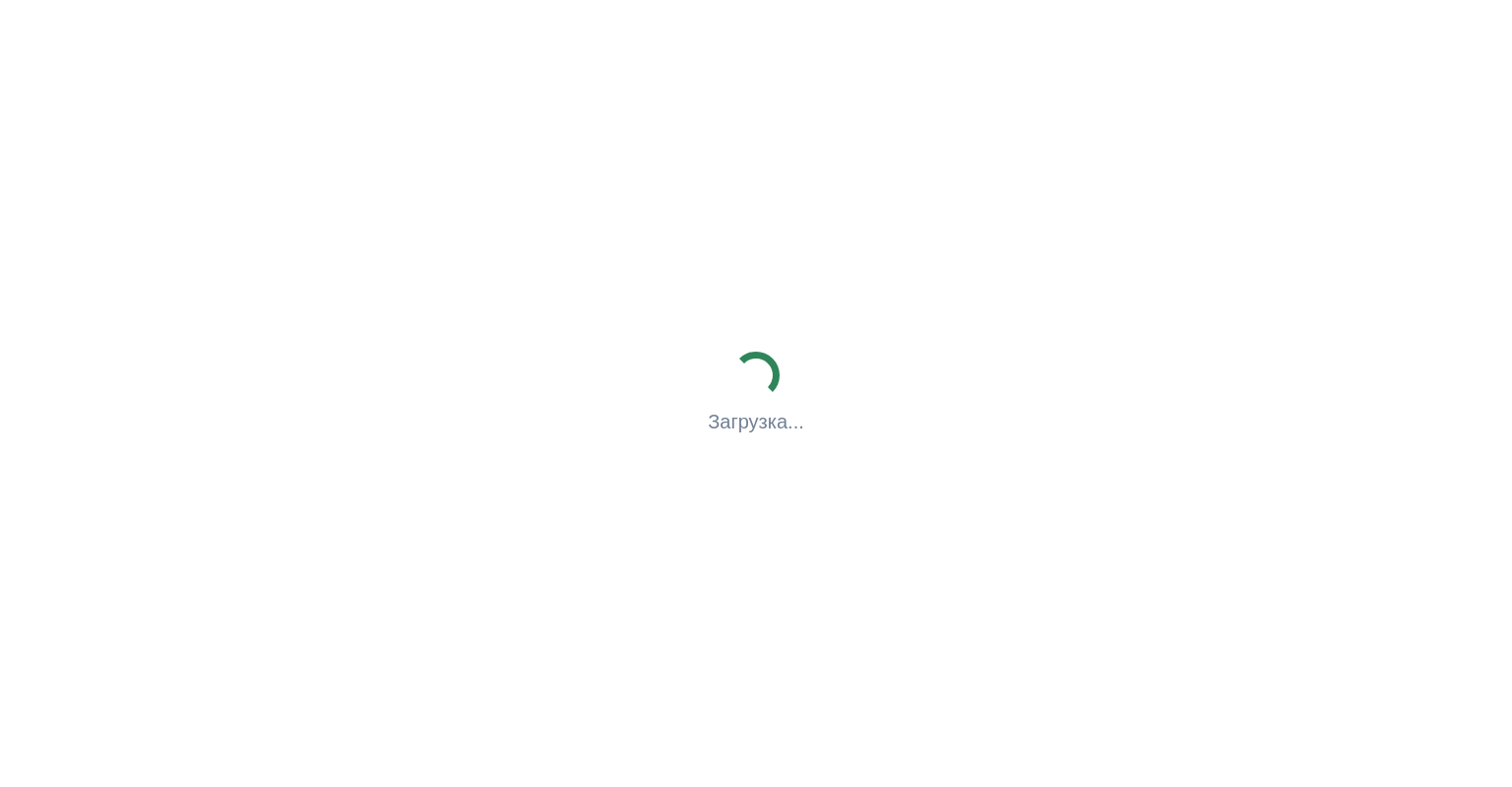 scroll, scrollTop: 0, scrollLeft: 0, axis: both 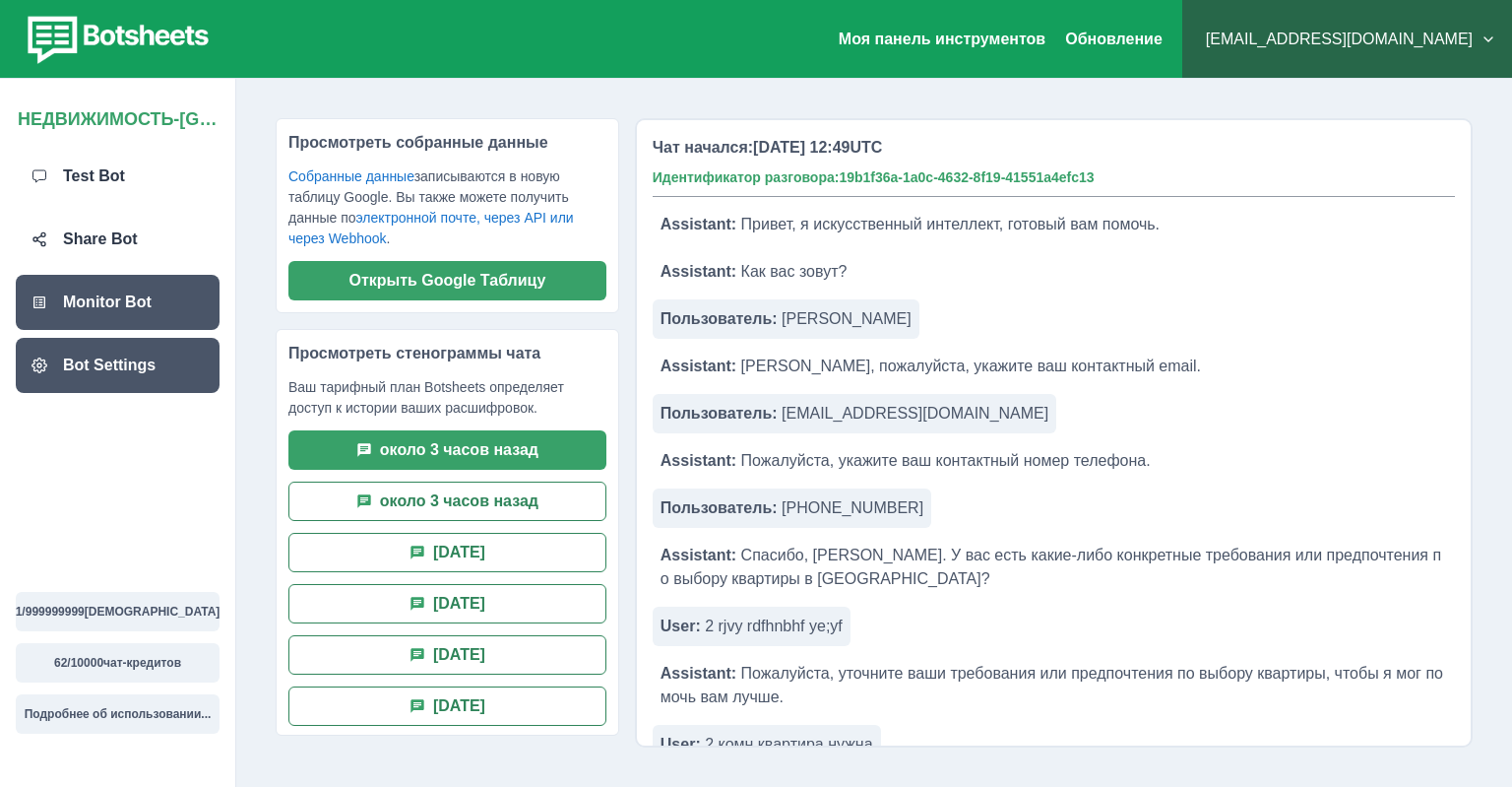 click on "Bot Settings" at bounding box center (109, 365) 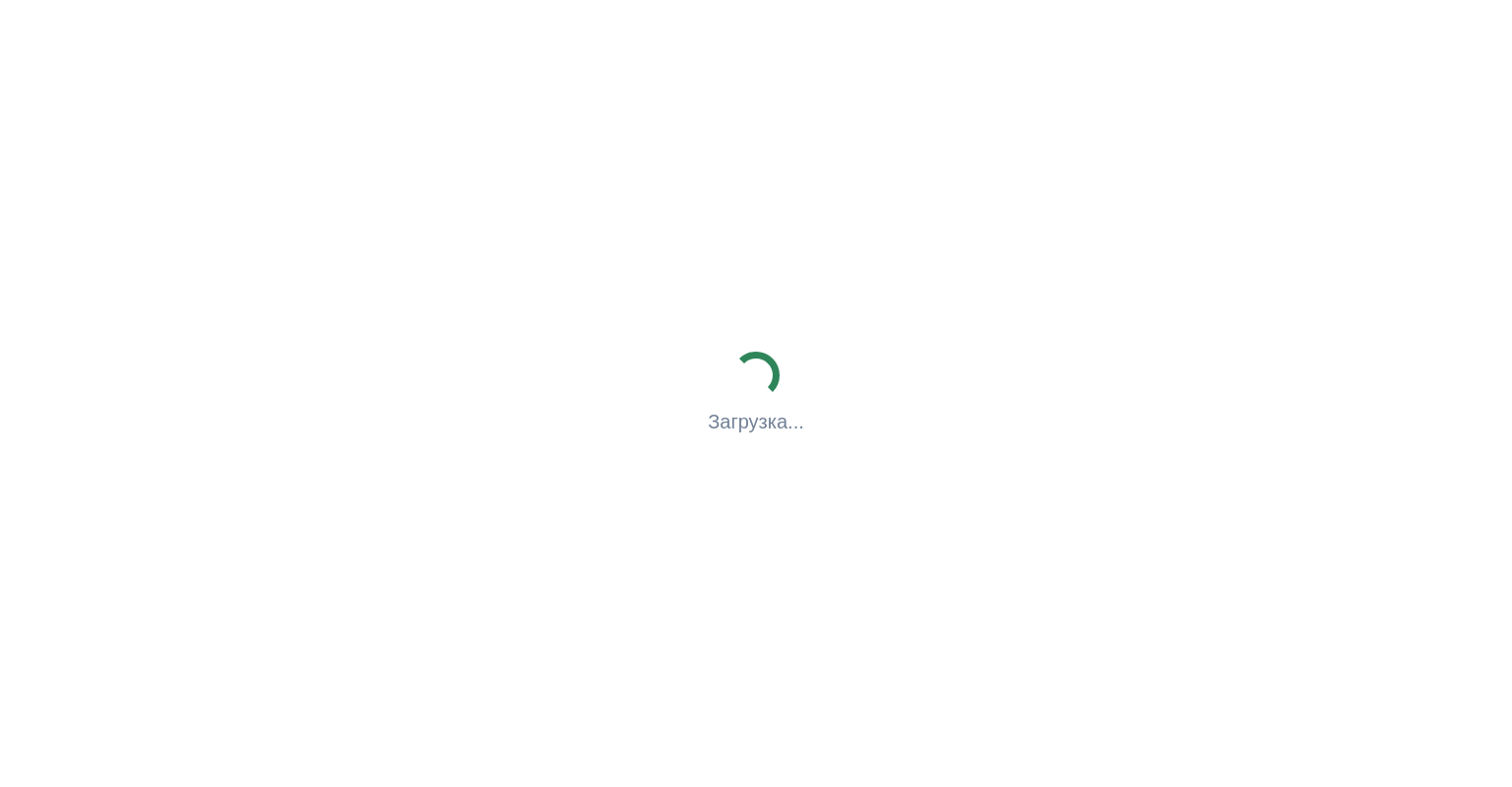 scroll, scrollTop: 0, scrollLeft: 0, axis: both 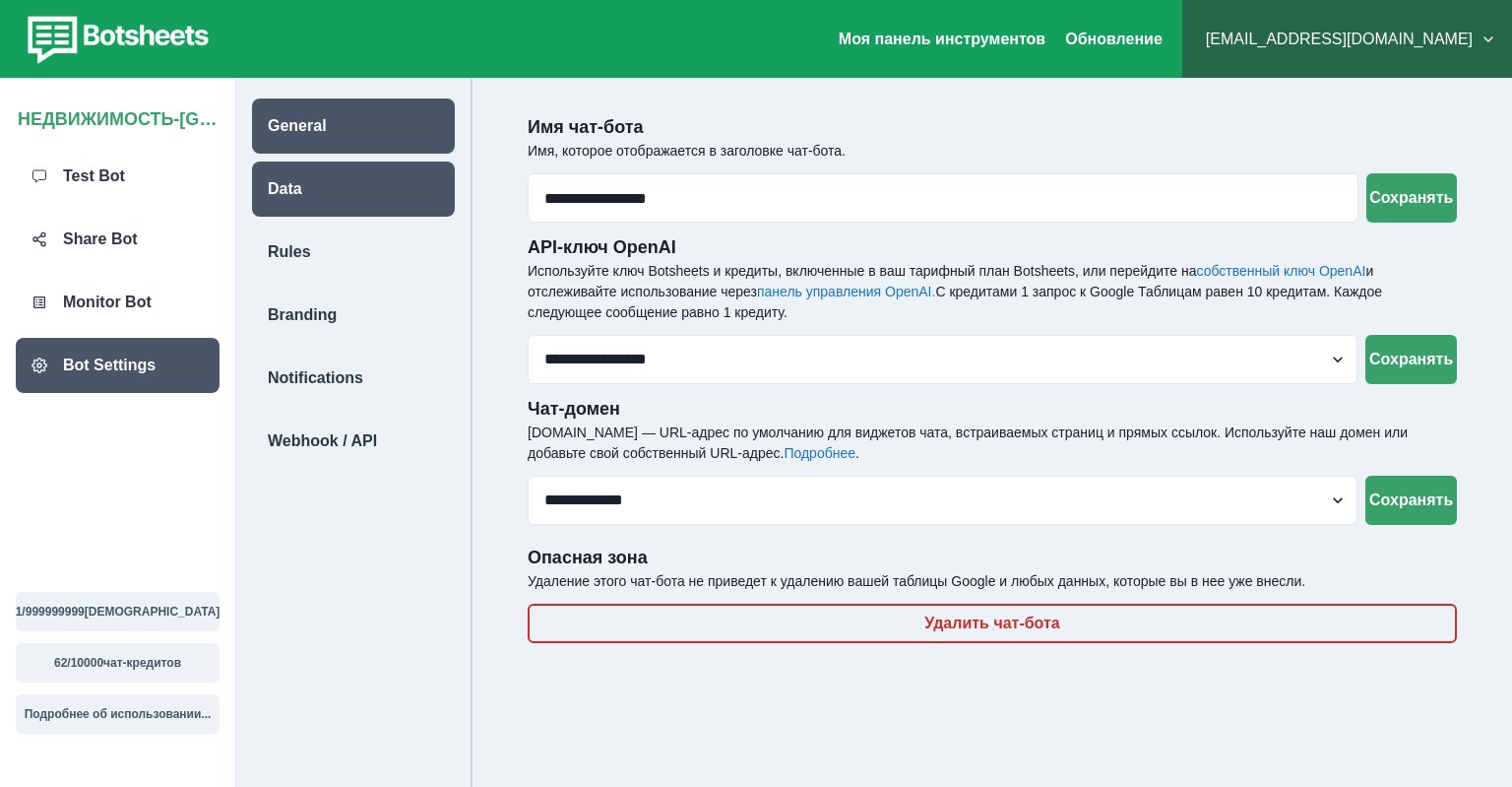 click on "Data" at bounding box center [353, 189] 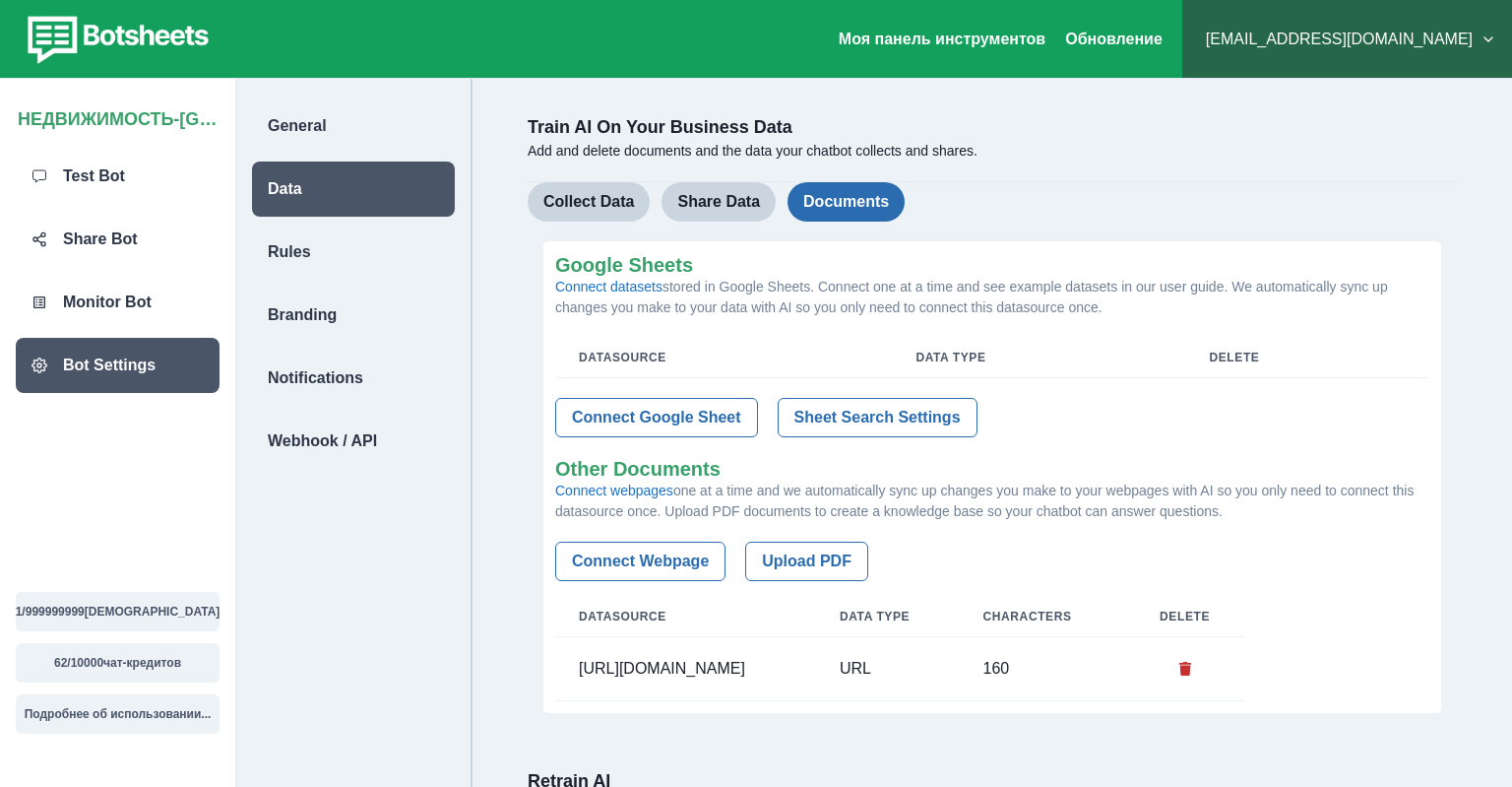 click on "Documents" at bounding box center [846, 202] 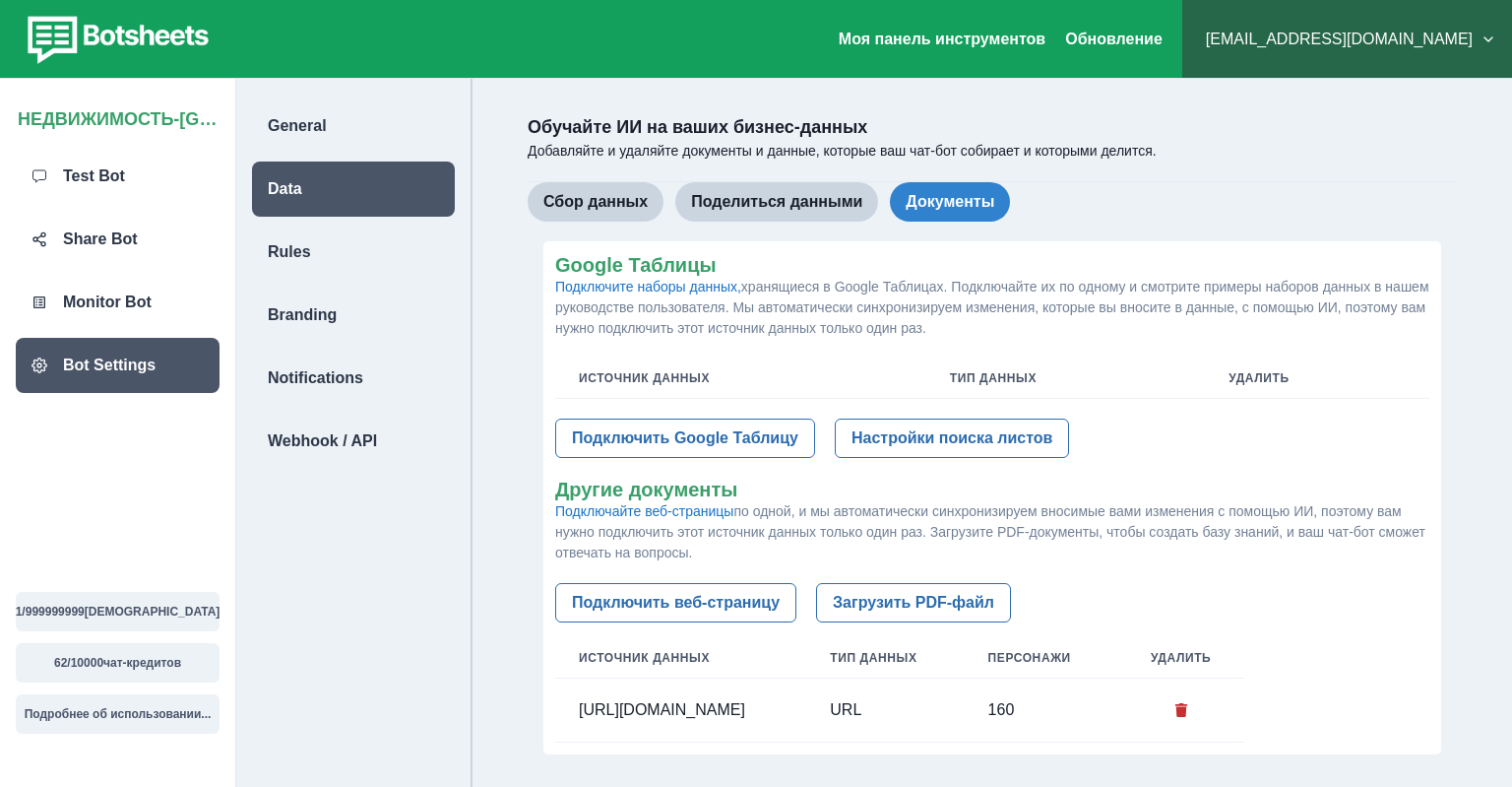 scroll, scrollTop: 262, scrollLeft: 0, axis: vertical 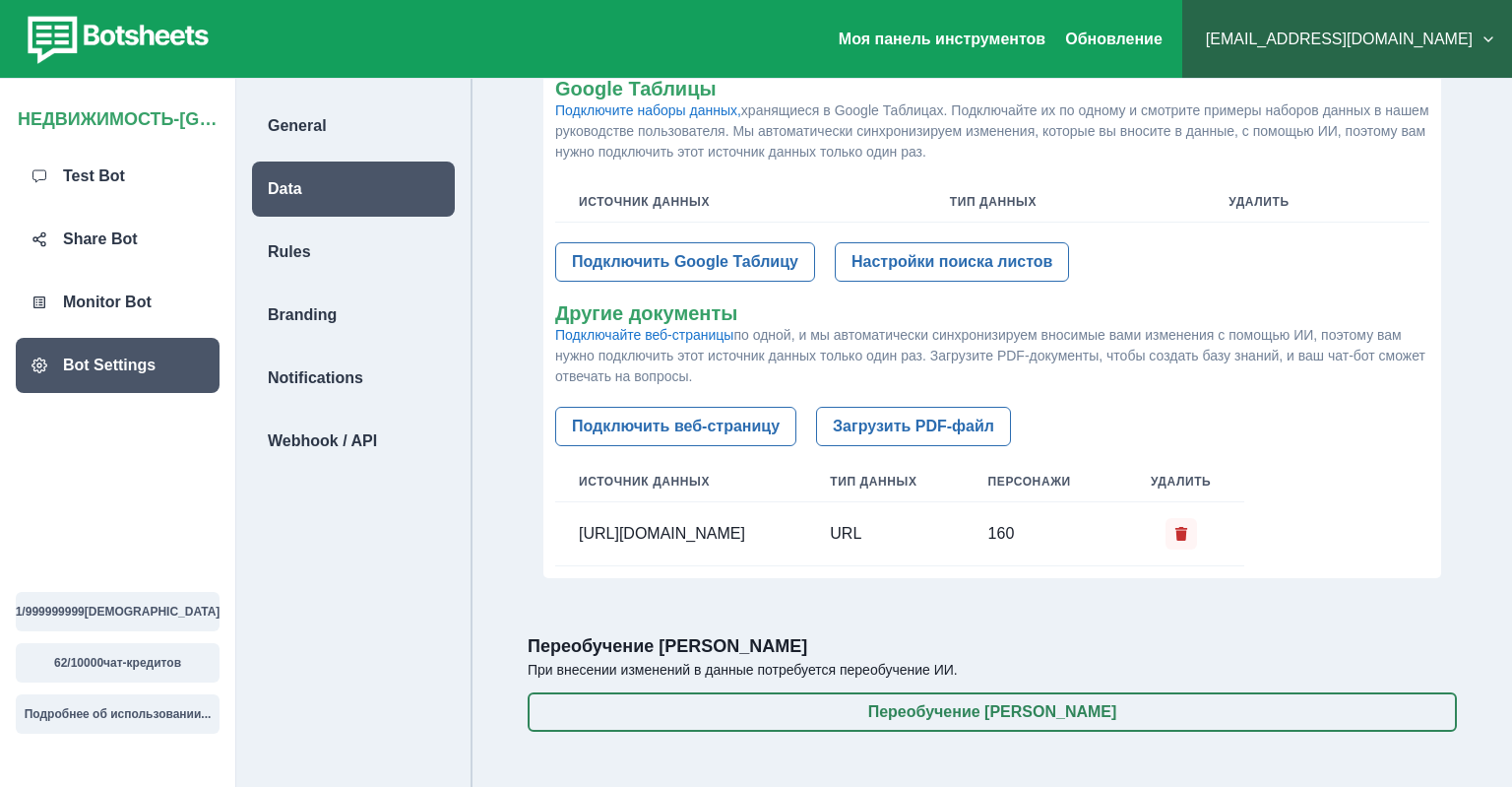 click 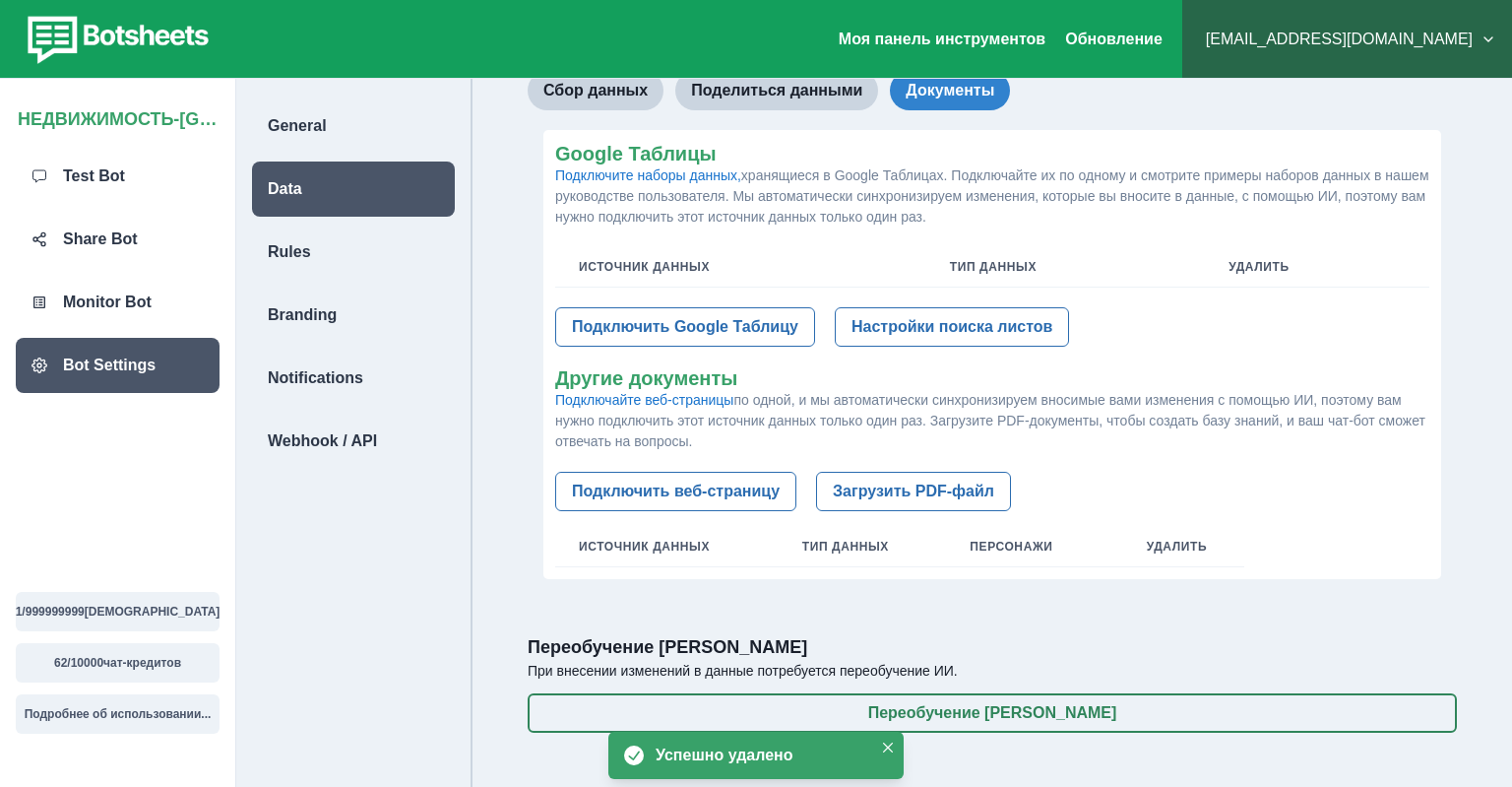 click on "Подключайте веб-страницы   по одной, и мы автоматически синхронизируем вносимые вами изменения с помощью ИИ, поэтому вам нужно подключить этот источник данных только один раз. Загрузите PDF-документы, чтобы создать базу знаний, и ваш чат-бот сможет отвечать на вопросы." at bounding box center (992, 421) 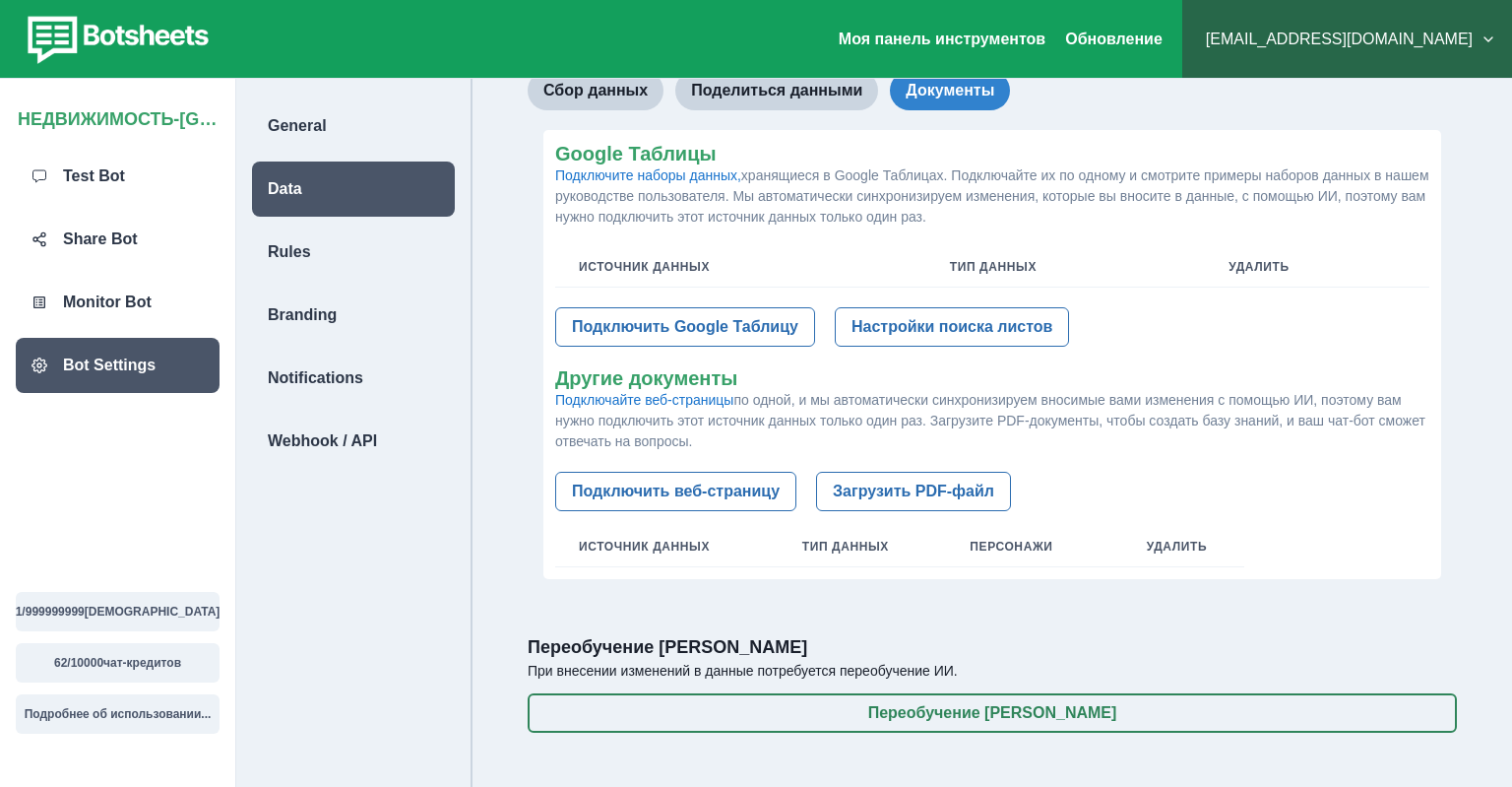 click at bounding box center (115, 39) 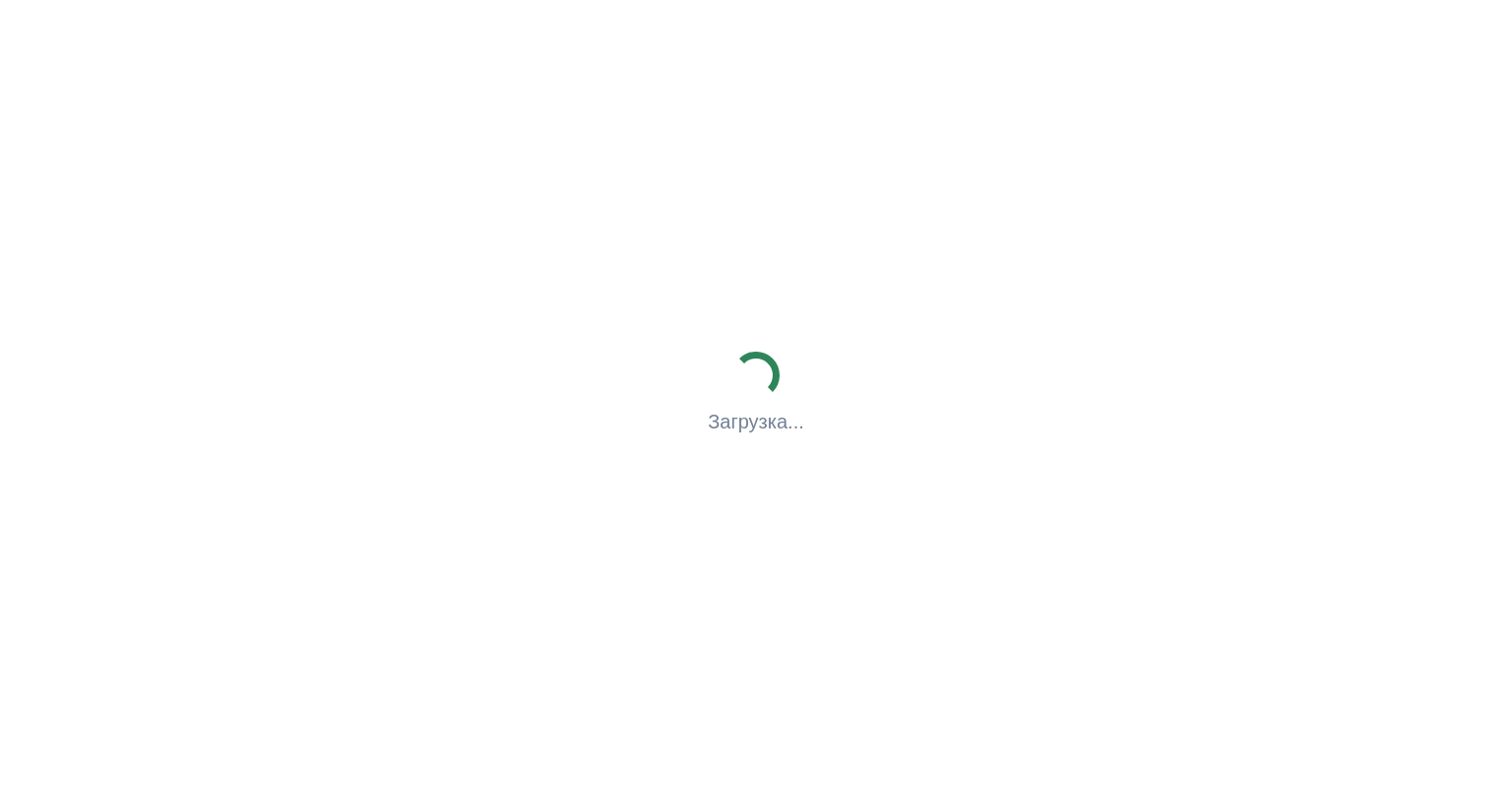 scroll, scrollTop: 0, scrollLeft: 0, axis: both 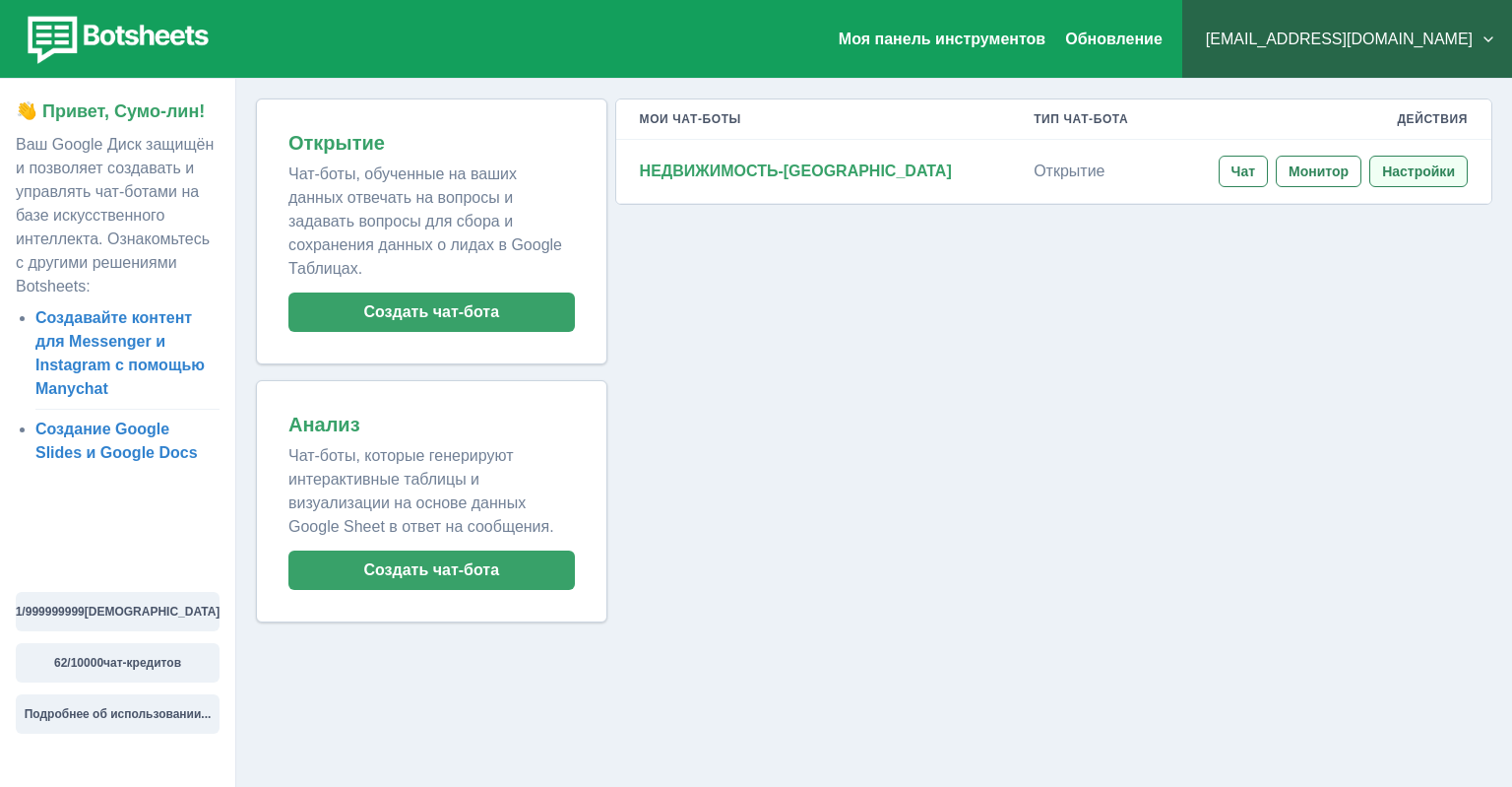 click on "Настройки" at bounding box center (1418, 171) 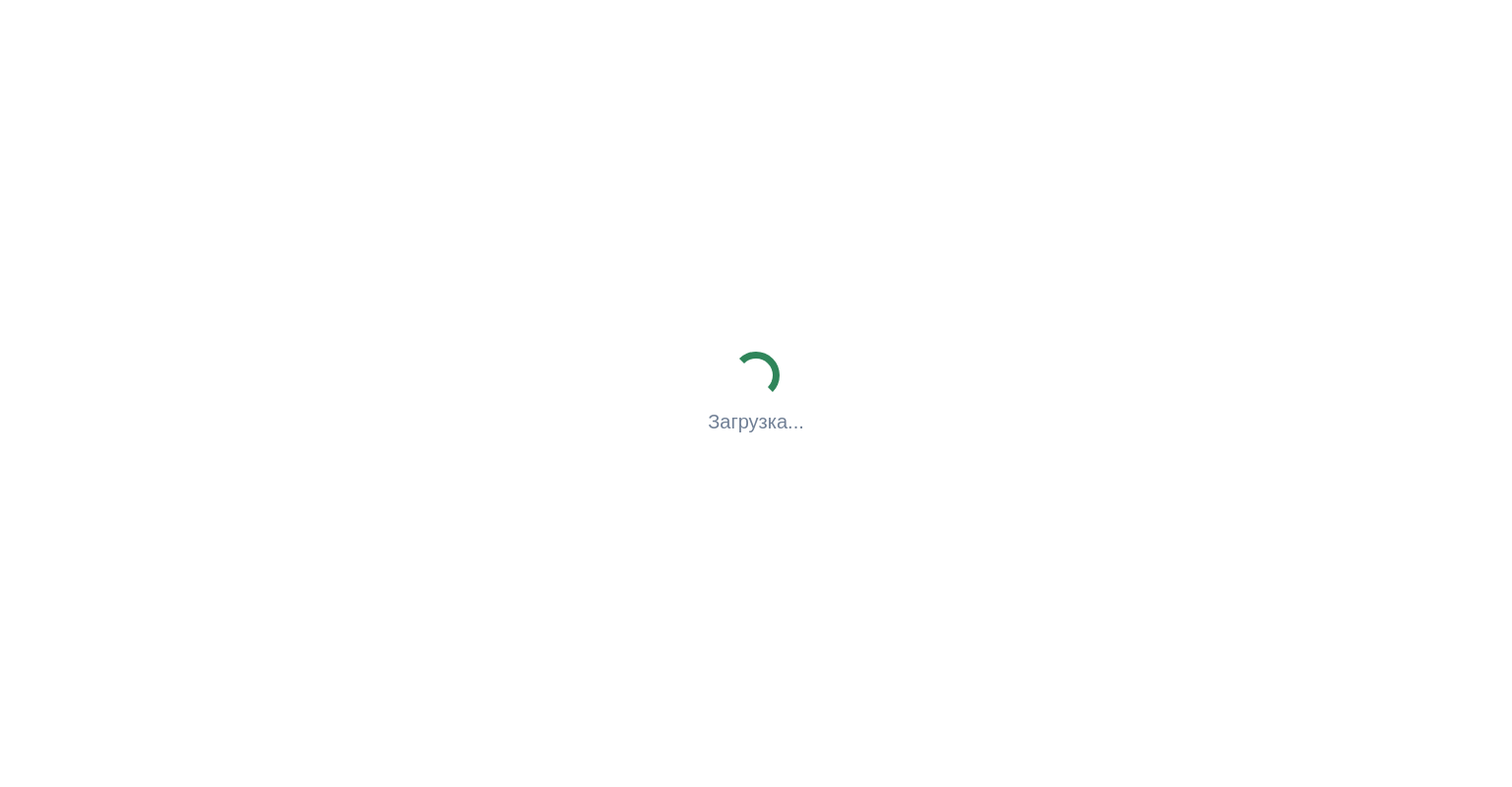 scroll, scrollTop: 0, scrollLeft: 0, axis: both 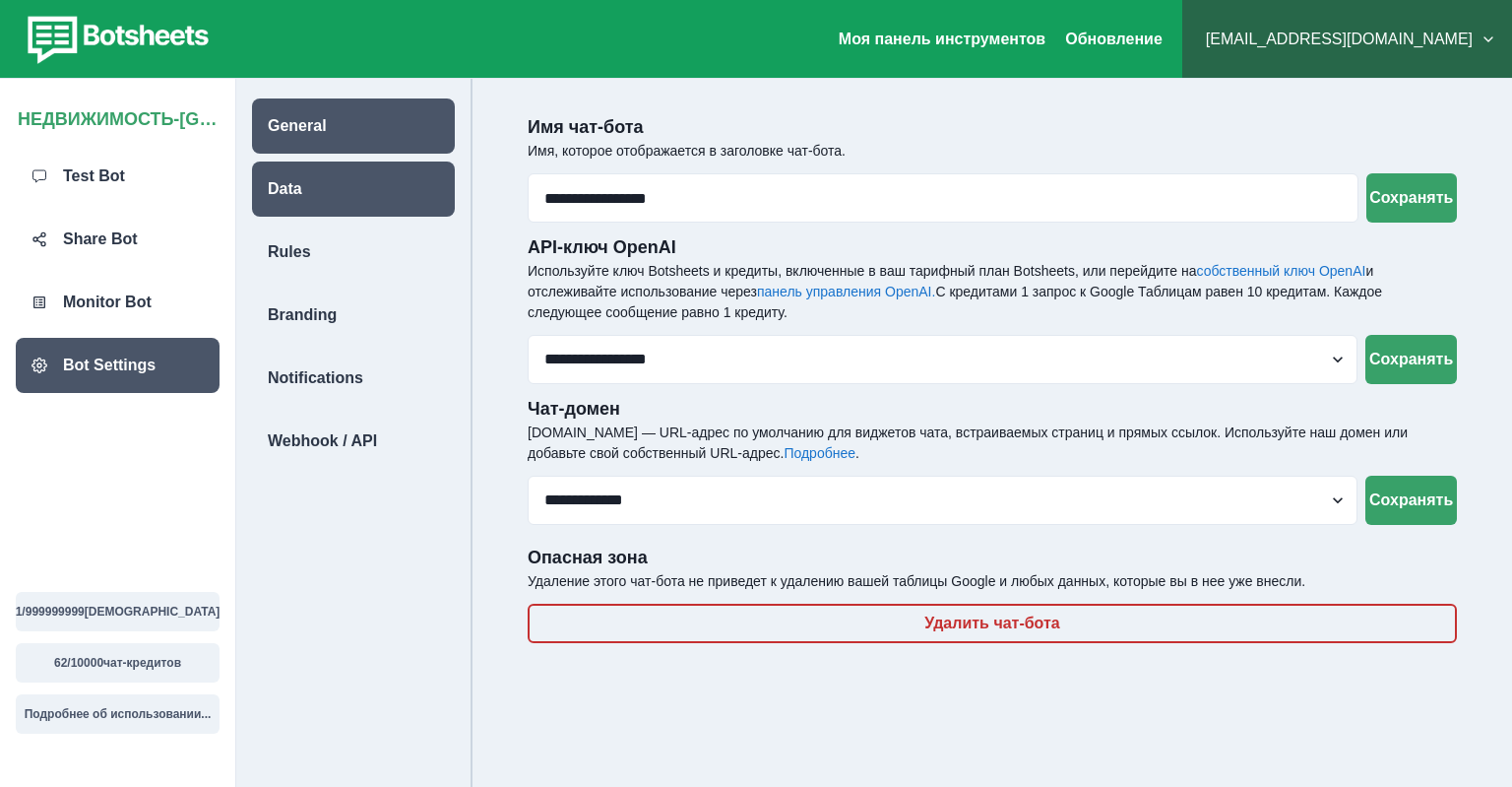 click on "Data" at bounding box center (353, 189) 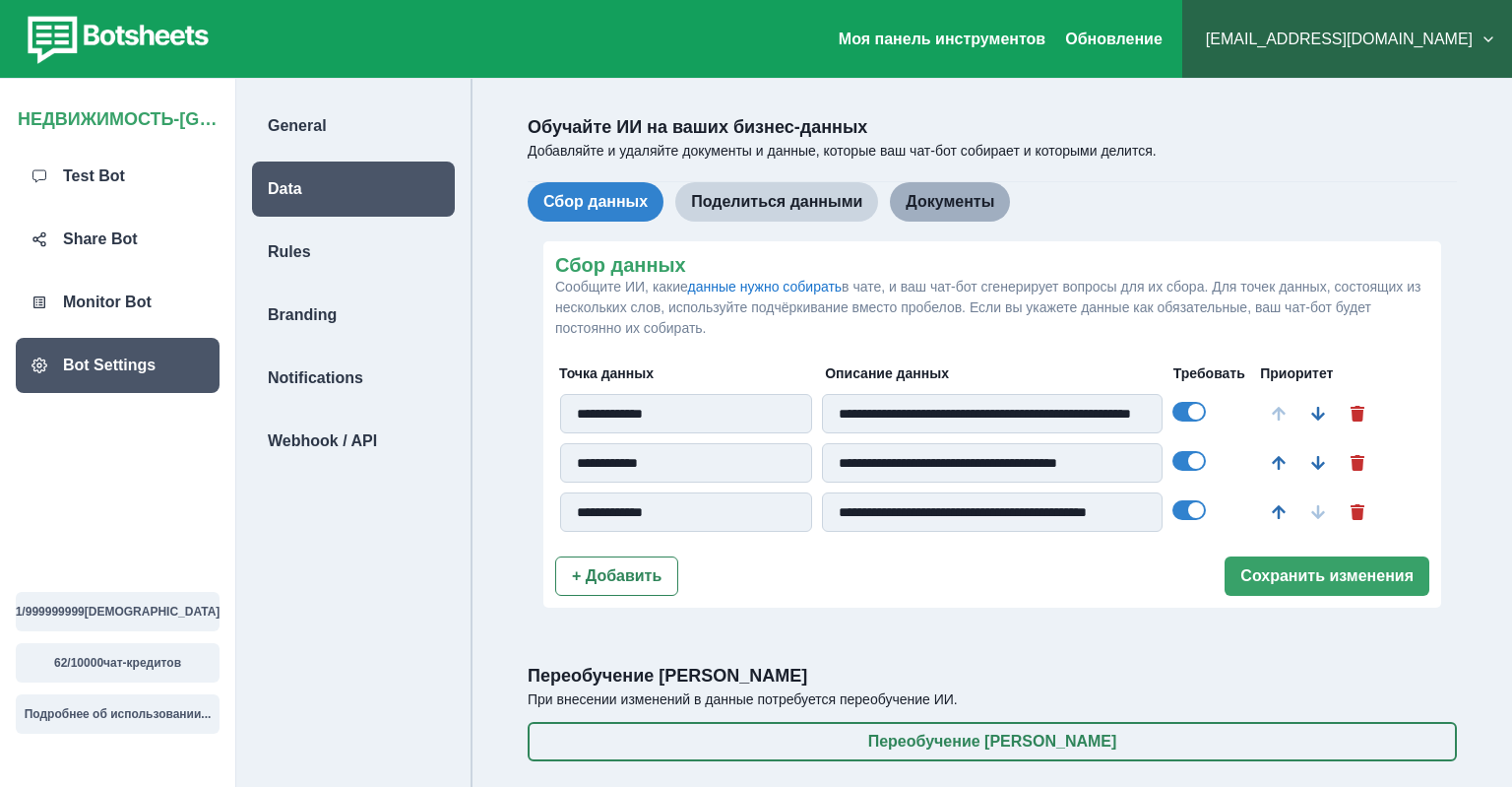 click on "Документы" at bounding box center (950, 202) 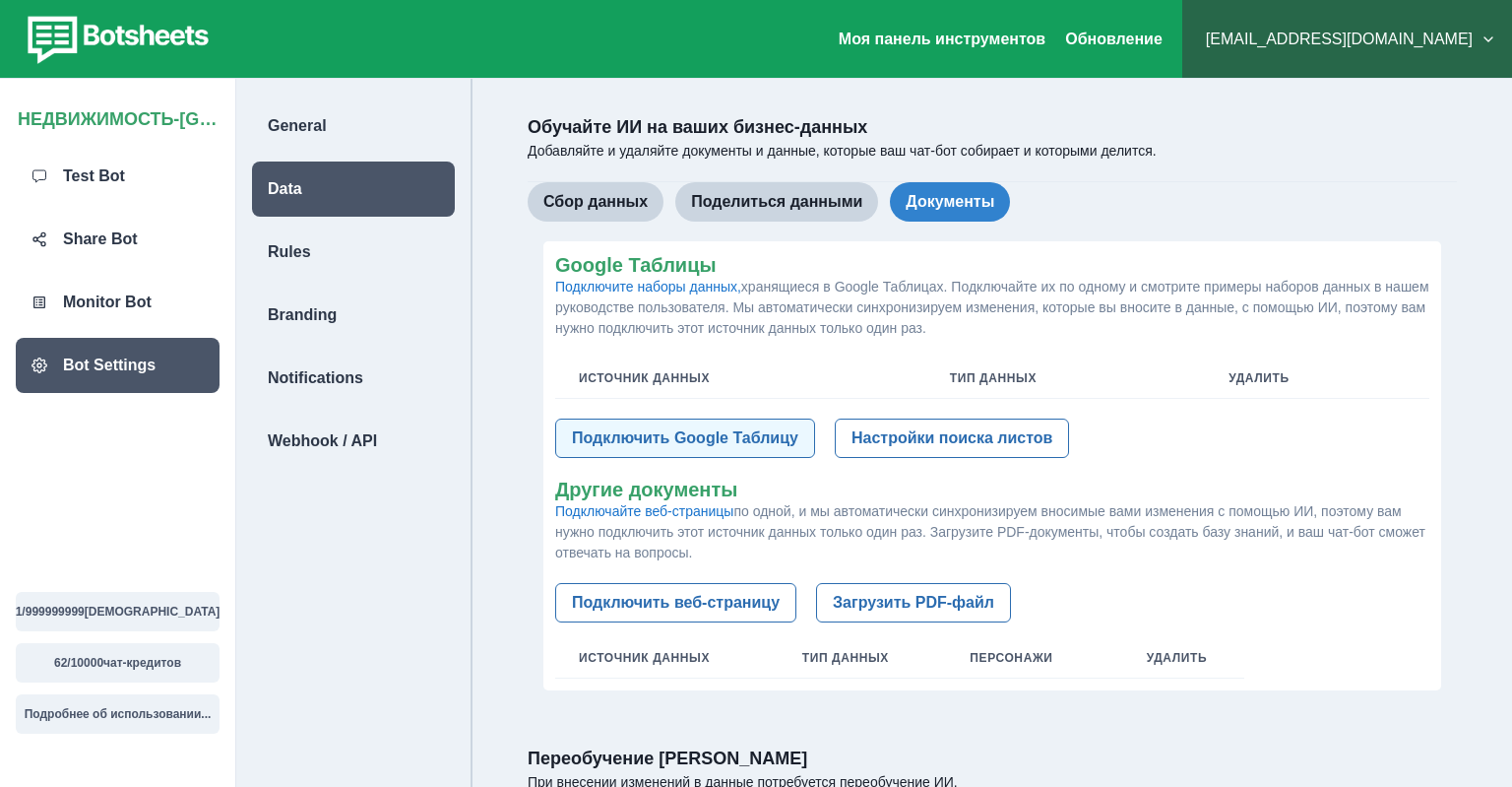 click on "Подключить Google Таблицу" at bounding box center (685, 438) 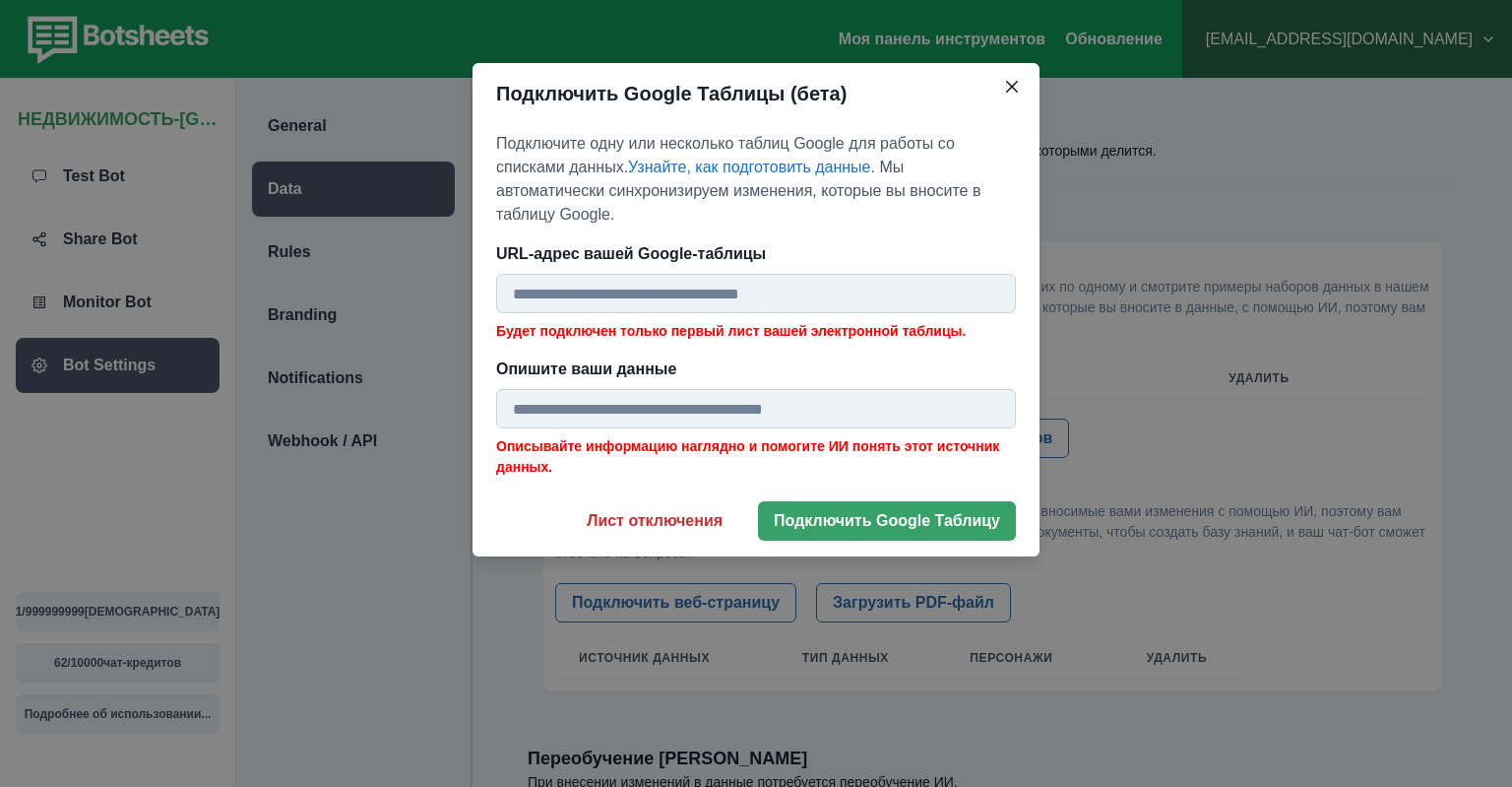 click on "URL-адрес вашей Google-таблицы" at bounding box center [750, 254] 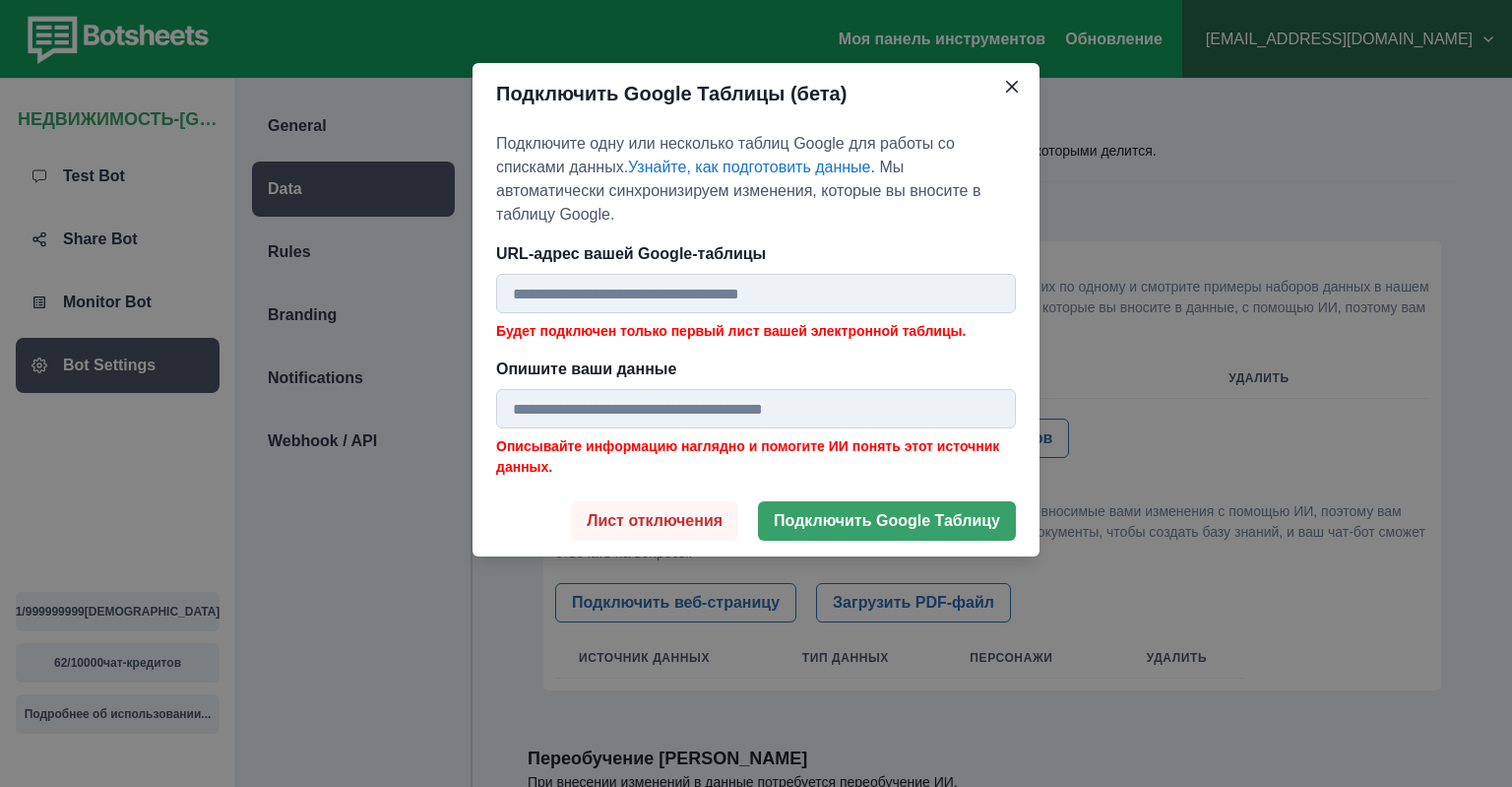 click on "Лист отключения" at bounding box center (655, 521) 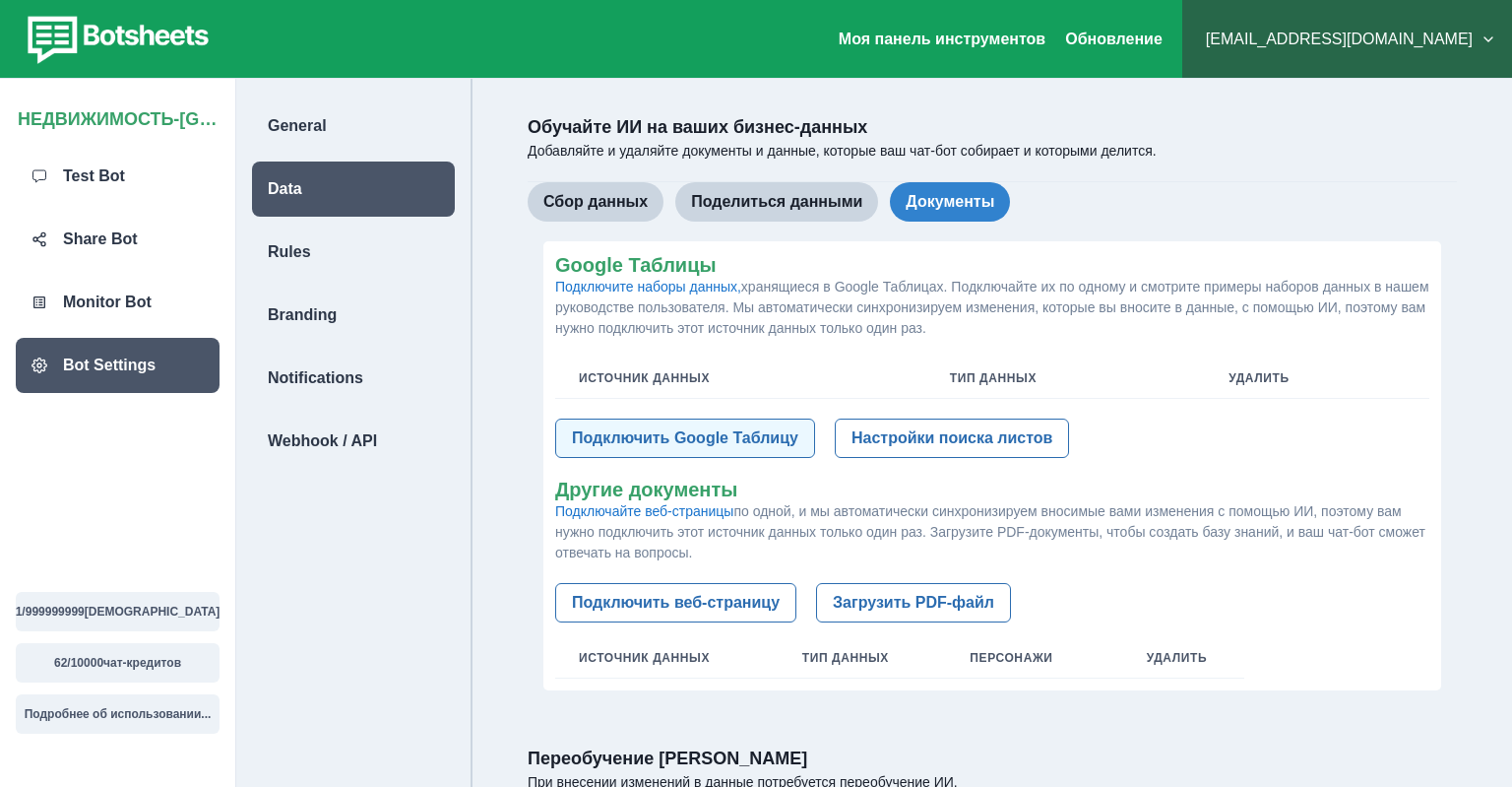 click on "Подключить Google Таблицу" at bounding box center [685, 438] 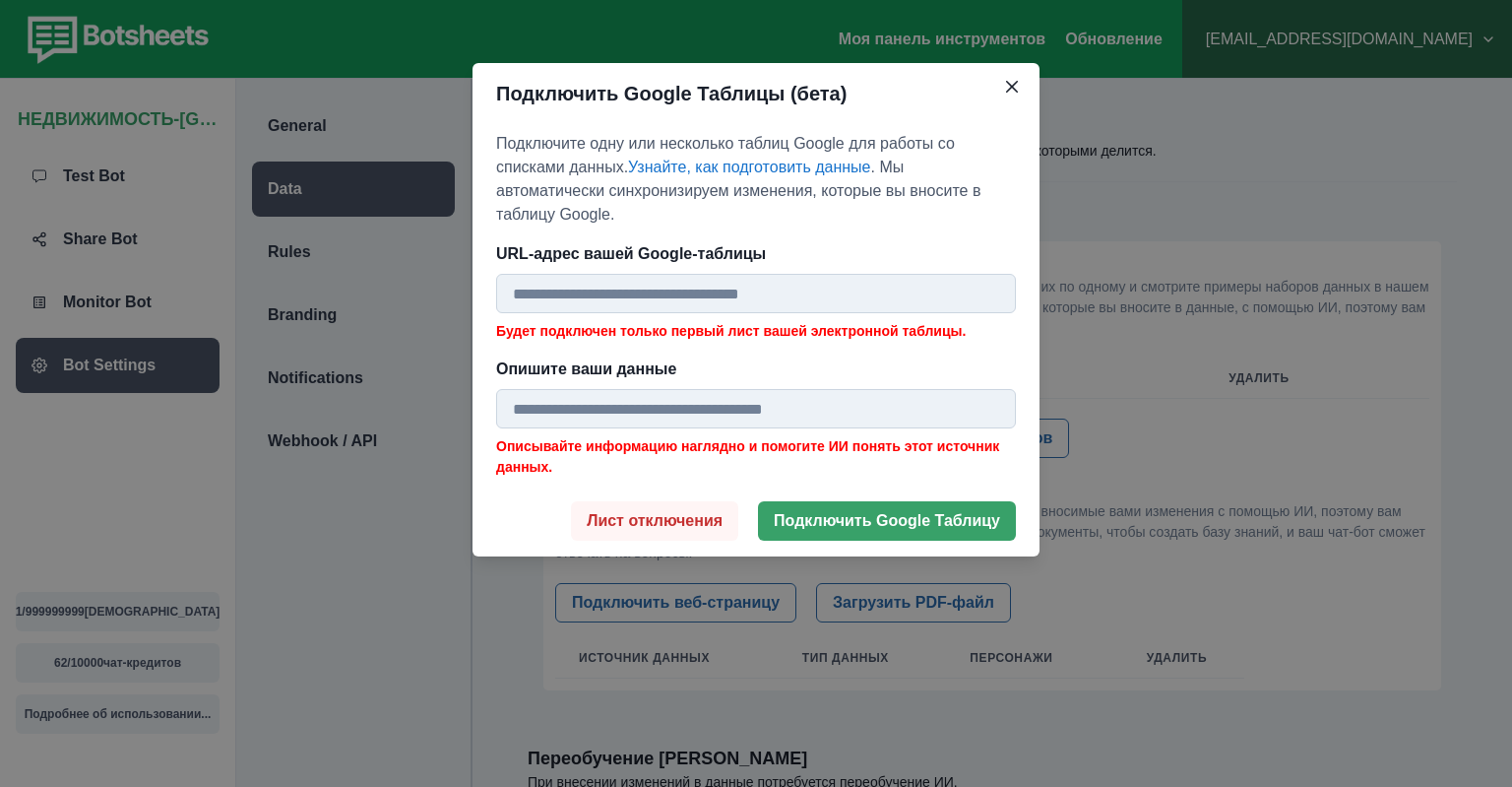 click on "Лист отключения" at bounding box center (655, 521) 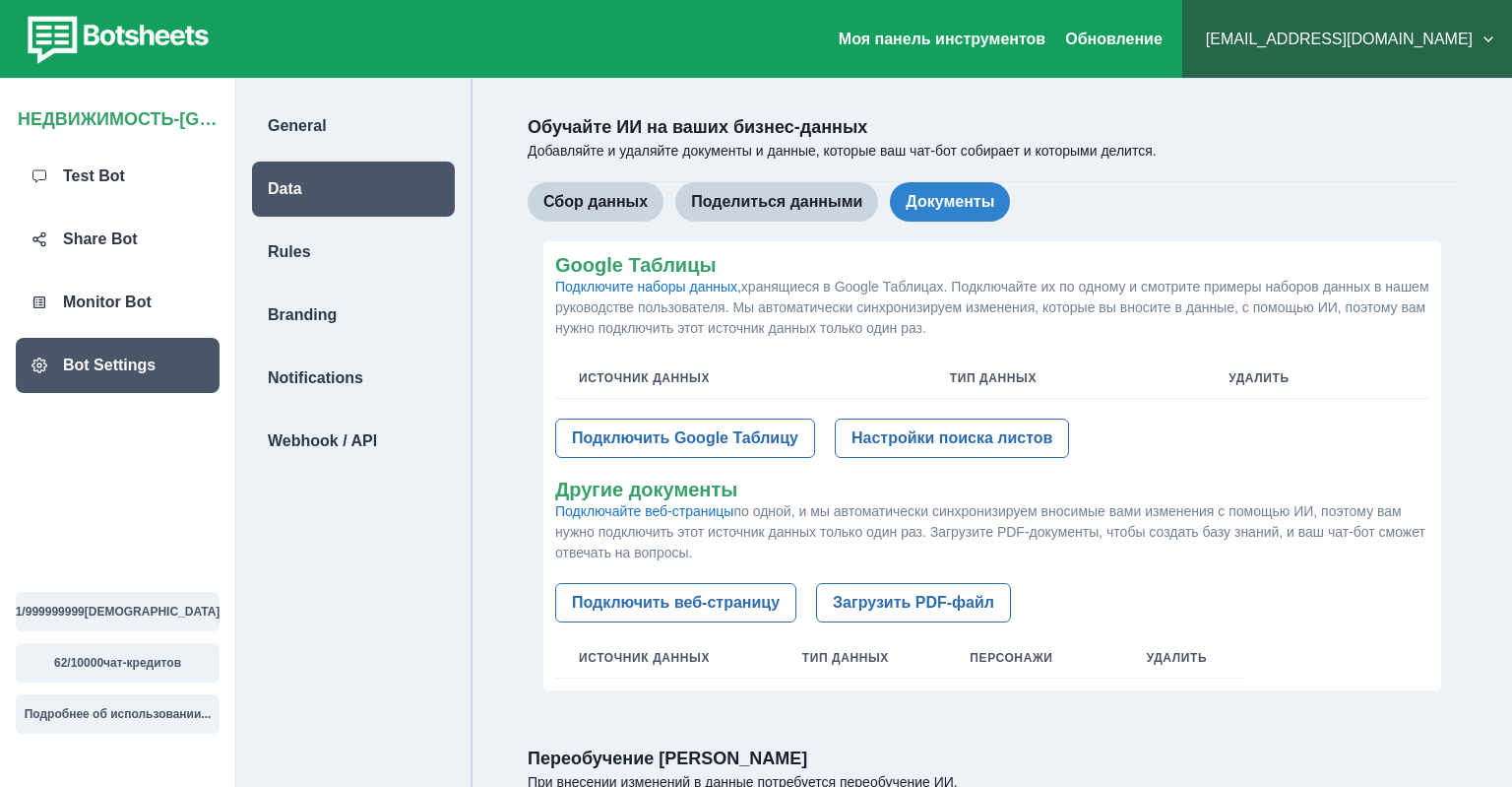 click on "Настройки поиска листов" at bounding box center [952, 438] 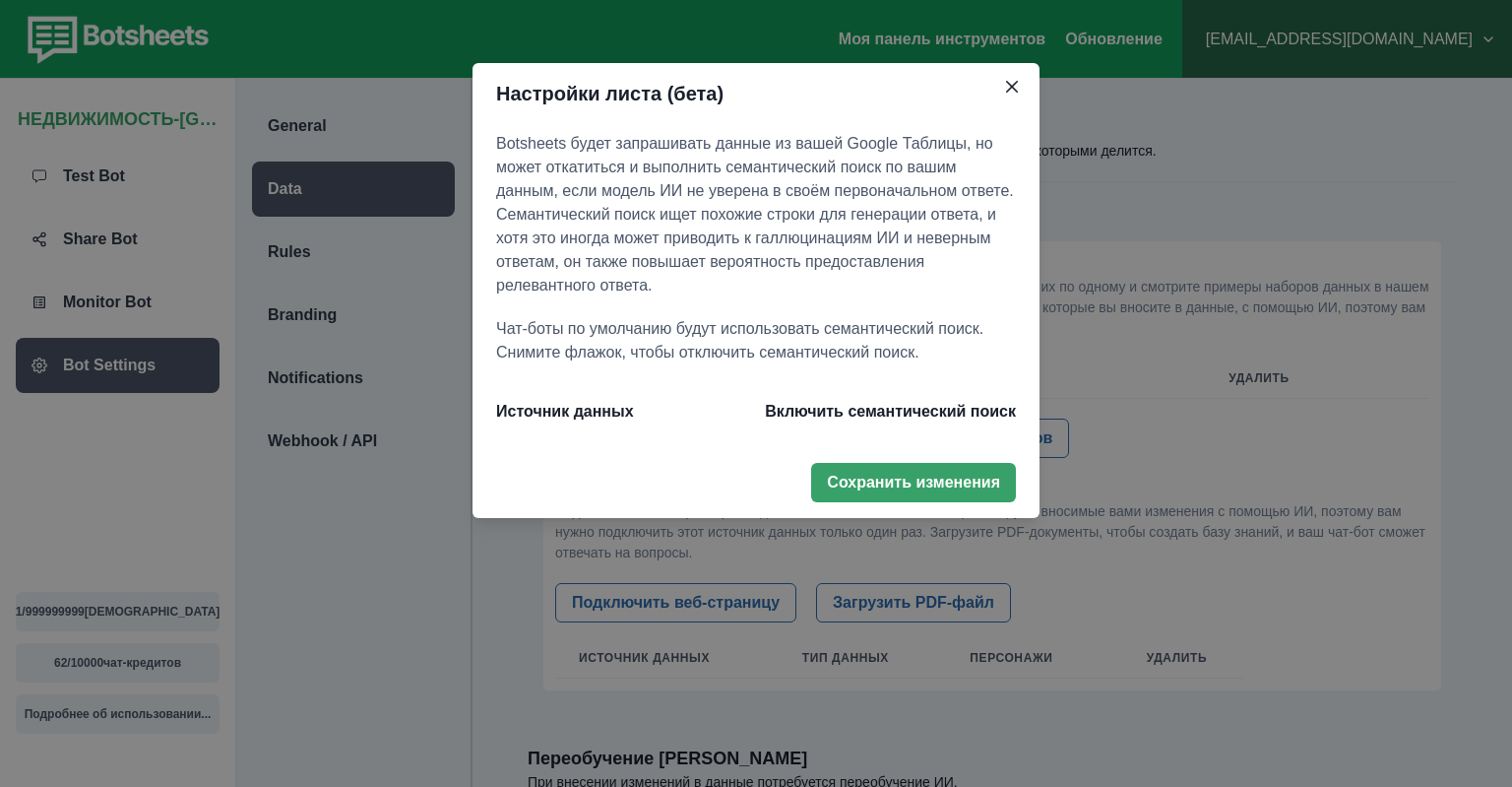 click on "Сохранить изменения" at bounding box center [914, 483] 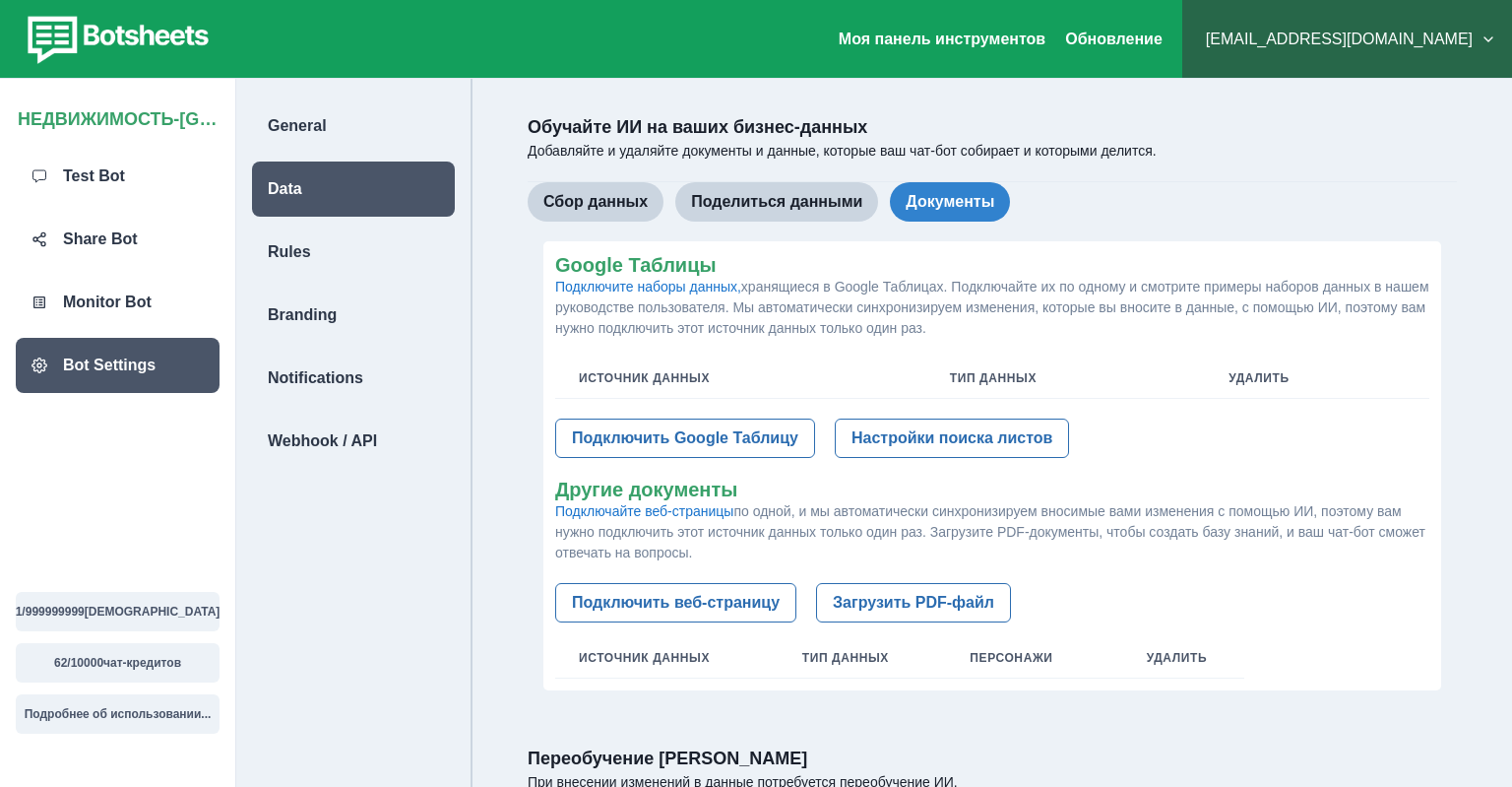 click on "Google Таблицы  Подключите наборы данных,   хранящиеся в Google Таблицах. Подключайте их по одному и смотрите примеры наборов данных в нашем руководстве пользователя. Мы автоматически синхронизируем изменения, которые вы вносите в данные, с помощью ИИ, поэтому вам нужно подключить этот источник данных только один раз.  Источник данных  Тип данных  Удалить  Подключить Google Таблицу  Настройки поиска листов  Другие документы  Подключайте веб-страницы  Подключить веб-страницу  Загрузить PDF-файл  Источник данных  Тип данных  Персонажи  Удалить" at bounding box center (992, 466) 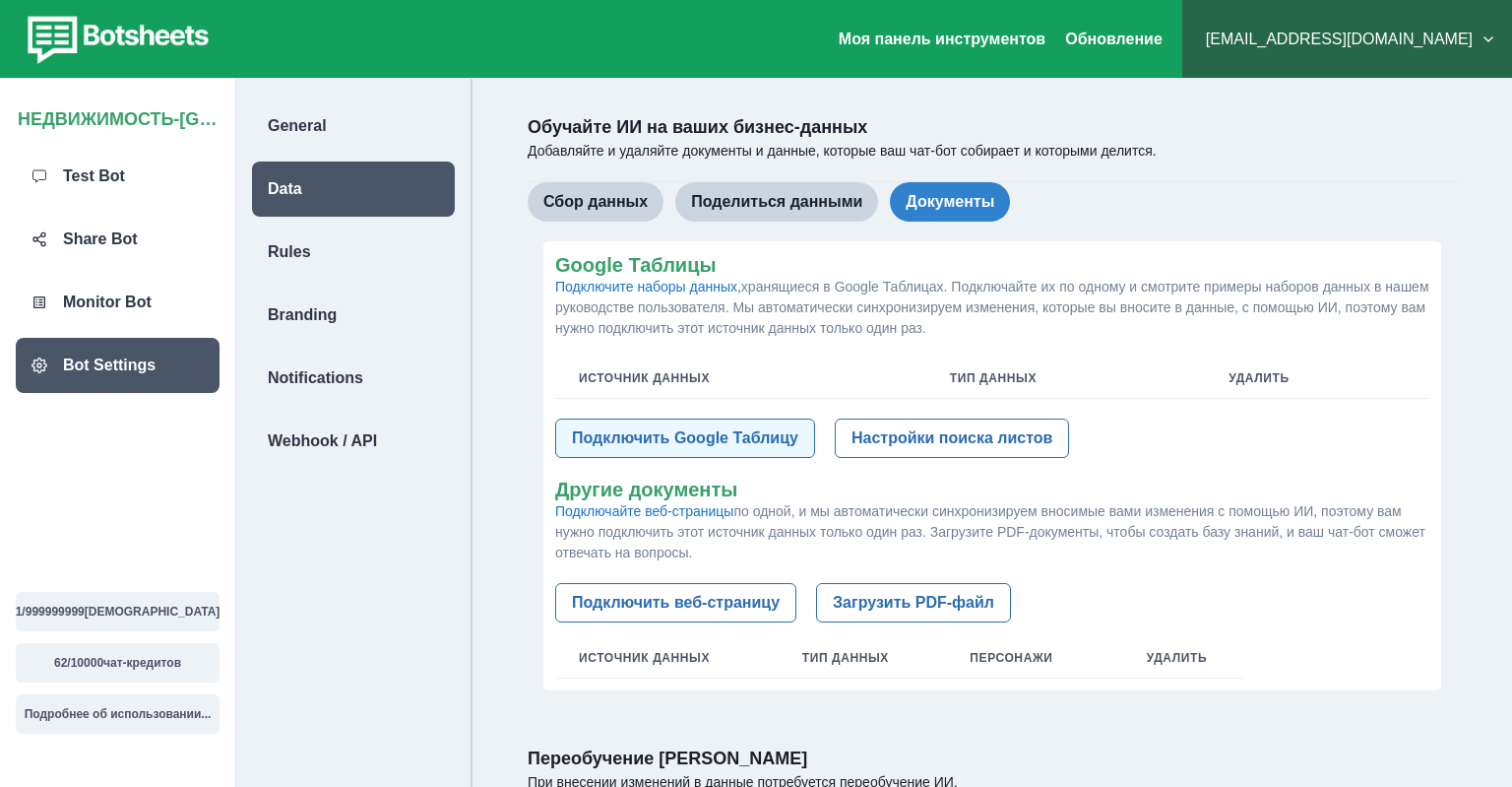 click on "Подключить Google Таблицу" at bounding box center (685, 438) 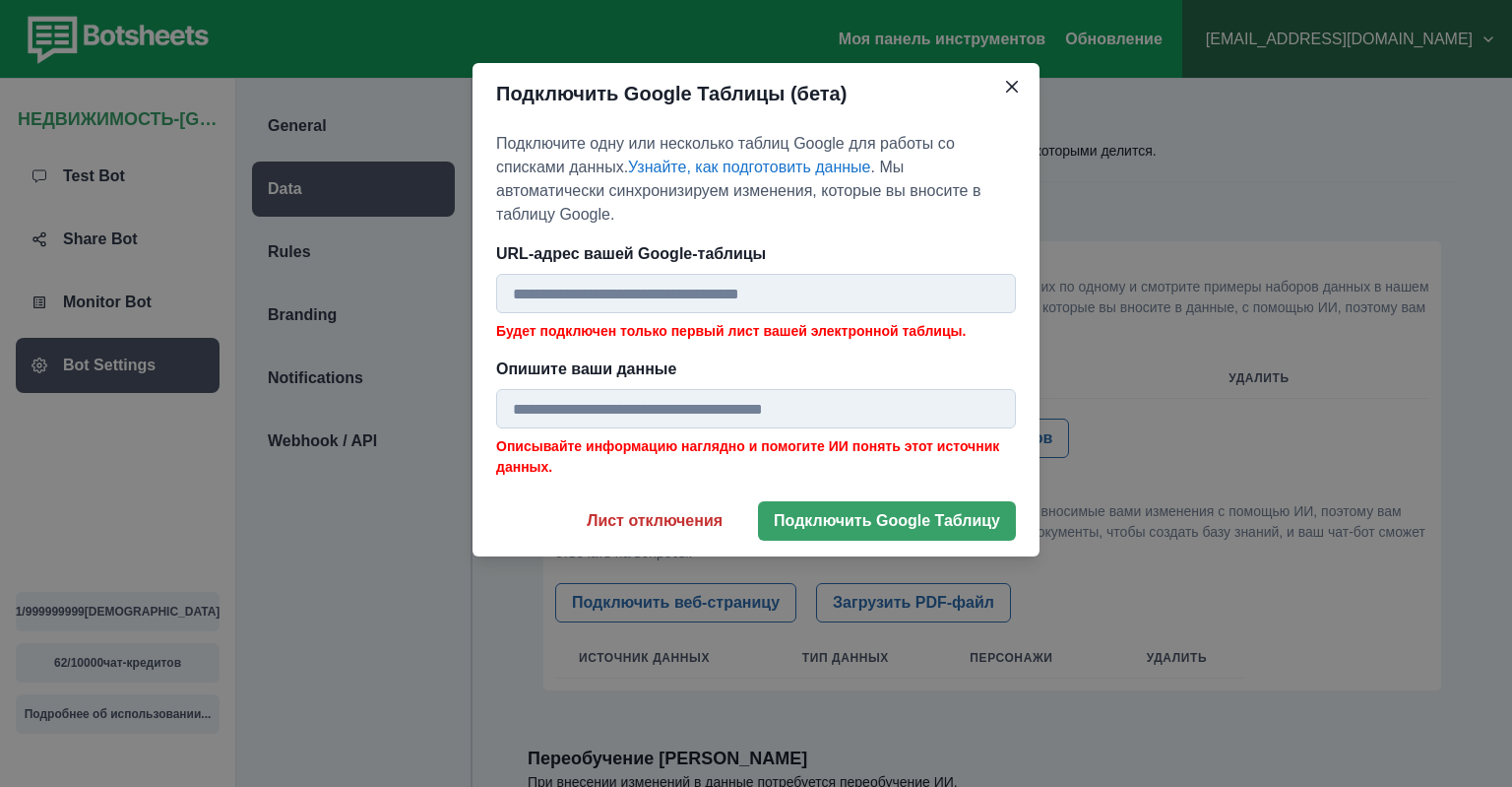 click on "URL-адрес вашей Google-таблицы" at bounding box center [756, 294] 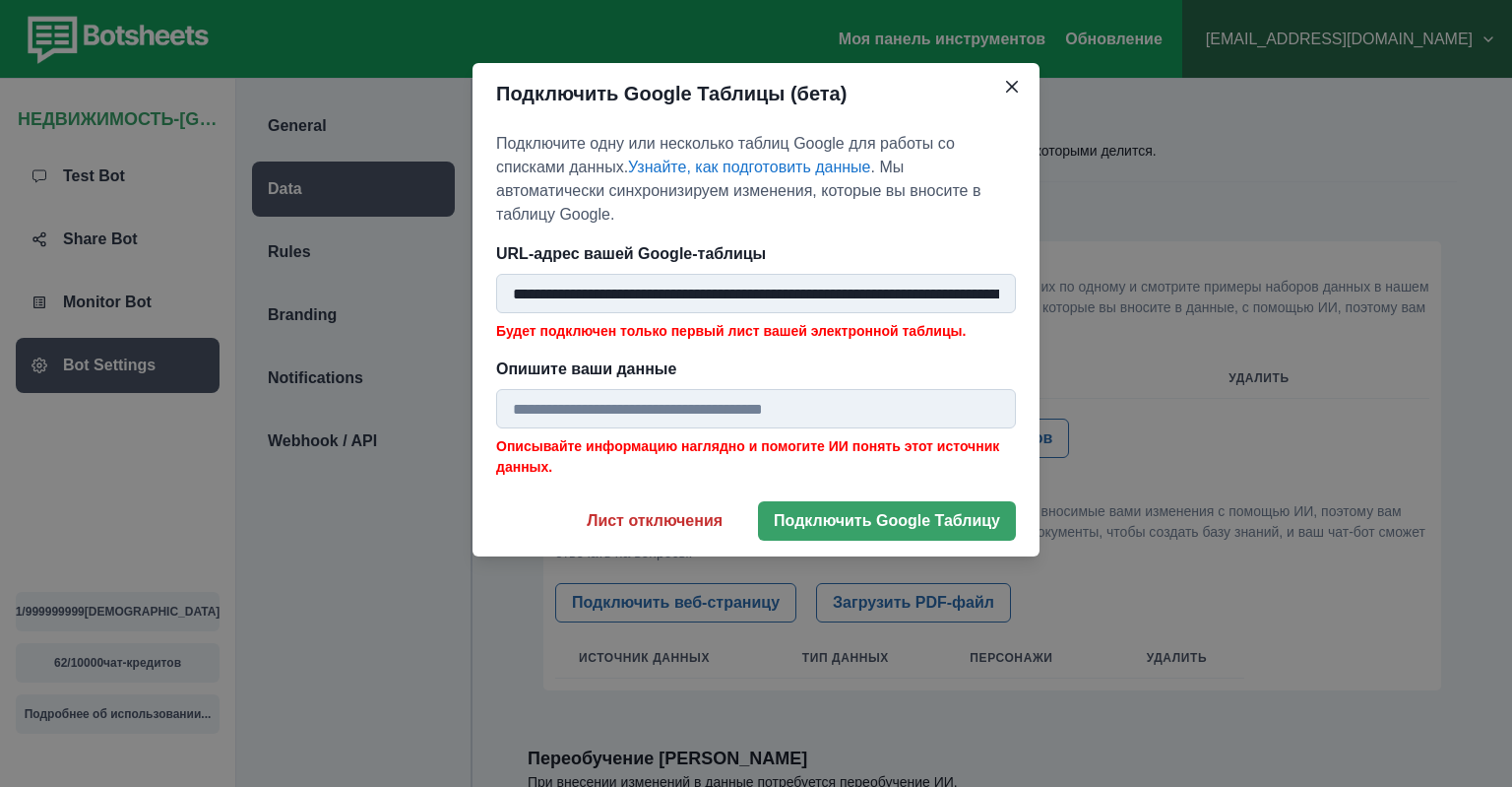 scroll, scrollTop: 0, scrollLeft: 614, axis: horizontal 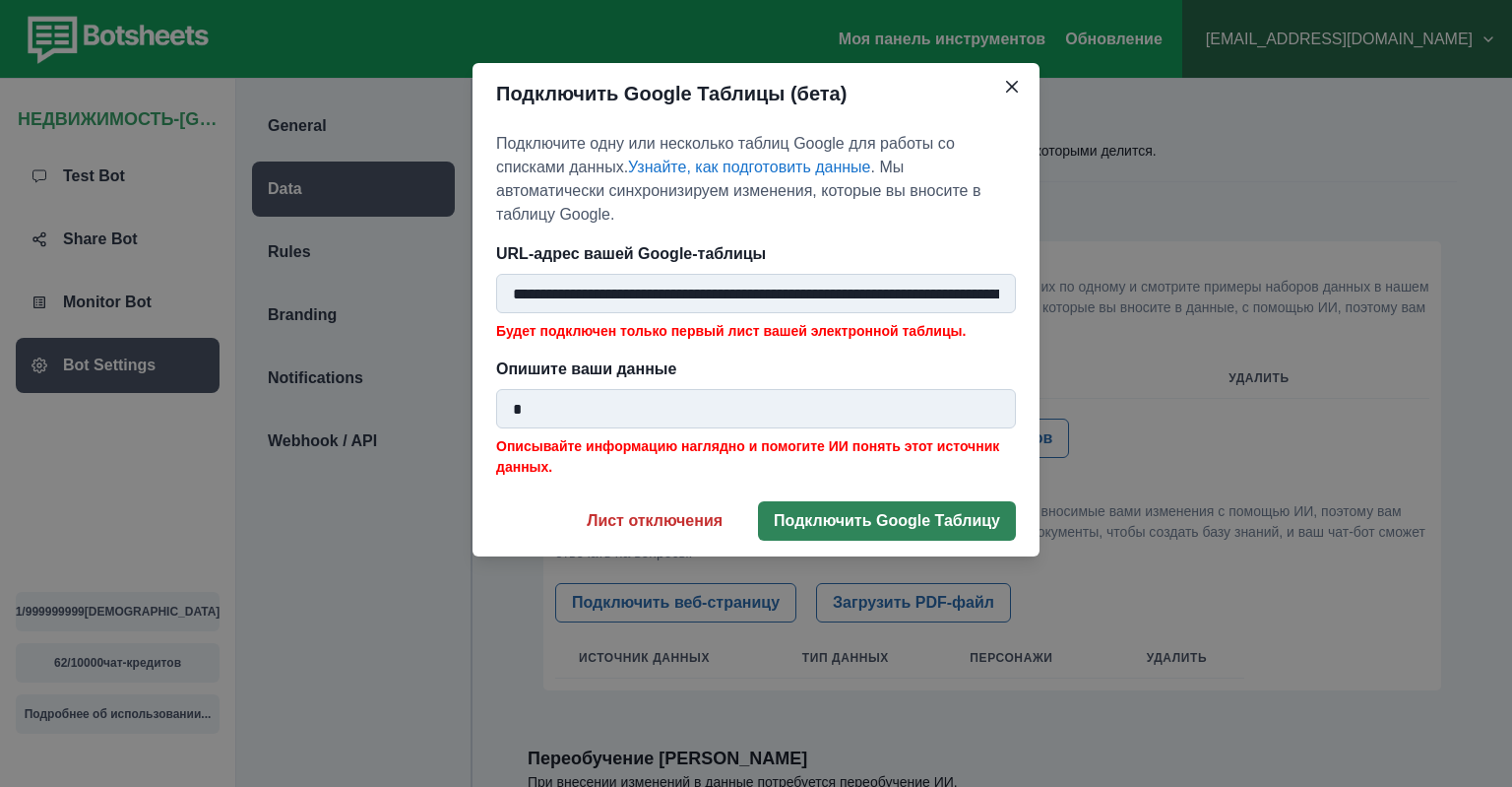 type on "*" 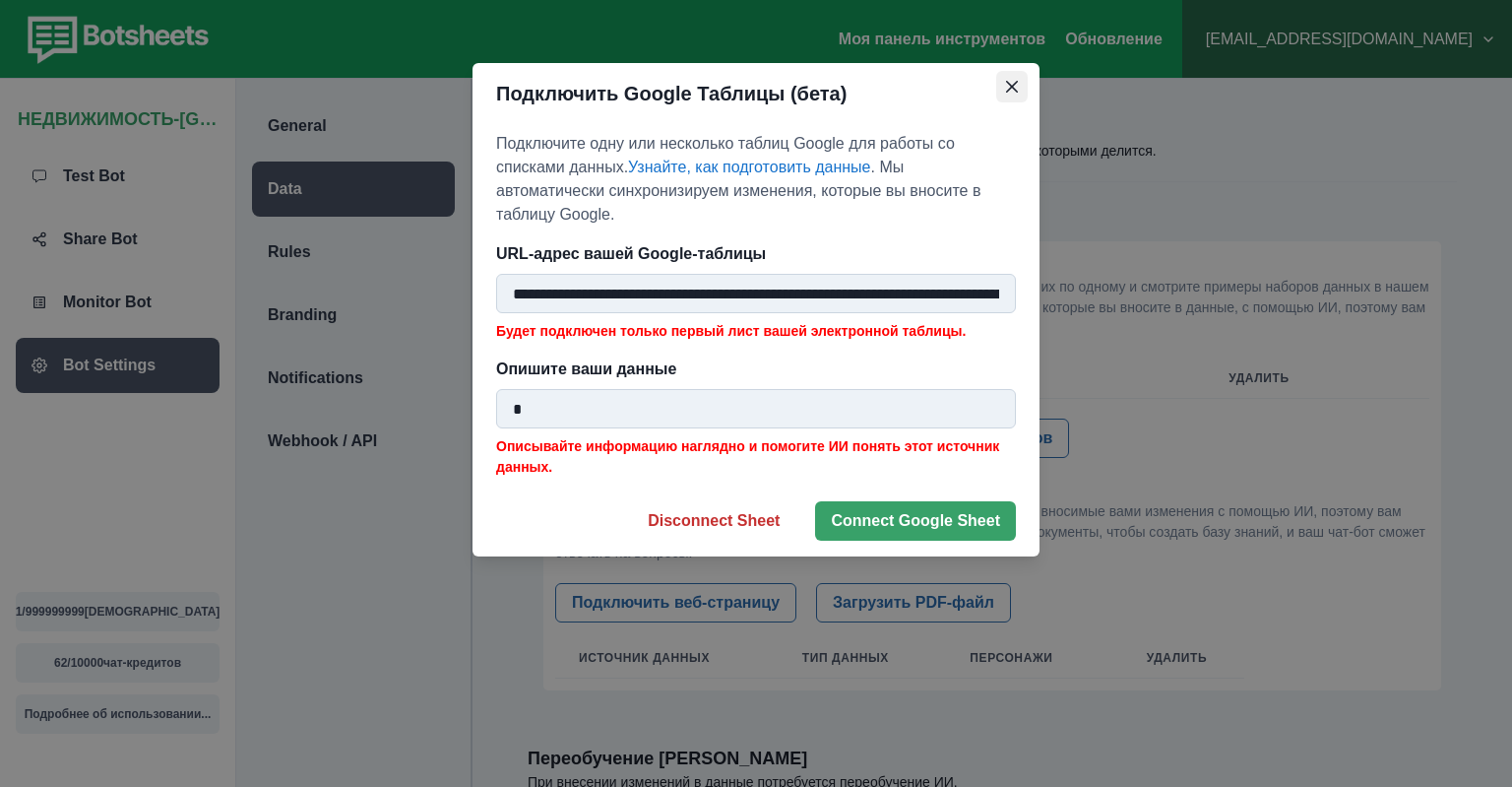 click 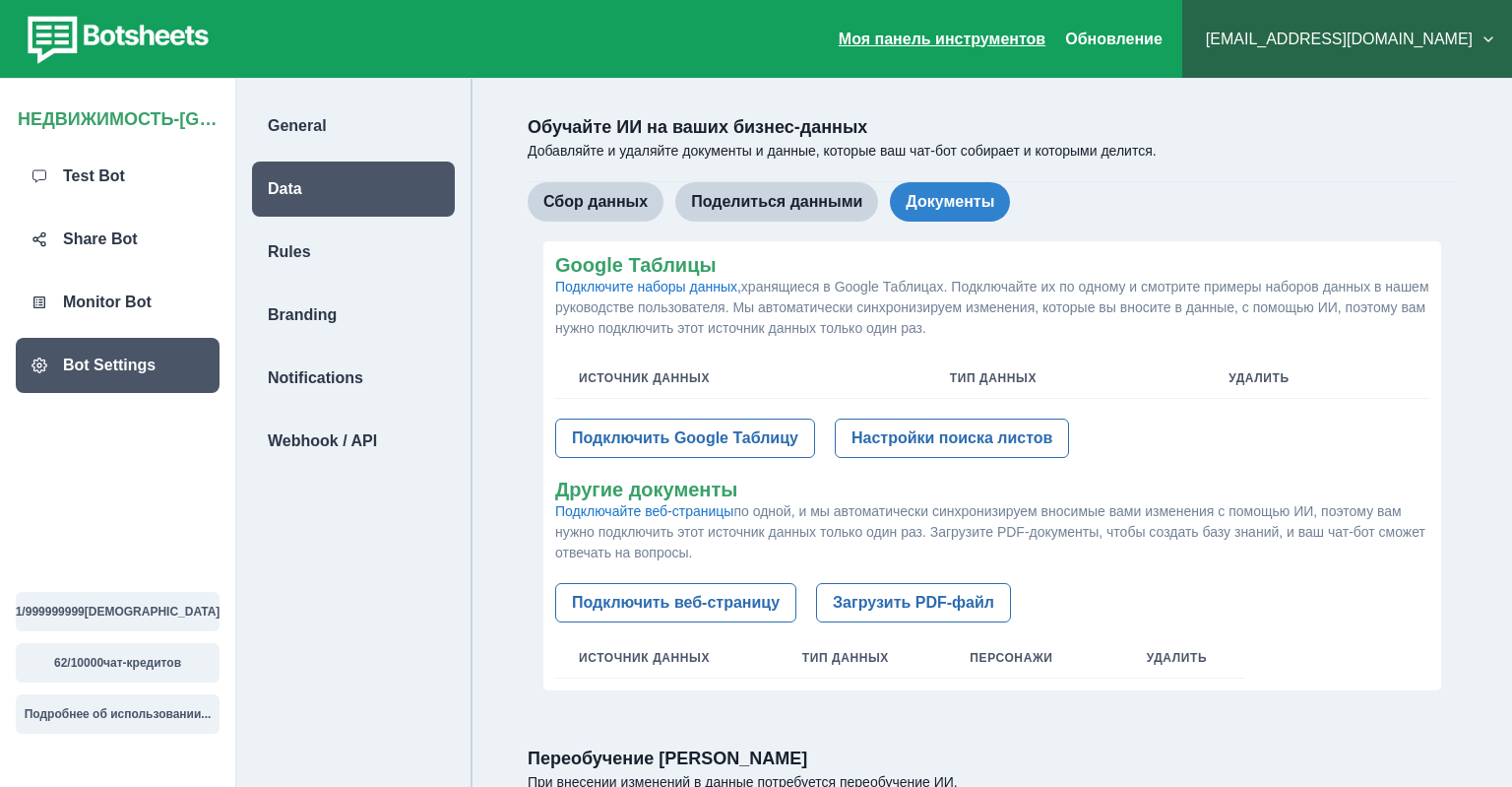 click on "Моя панель инструментов" at bounding box center [942, 38] 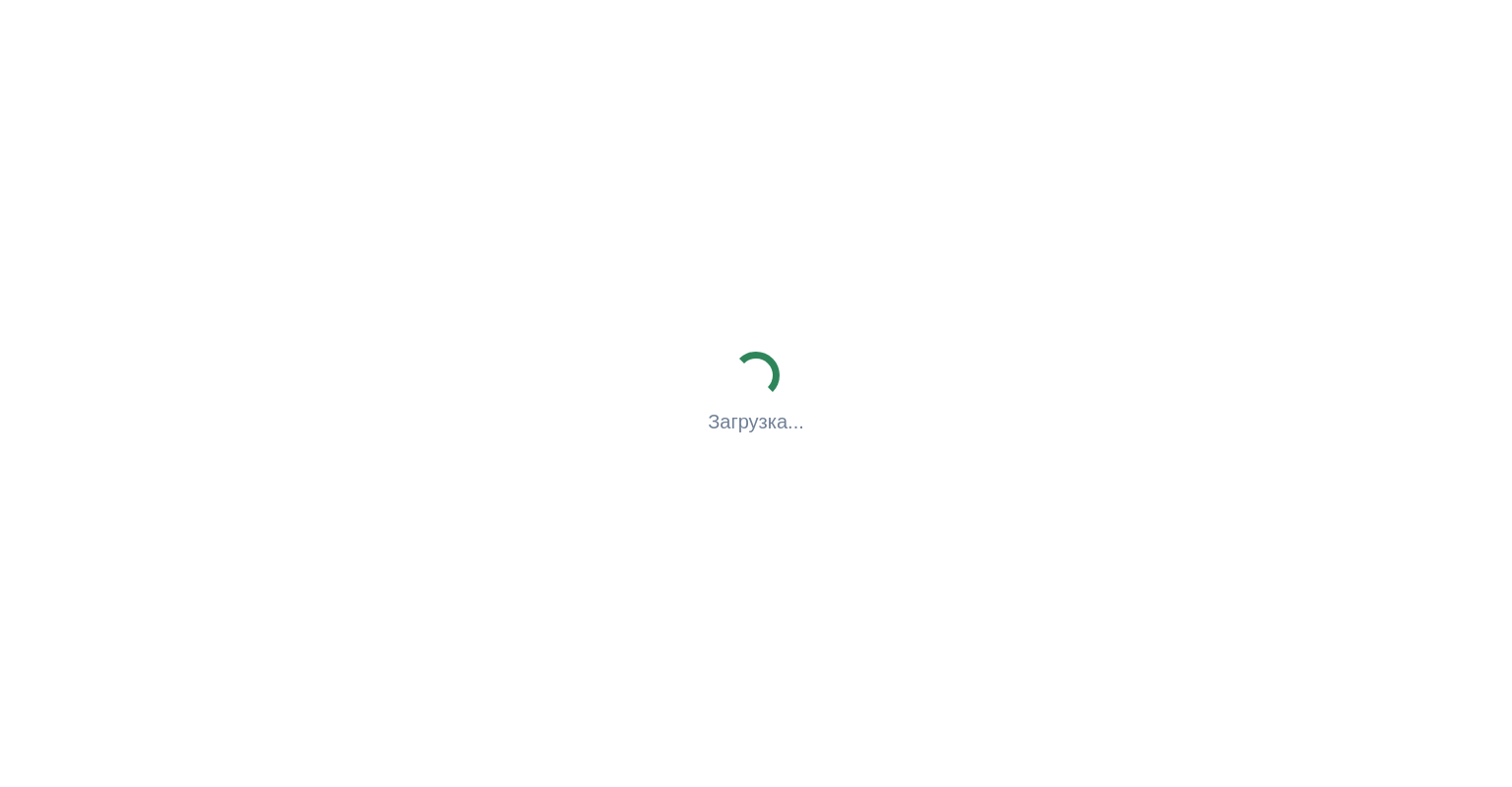 scroll, scrollTop: 0, scrollLeft: 0, axis: both 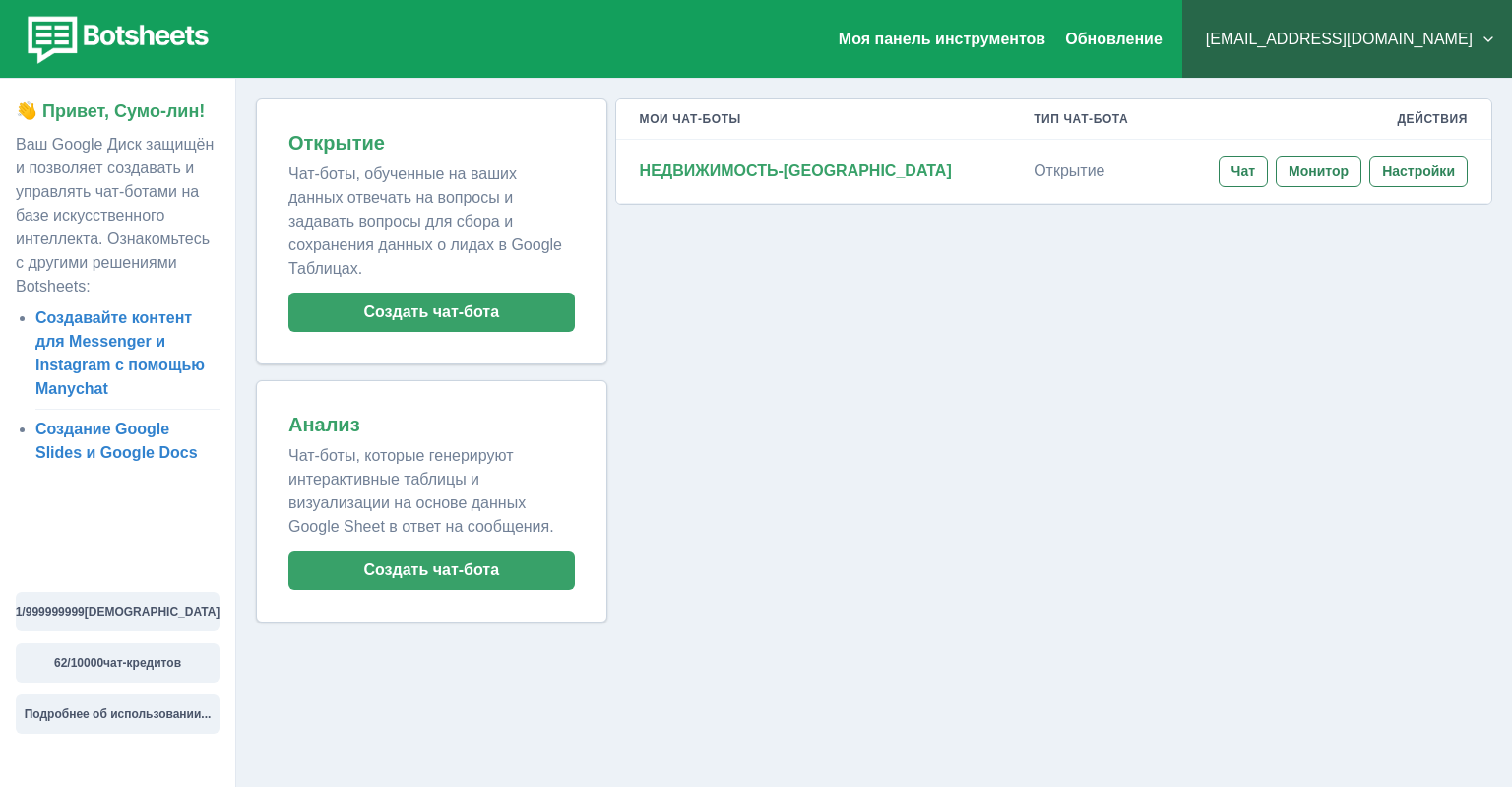 click on "[EMAIL_ADDRESS][DOMAIN_NAME]" at bounding box center [1347, 39] 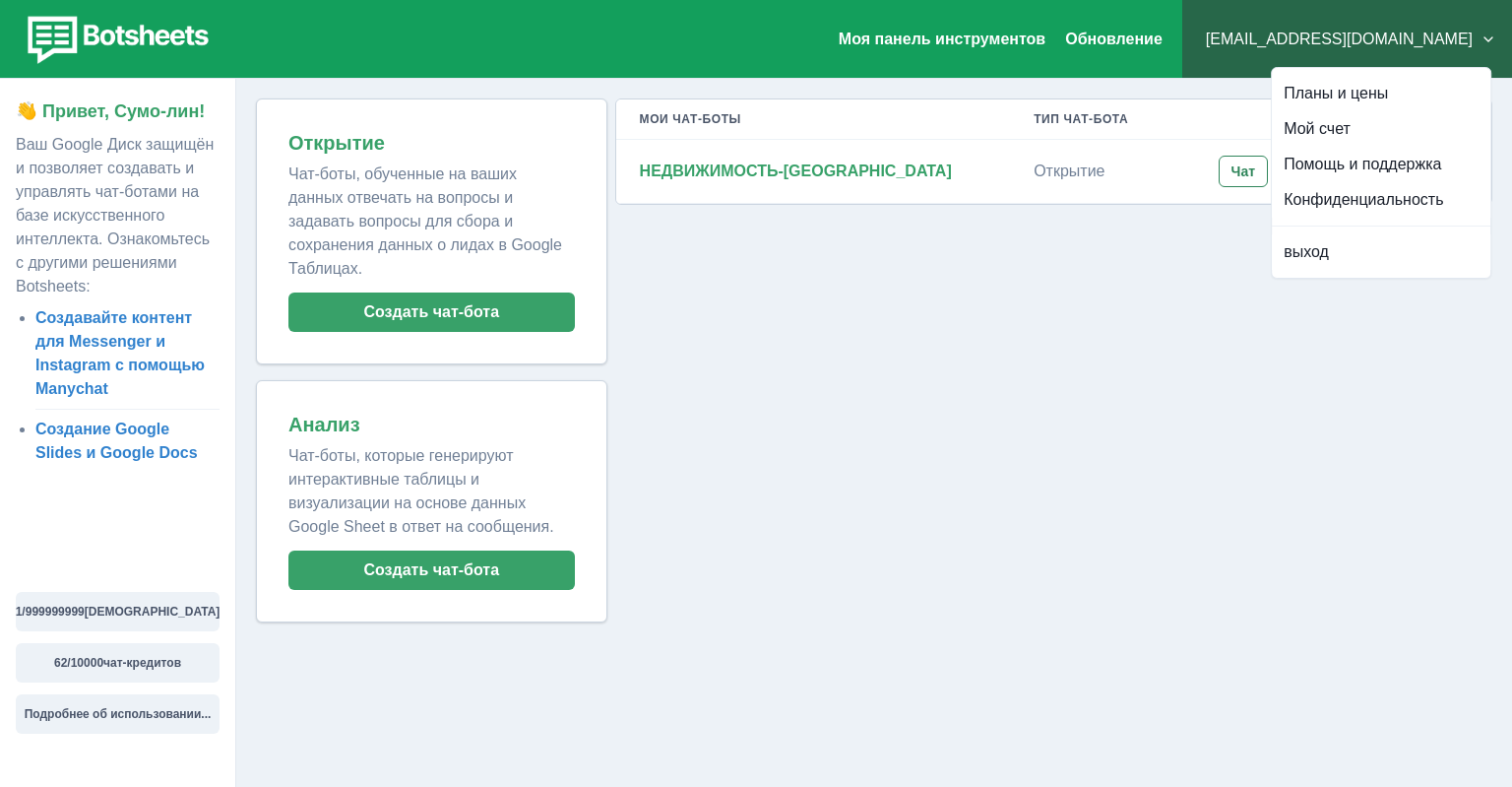 drag, startPoint x: 1212, startPoint y: 293, endPoint x: 1226, endPoint y: 280, distance: 19.104973 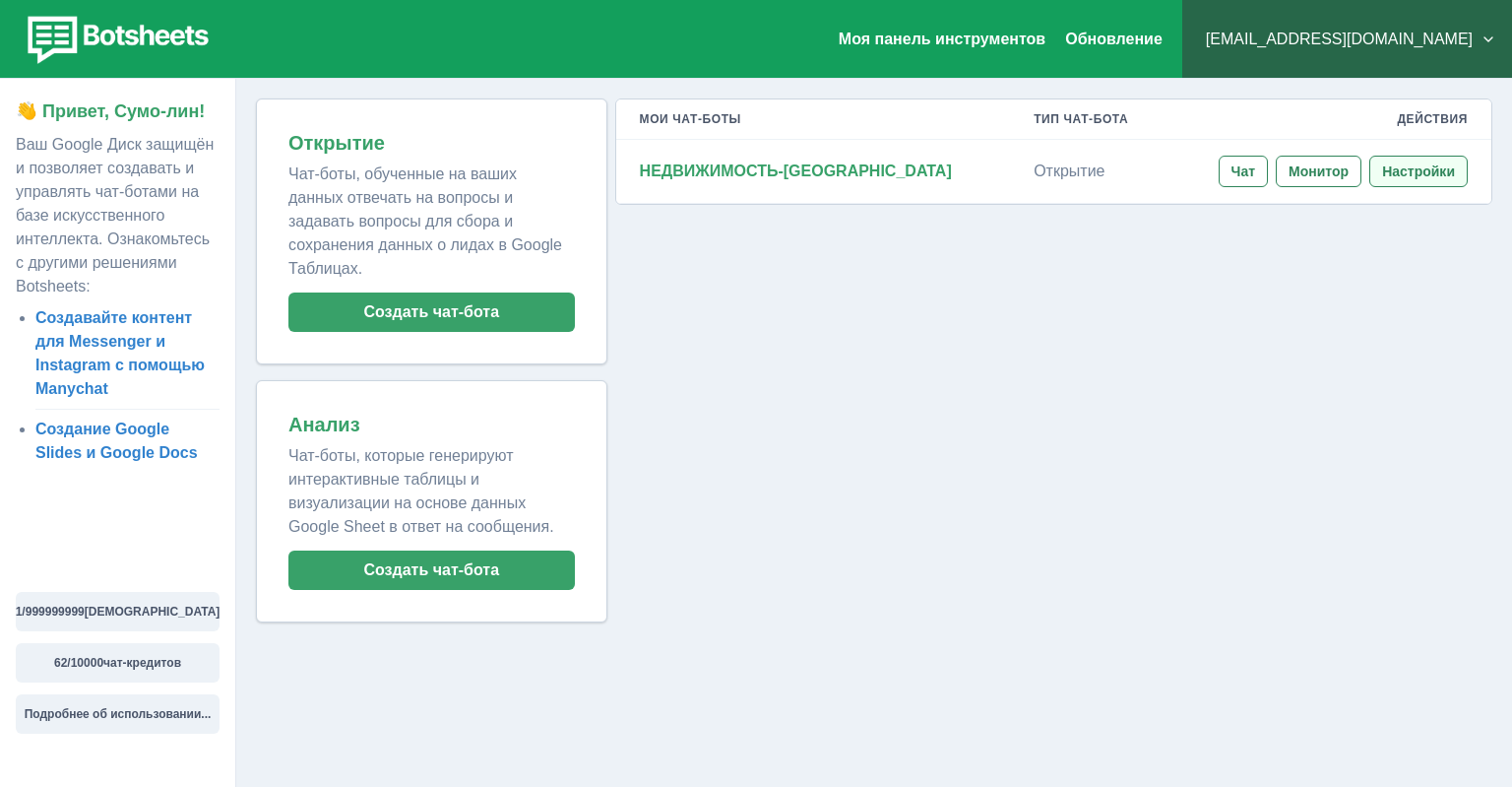 click on "Настройки" at bounding box center [1418, 171] 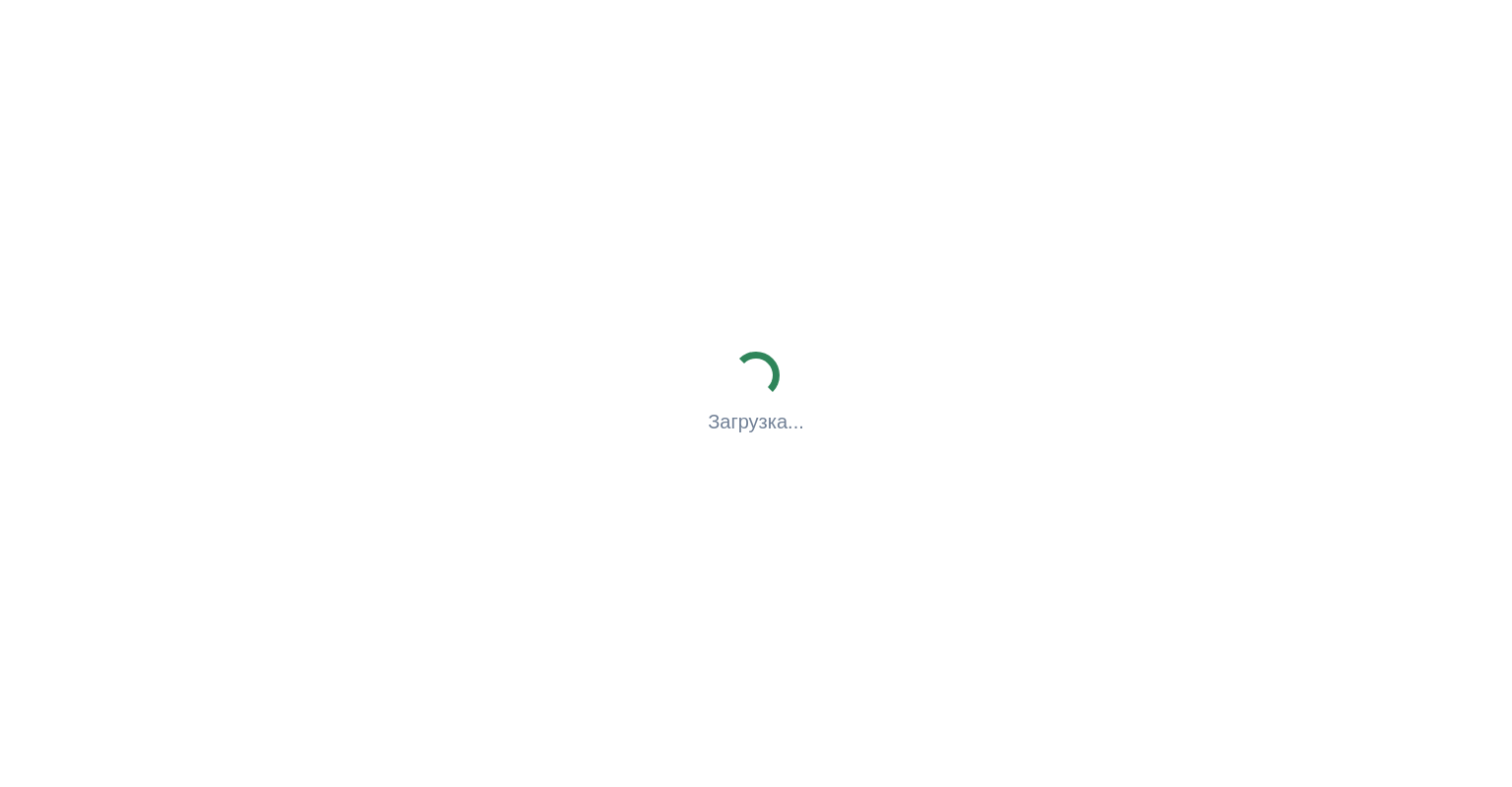 scroll, scrollTop: 0, scrollLeft: 0, axis: both 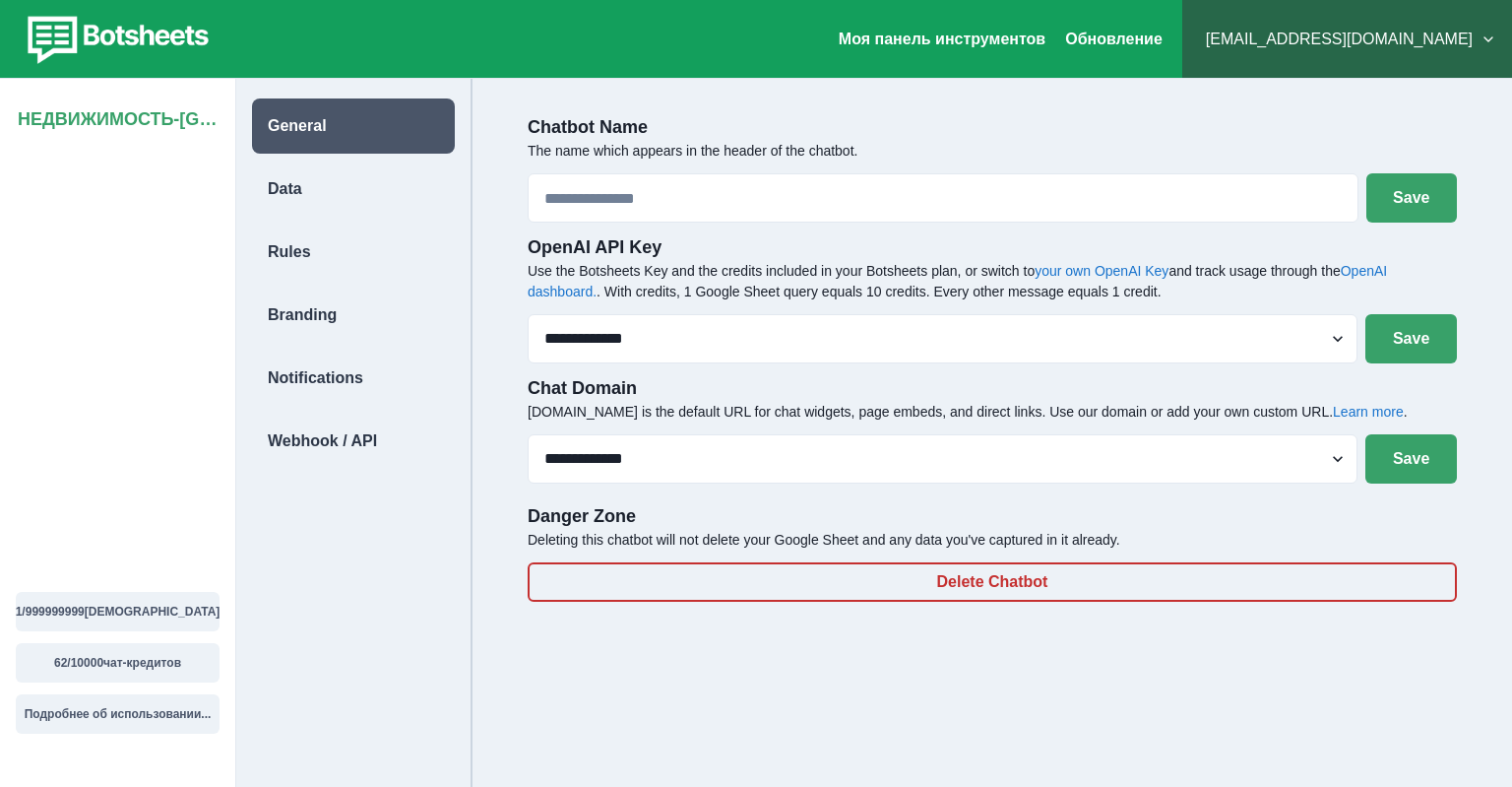 type on "**********" 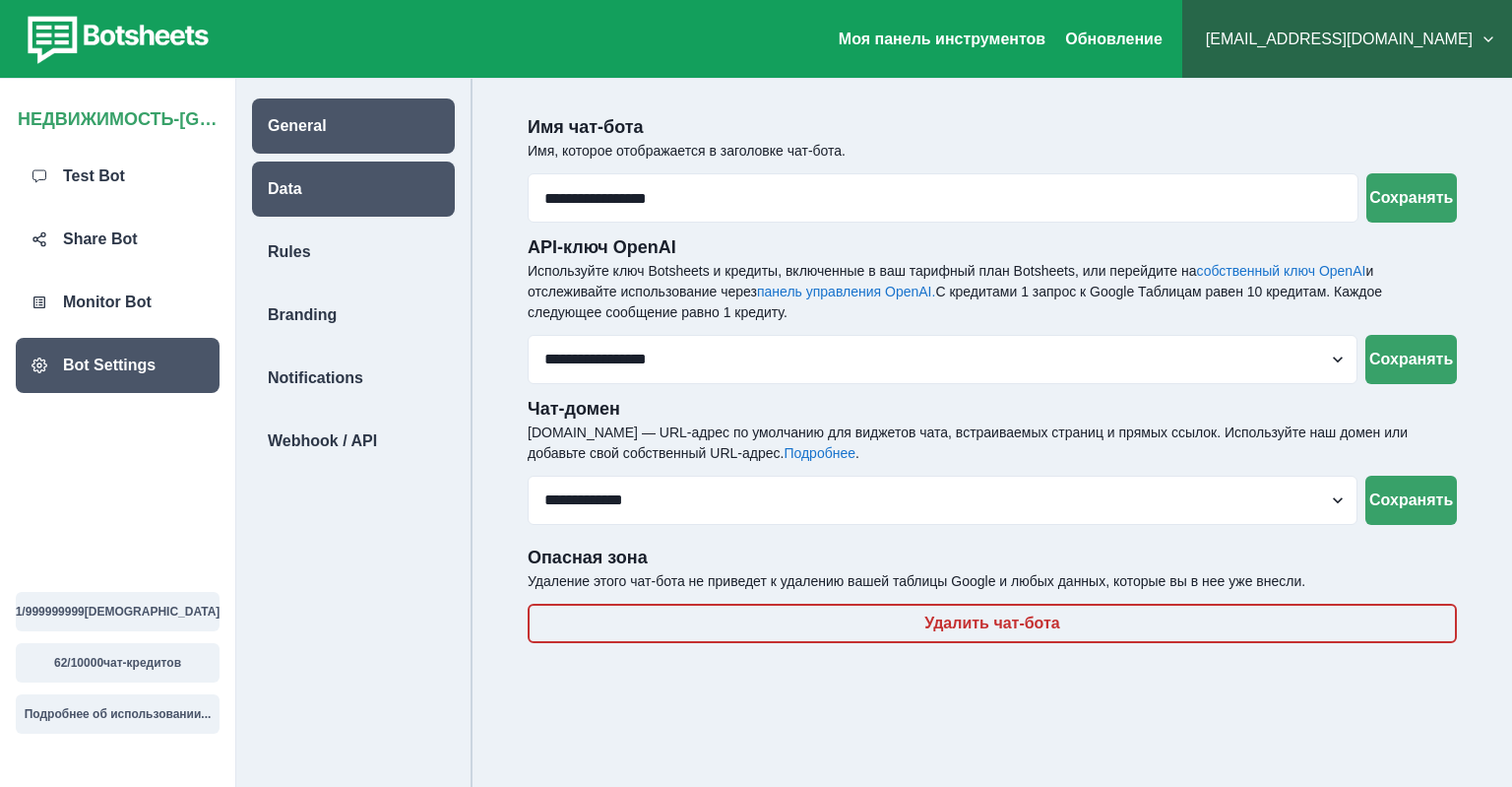 click on "Data" at bounding box center (353, 189) 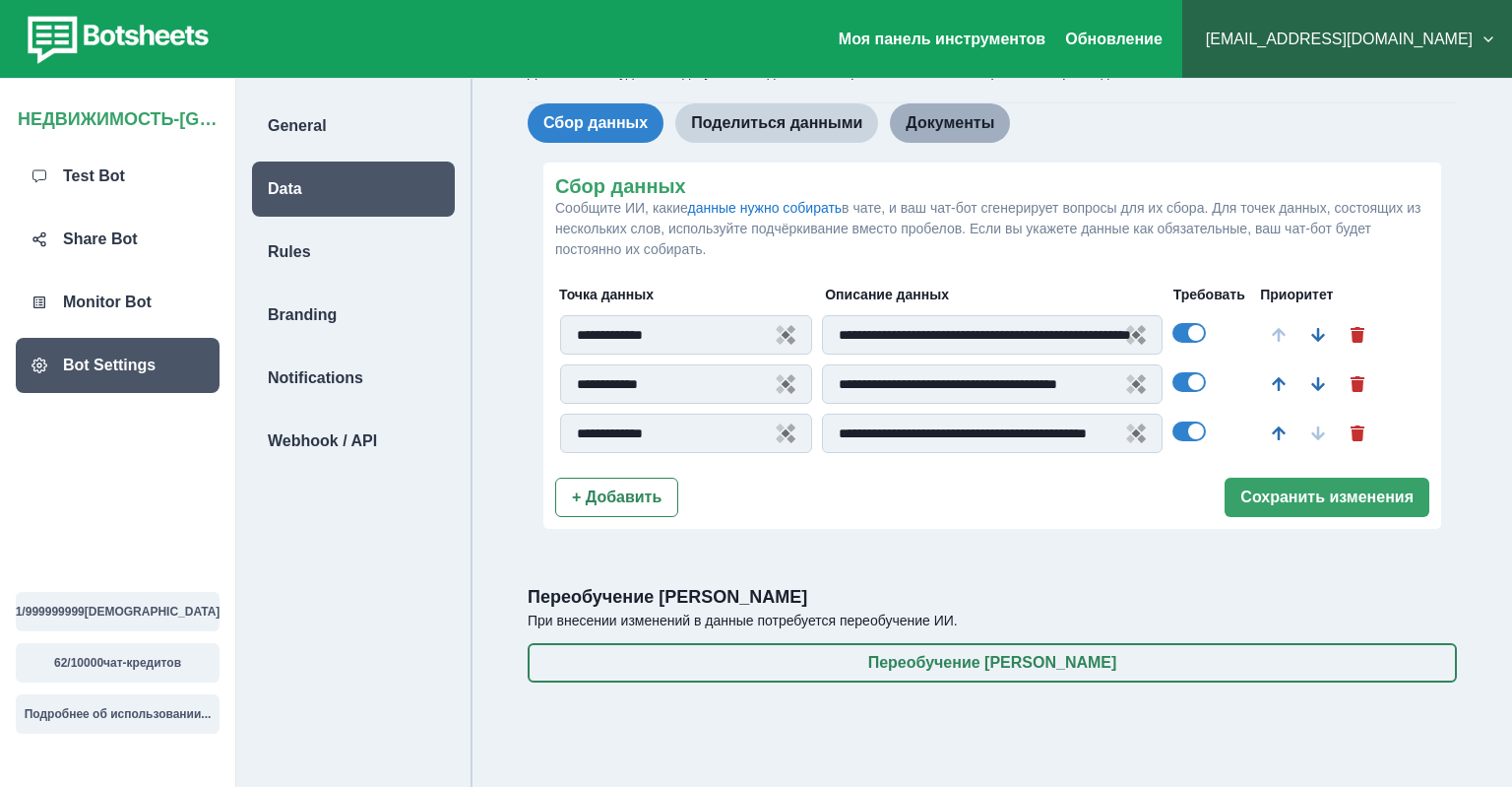 scroll, scrollTop: 0, scrollLeft: 0, axis: both 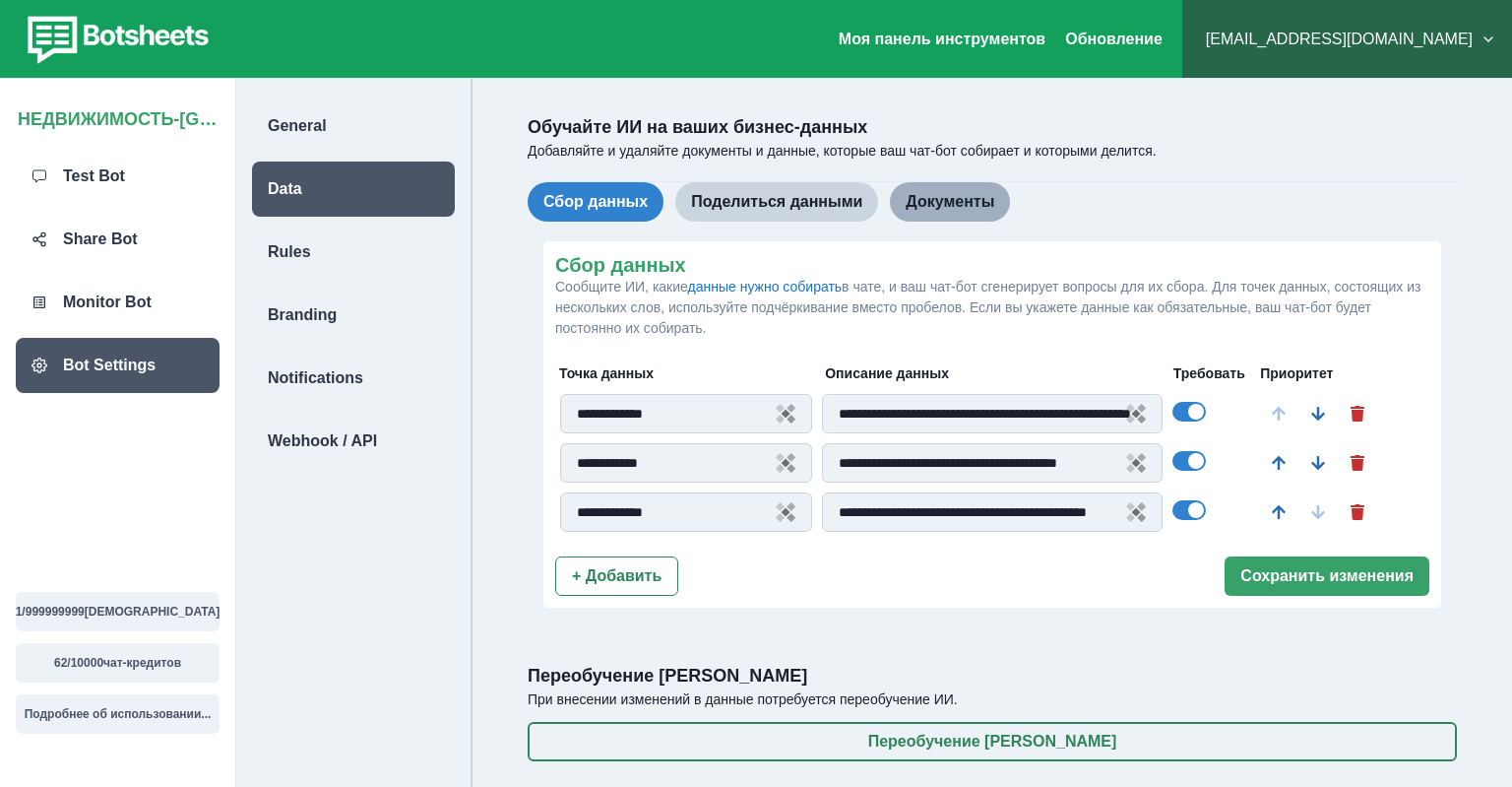 click on "Документы" at bounding box center [950, 202] 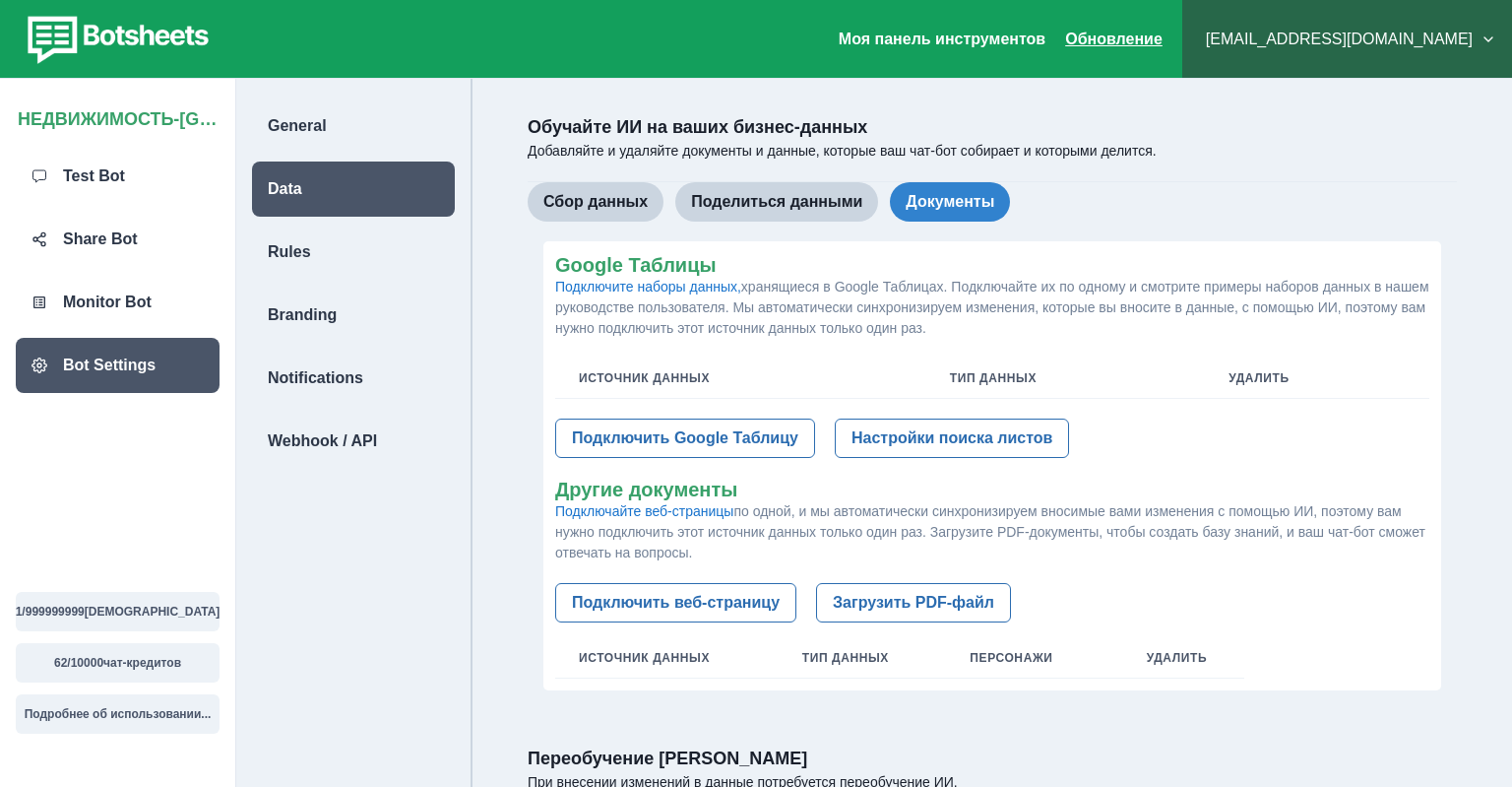 click on "Обновление" at bounding box center [1113, 38] 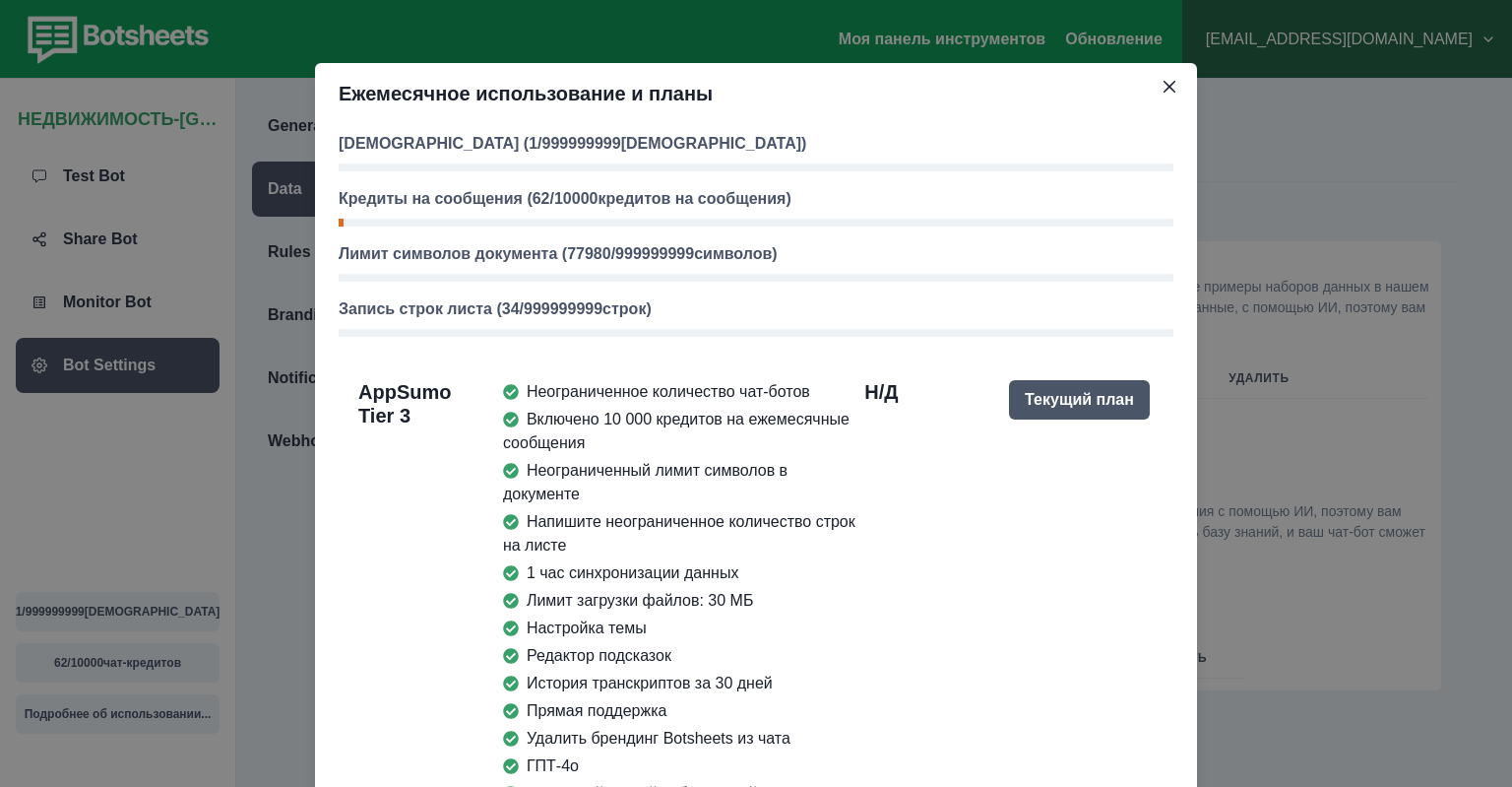 scroll, scrollTop: 127, scrollLeft: 0, axis: vertical 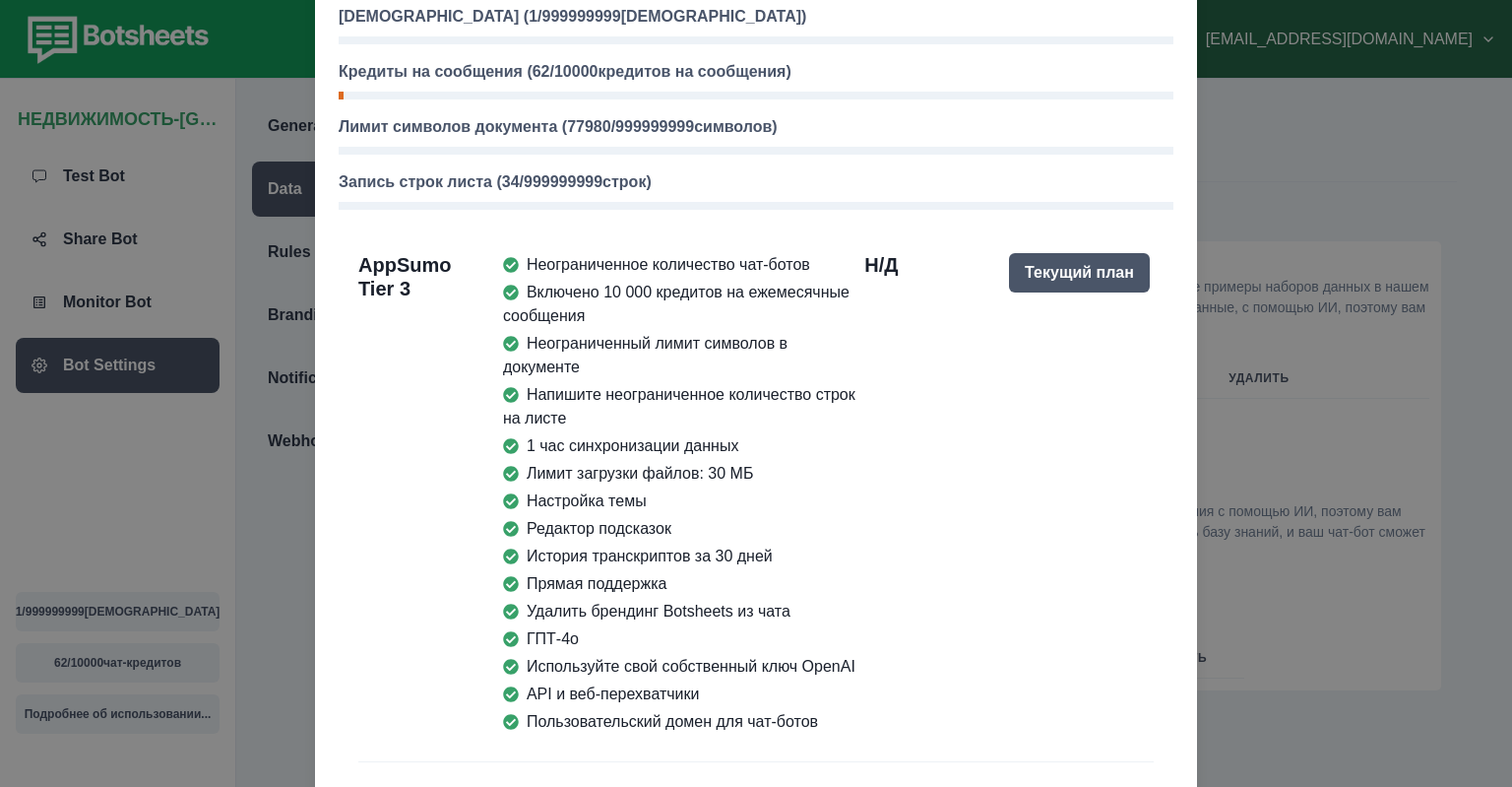 type 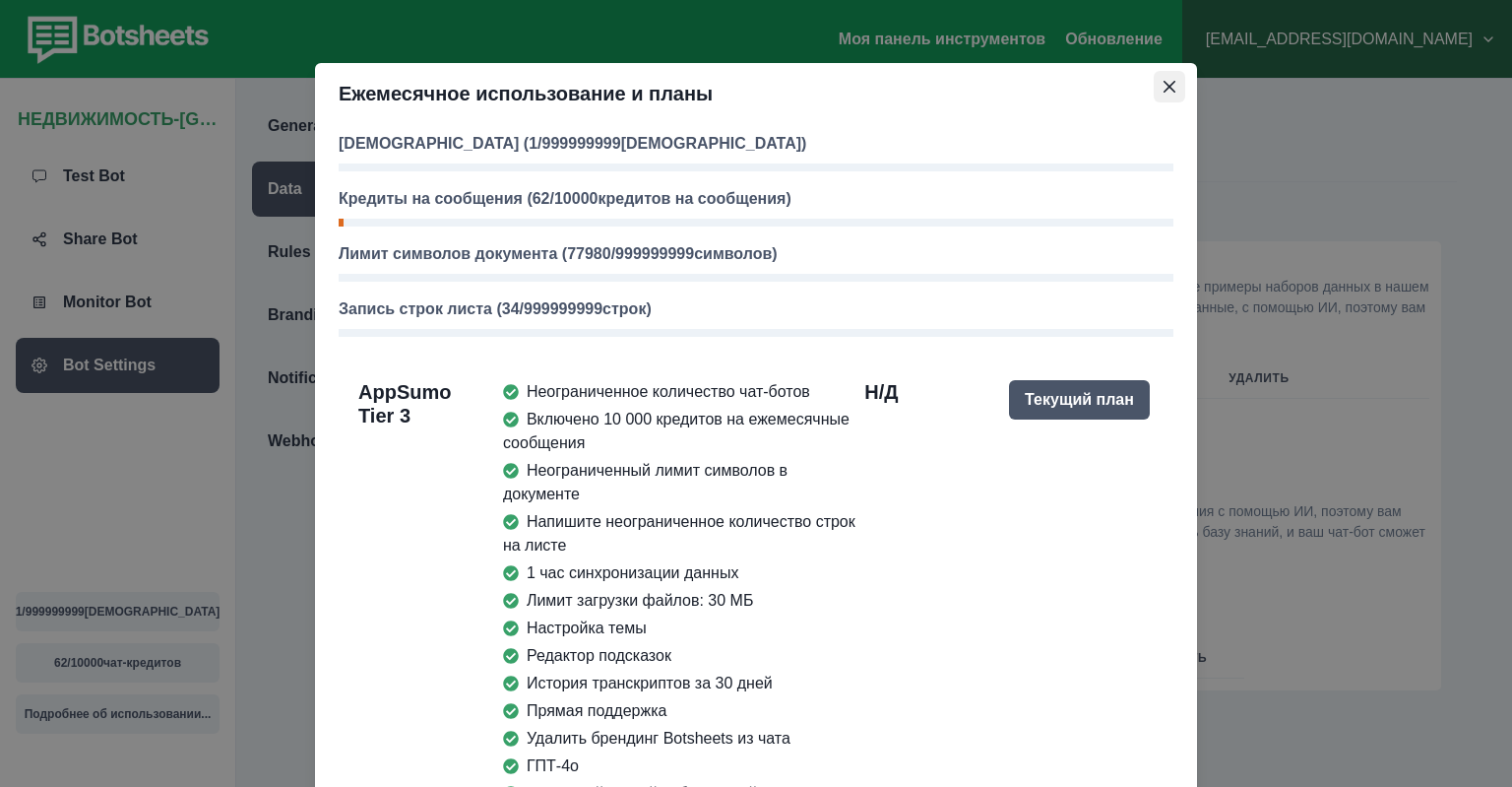 click 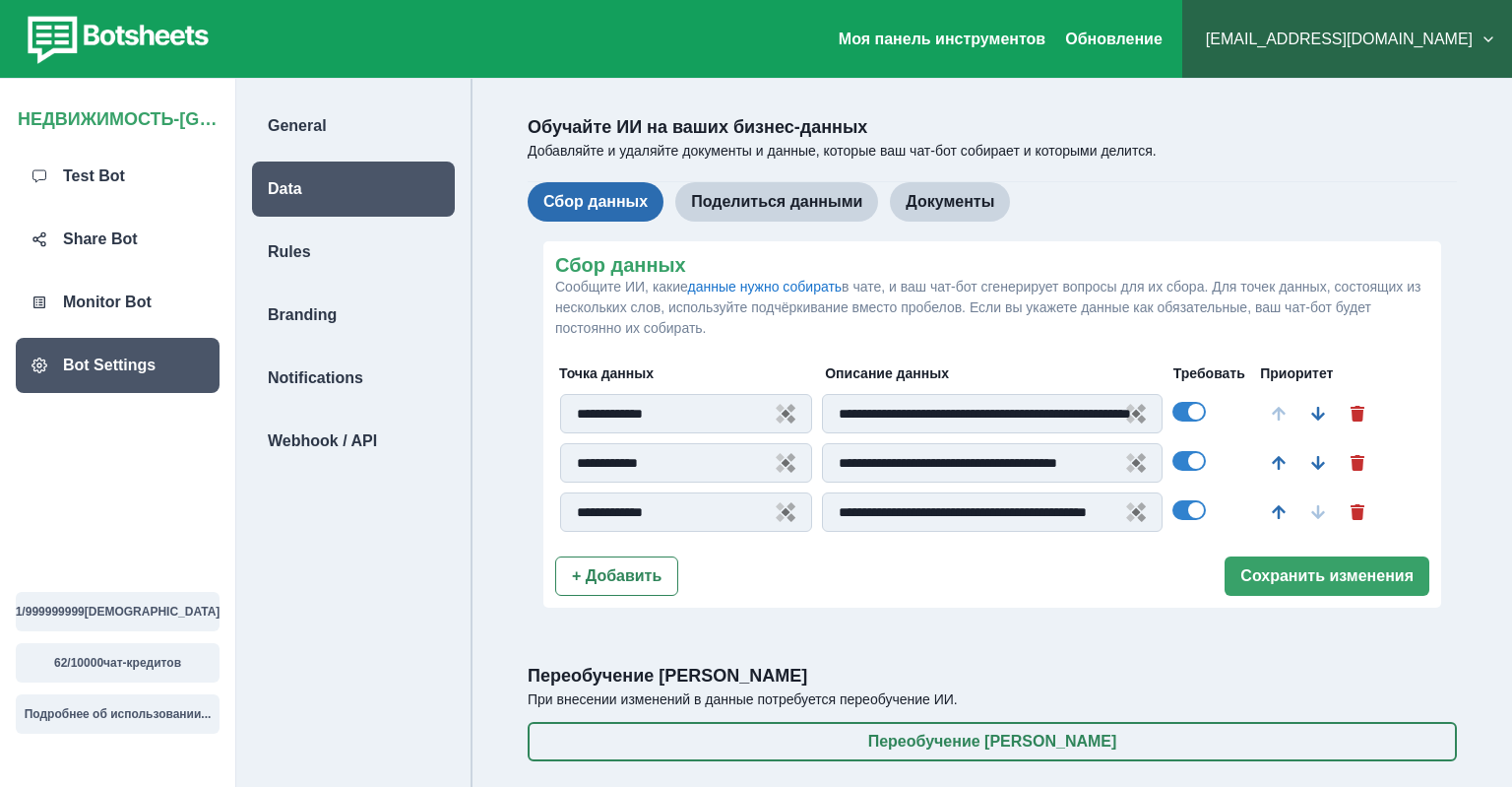 click on "Сбор данных" at bounding box center (596, 202) 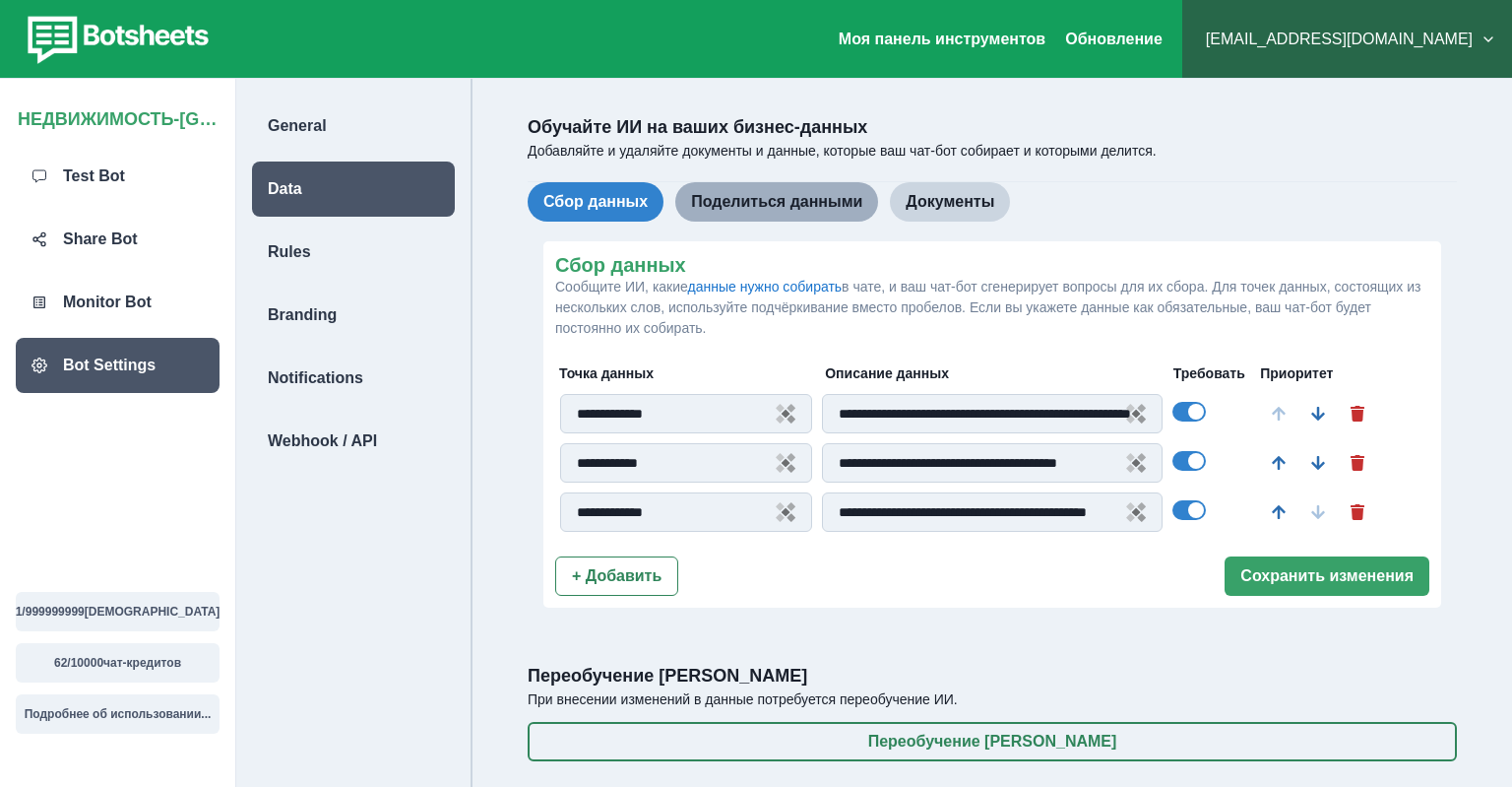 click on "Поделиться данными" at bounding box center [777, 202] 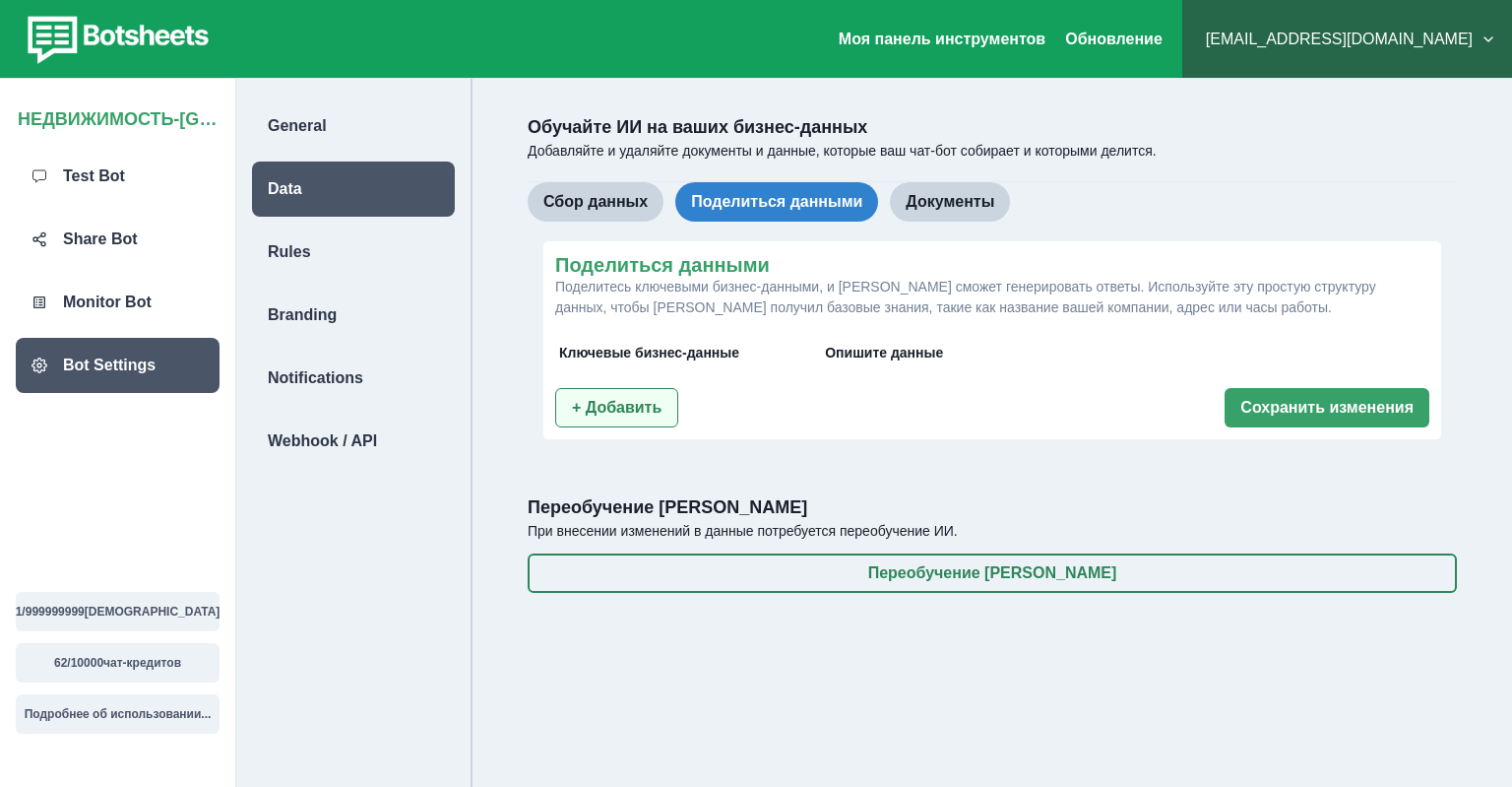 click on "+ Добавить" at bounding box center [616, 408] 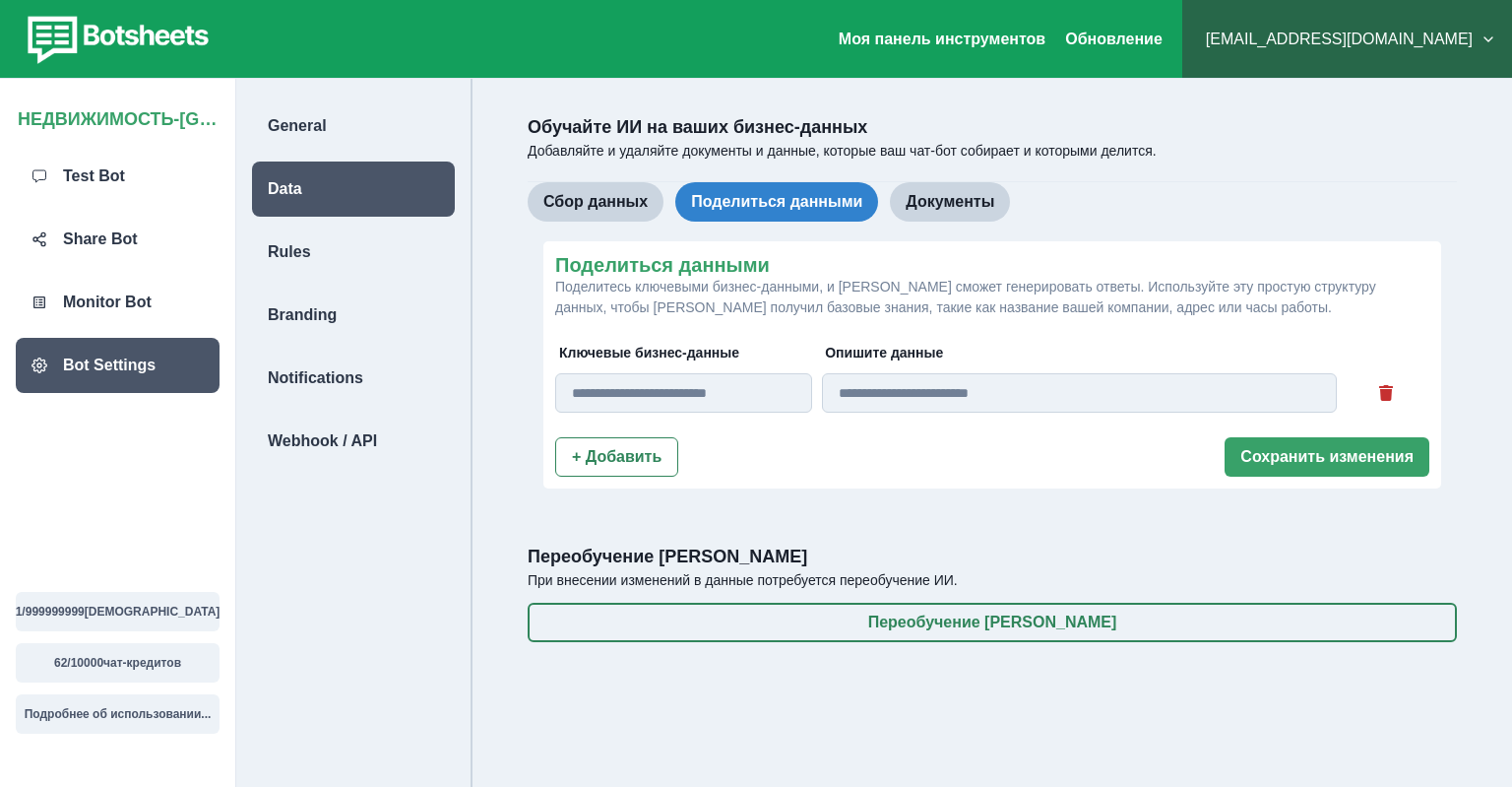 click at bounding box center (683, 393) 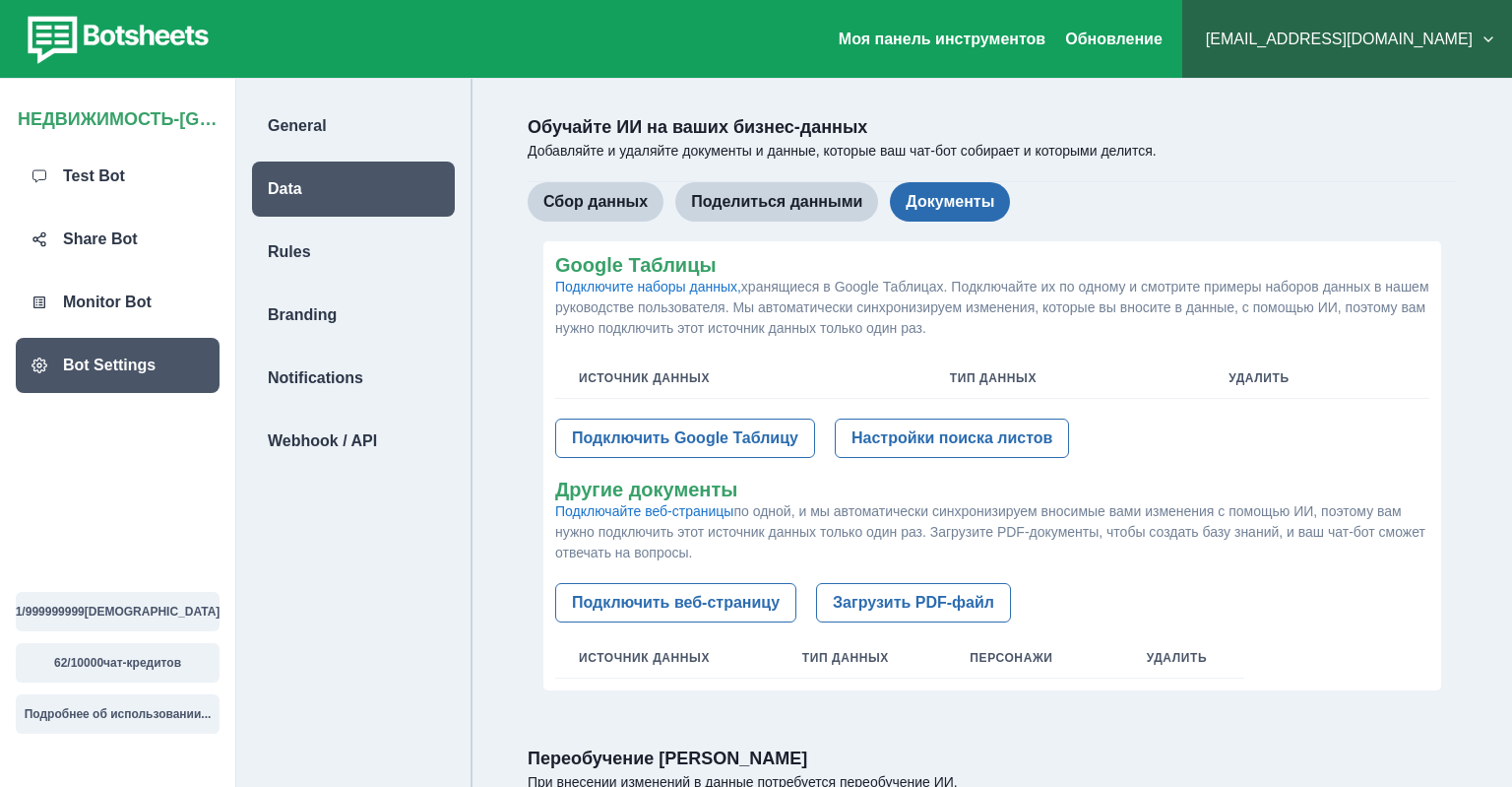click on "Документы" at bounding box center (950, 202) 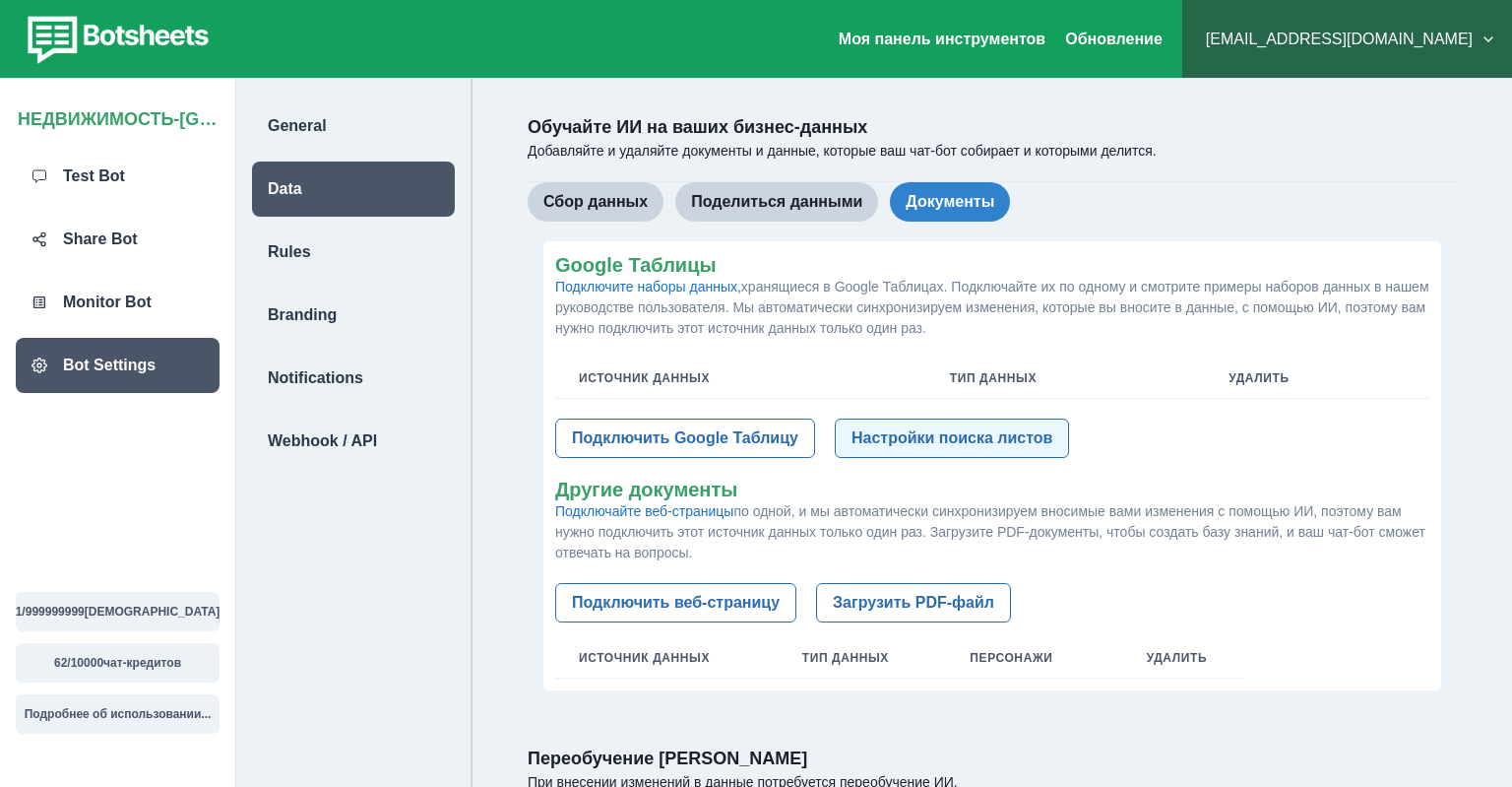 click on "Настройки поиска листов" at bounding box center [952, 438] 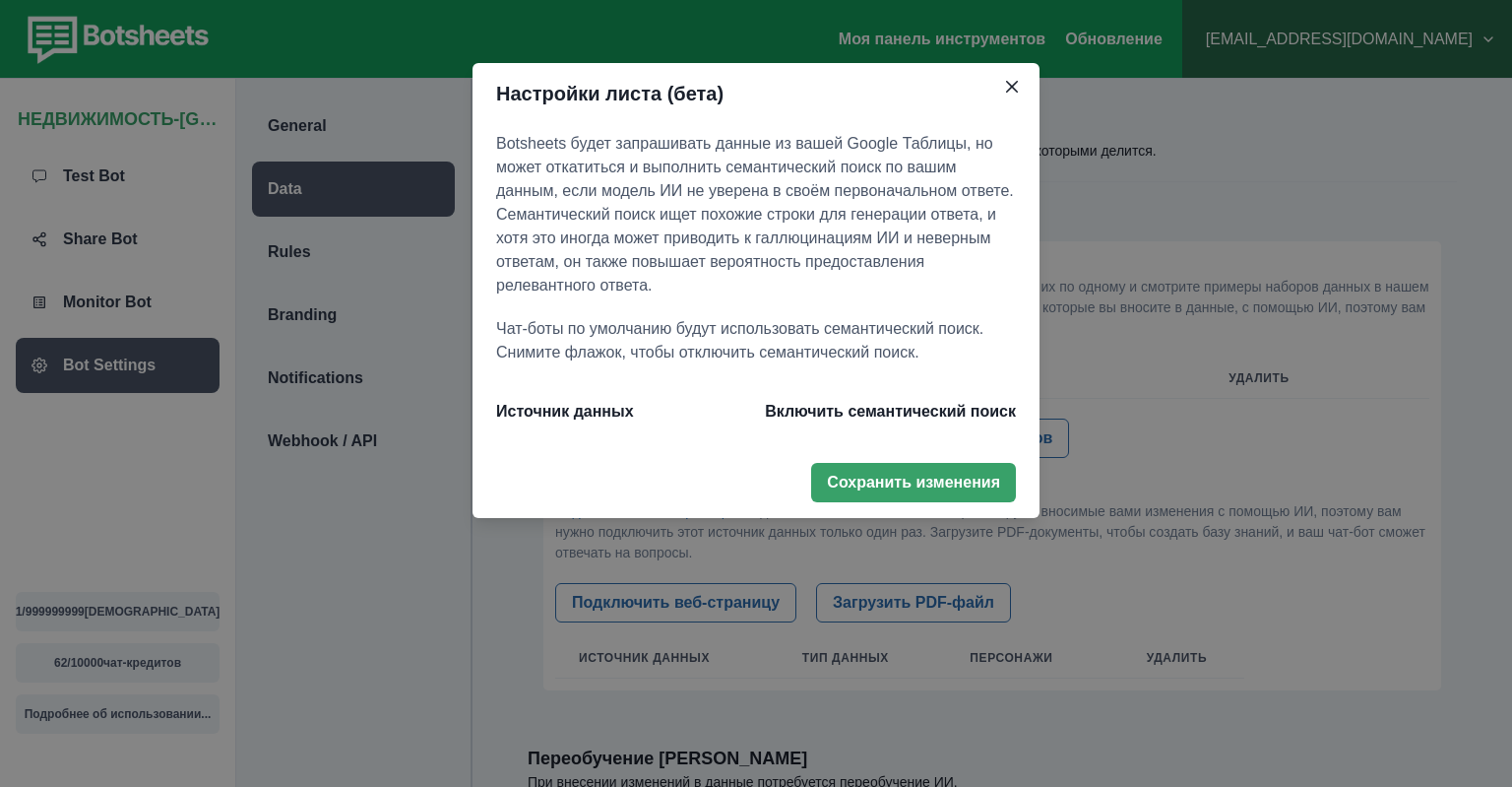 click on "Включить семантический поиск" at bounding box center (890, 412) 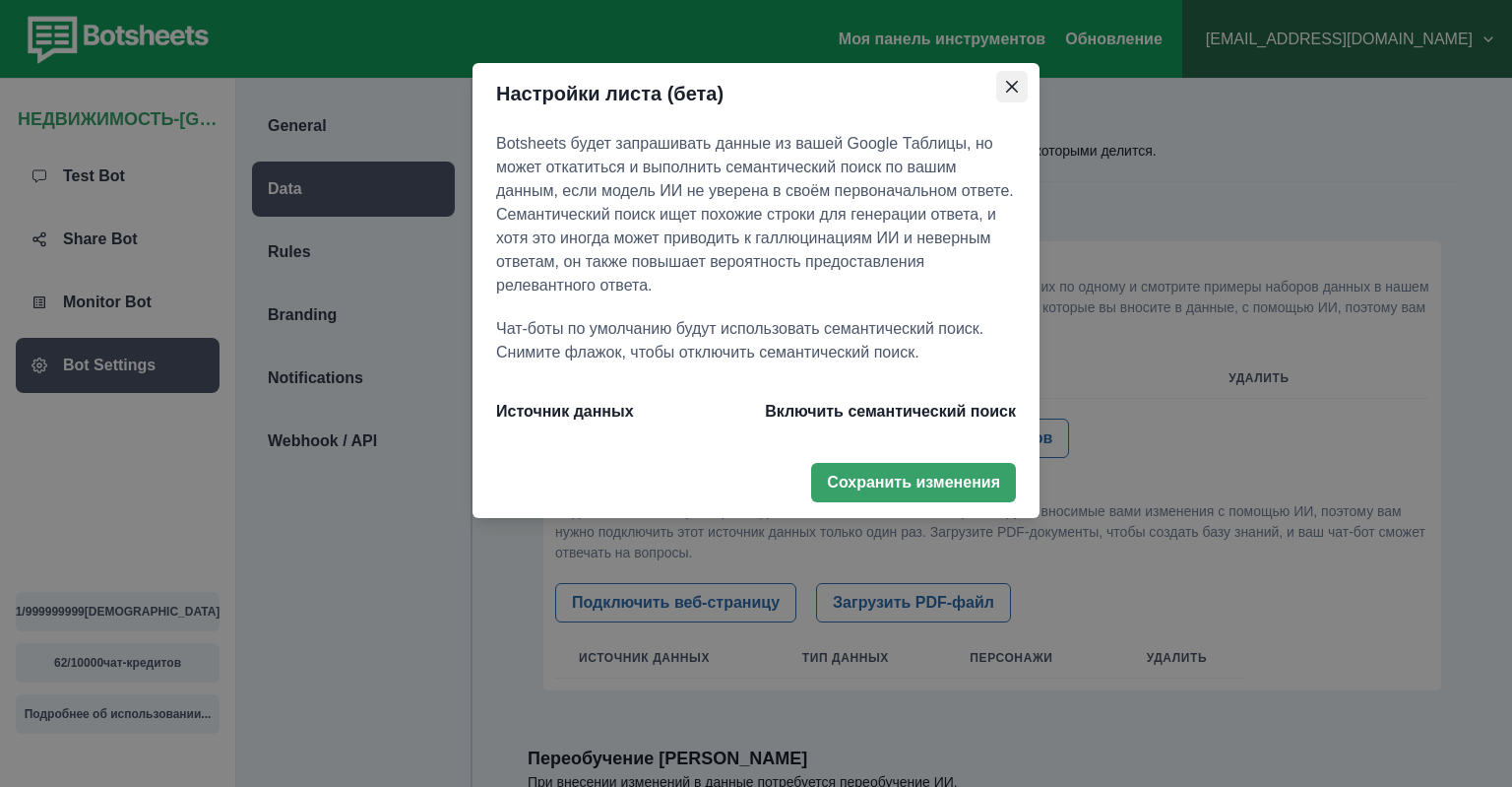 click at bounding box center [1012, 87] 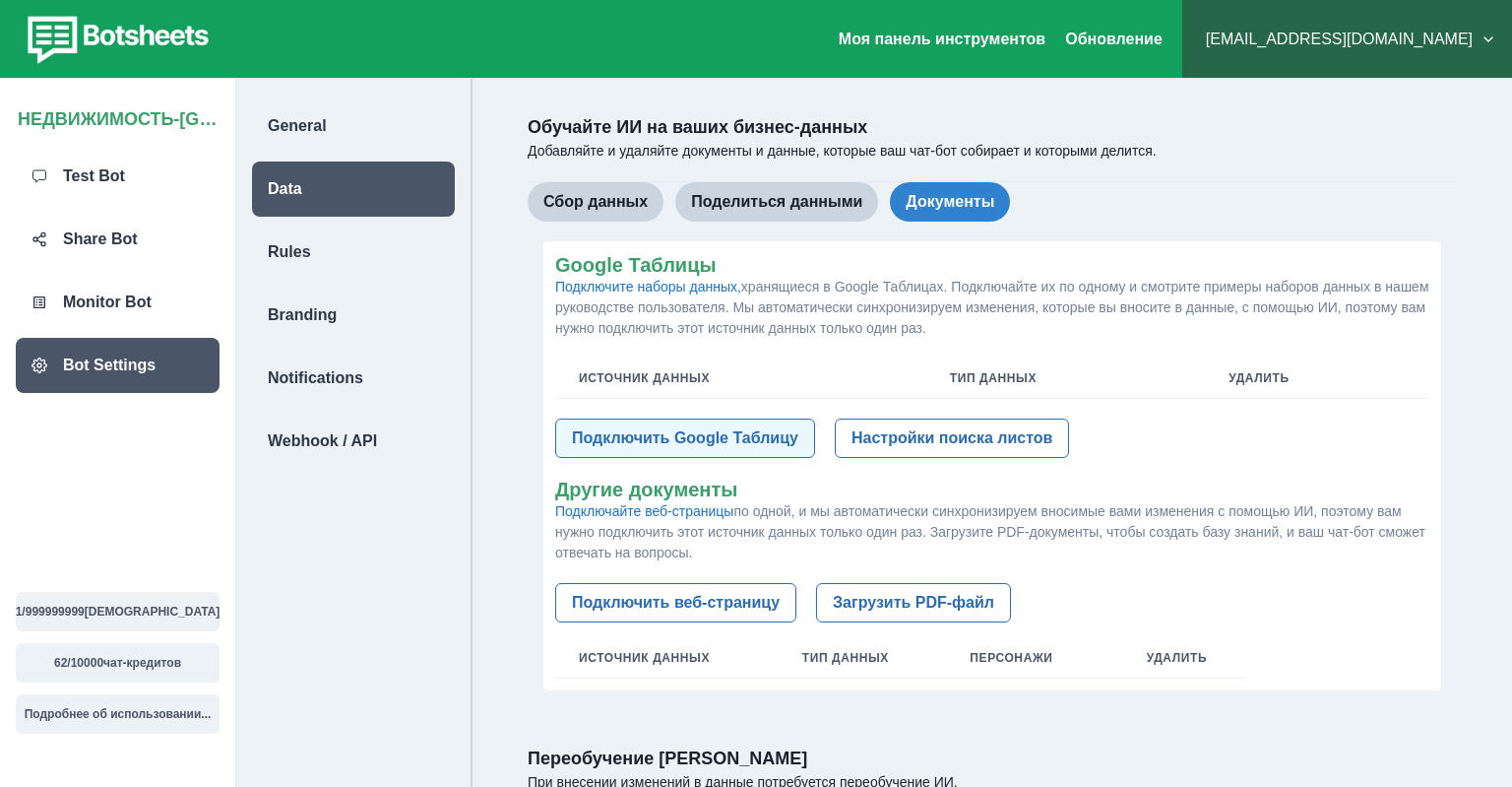 click on "Подключить Google Таблицу" at bounding box center [685, 438] 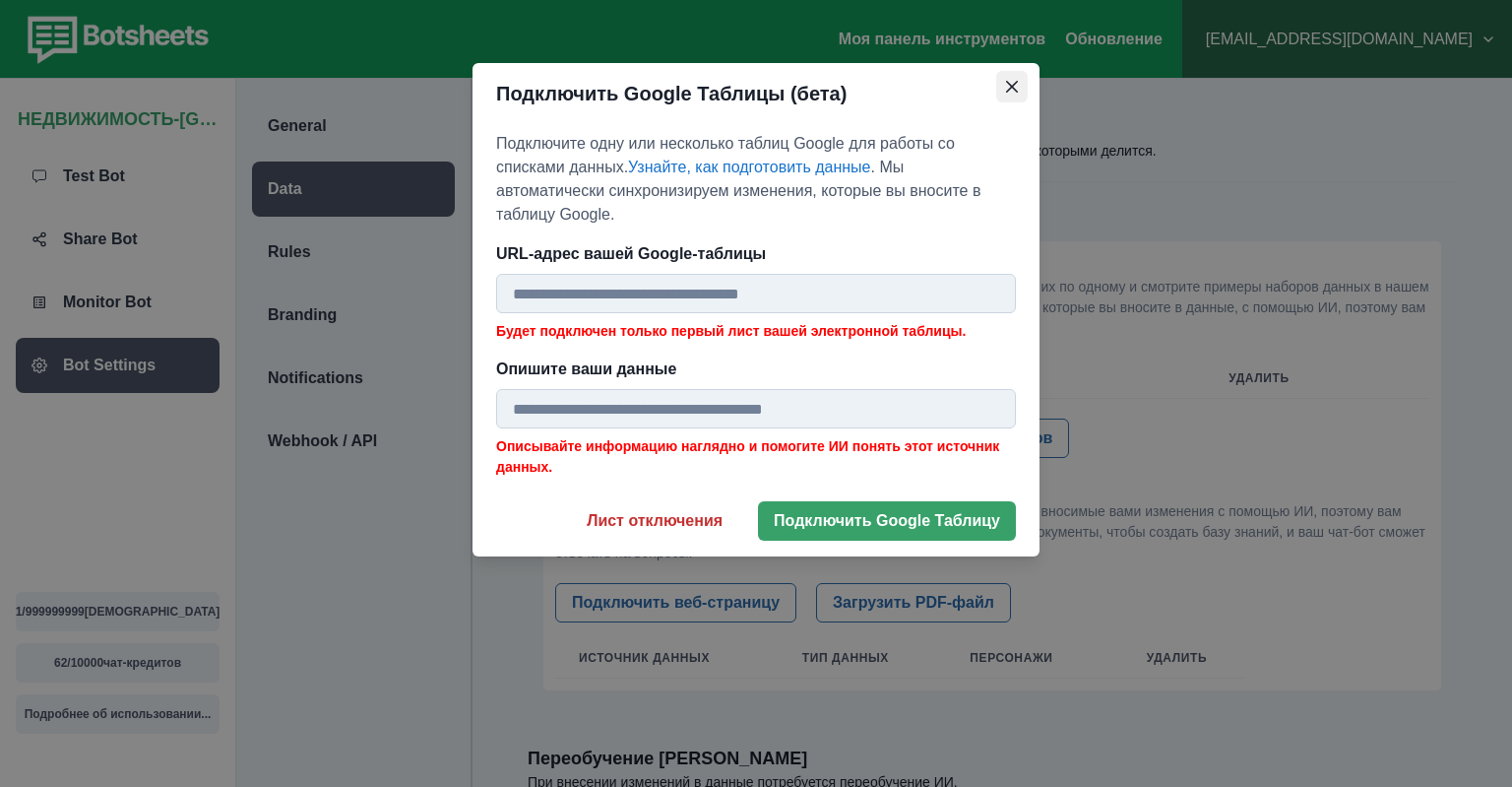 click at bounding box center (1012, 87) 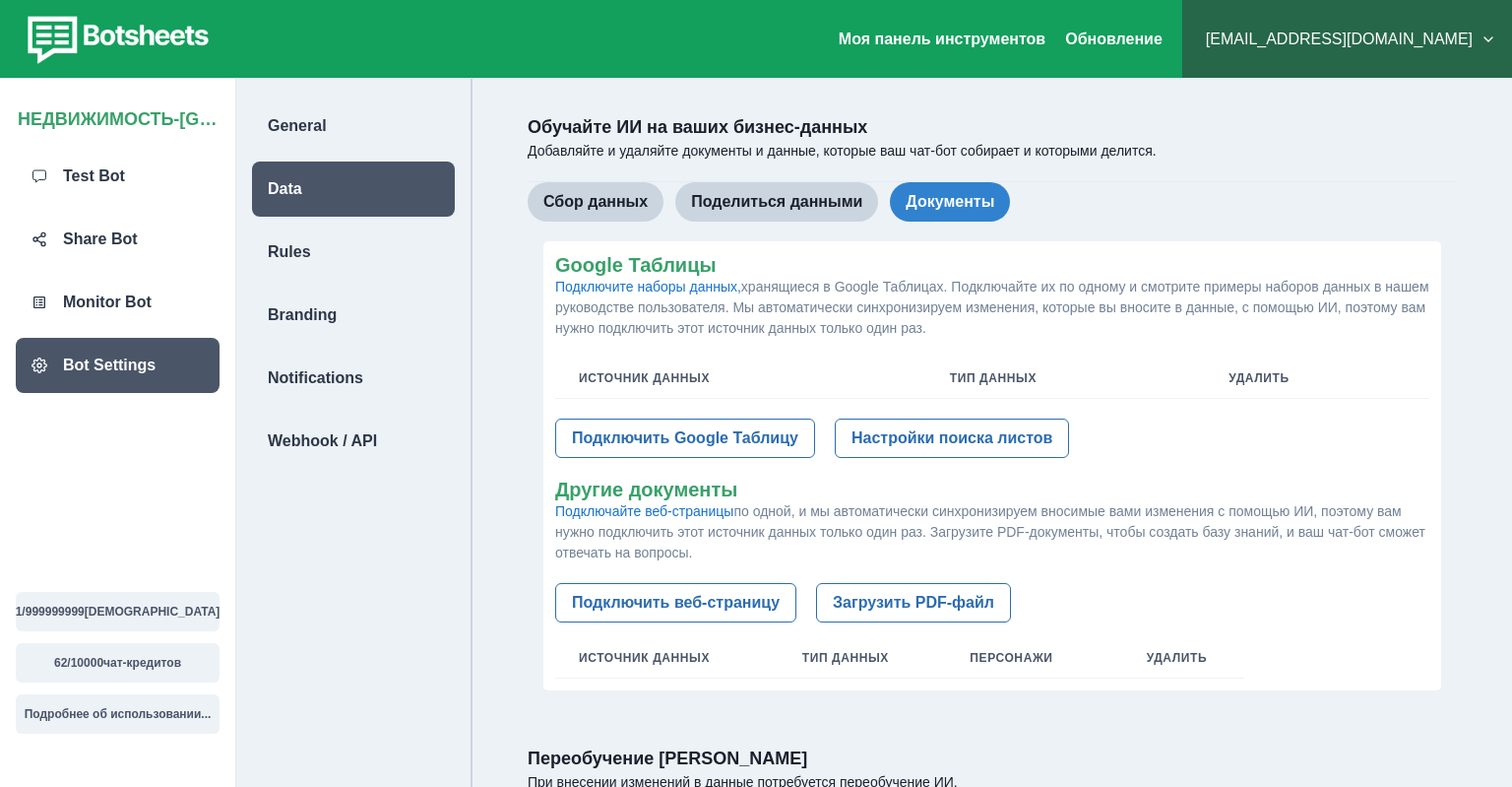 click on "[EMAIL_ADDRESS][DOMAIN_NAME]" at bounding box center [1347, 39] 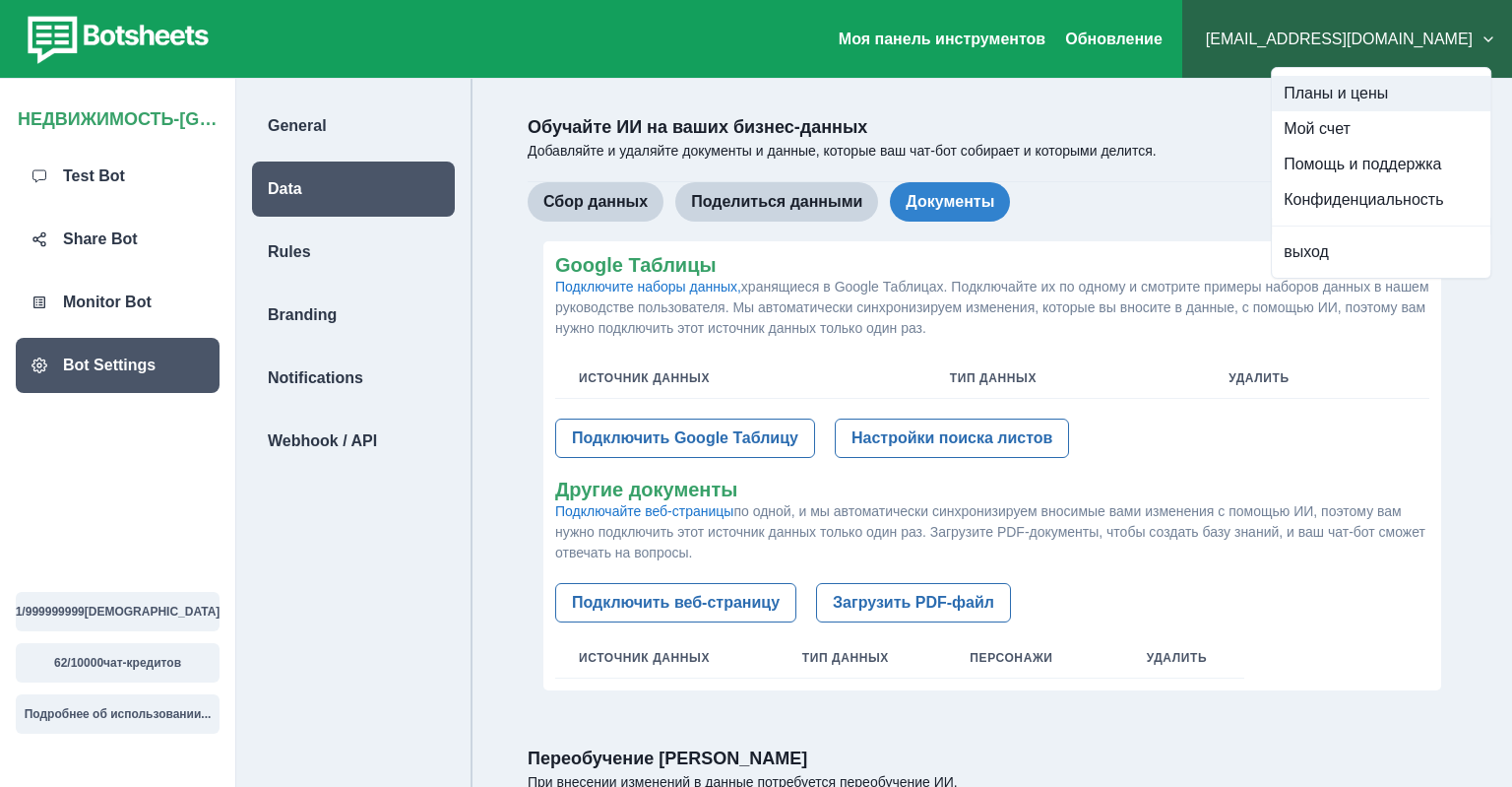click on "Планы и цены" at bounding box center [1381, 94] 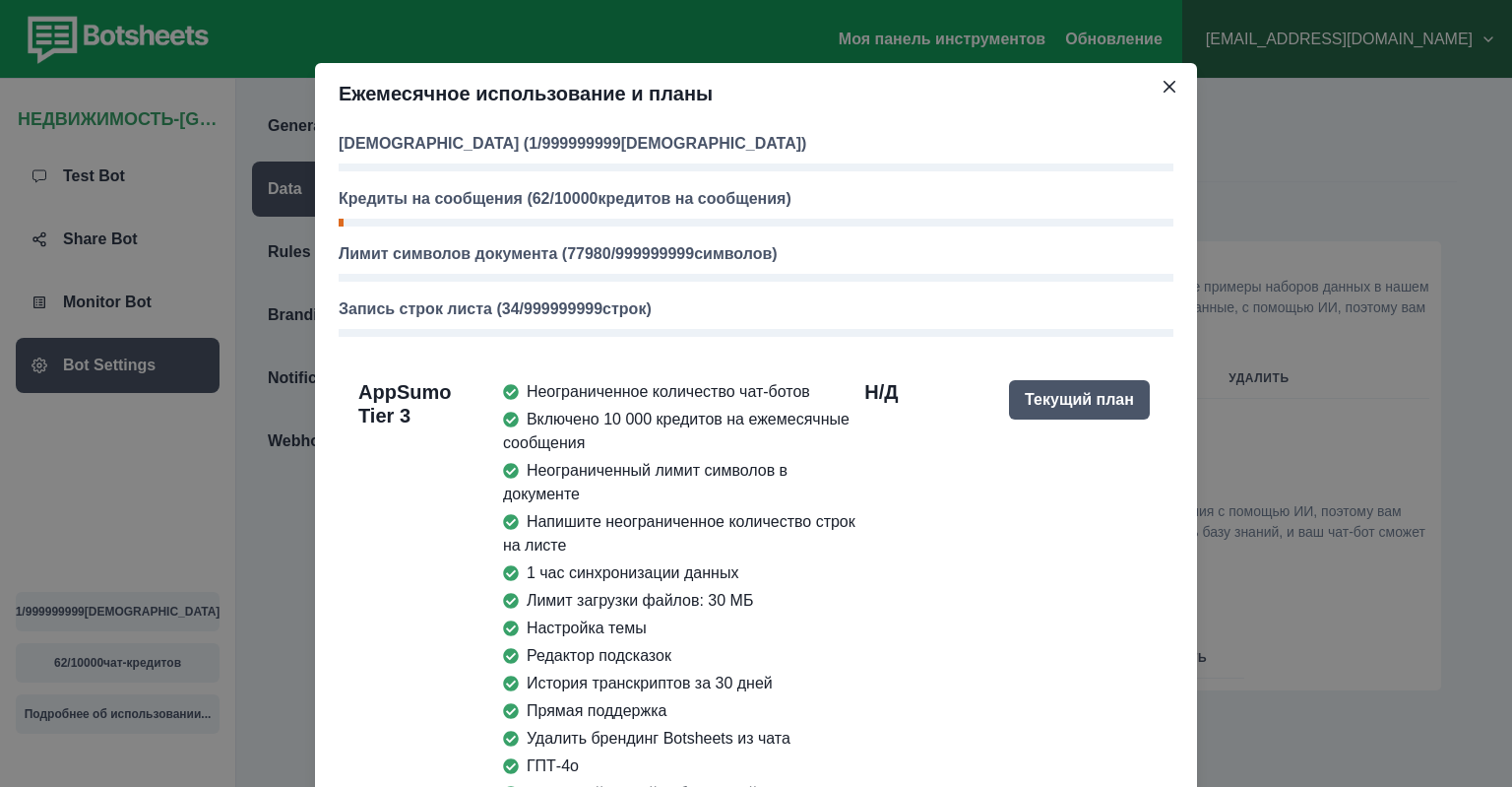 type 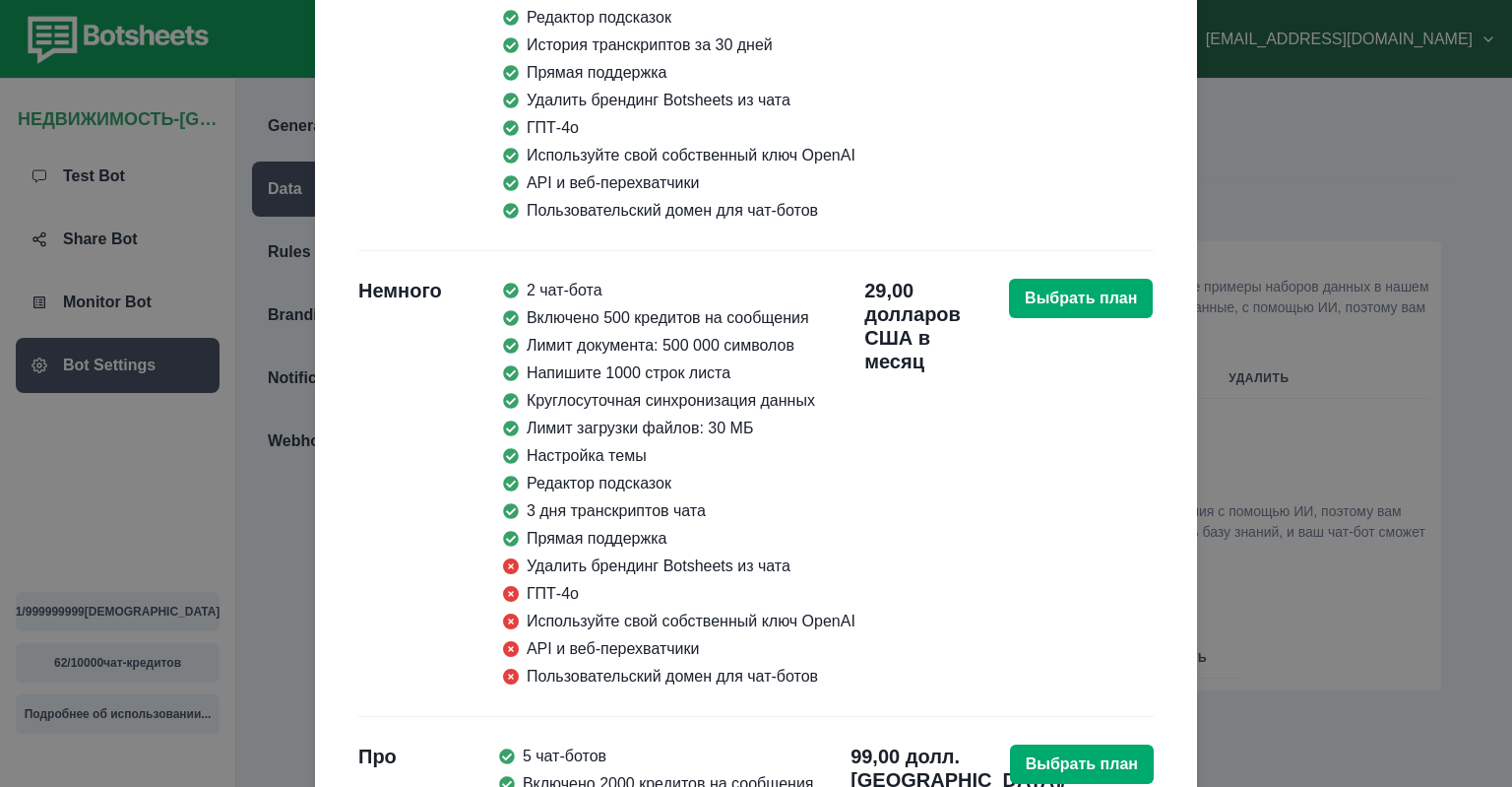 scroll, scrollTop: 0, scrollLeft: 0, axis: both 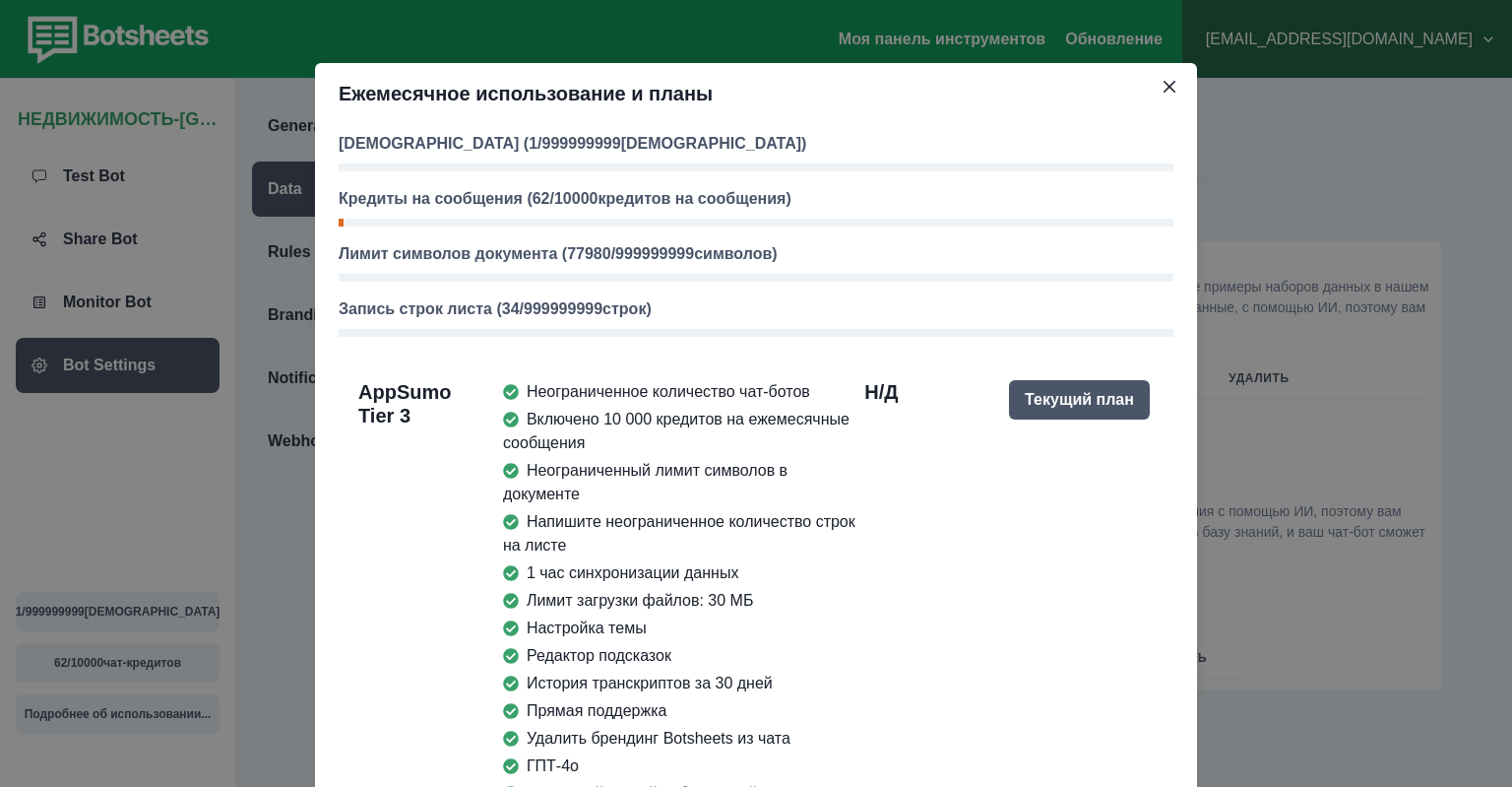 drag, startPoint x: 1181, startPoint y: 84, endPoint x: 1193, endPoint y: 81, distance: 12.369317 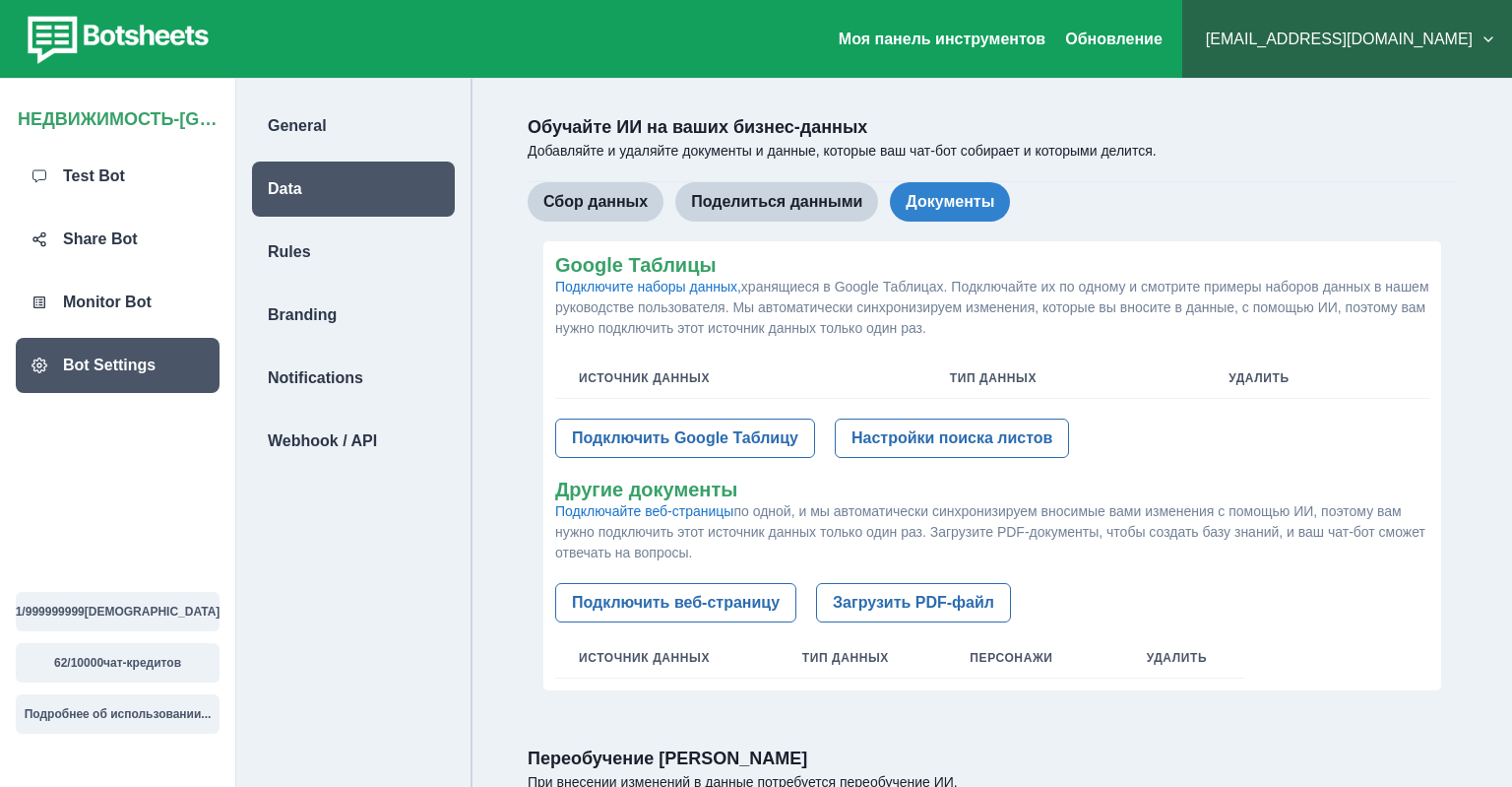 click on "[EMAIL_ADDRESS][DOMAIN_NAME]" at bounding box center (1347, 39) 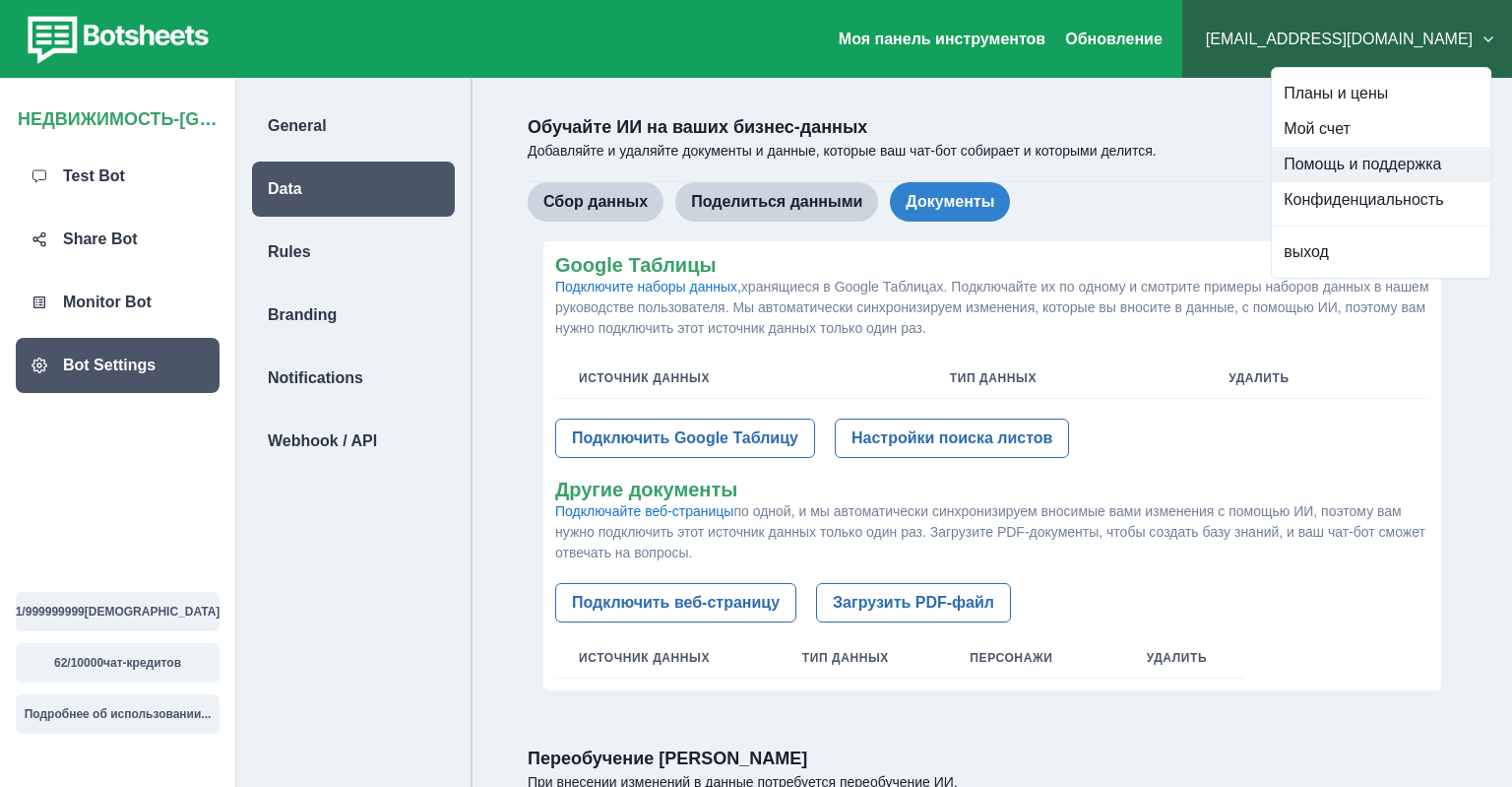 click on "Помощь и поддержка" at bounding box center [1381, 164] 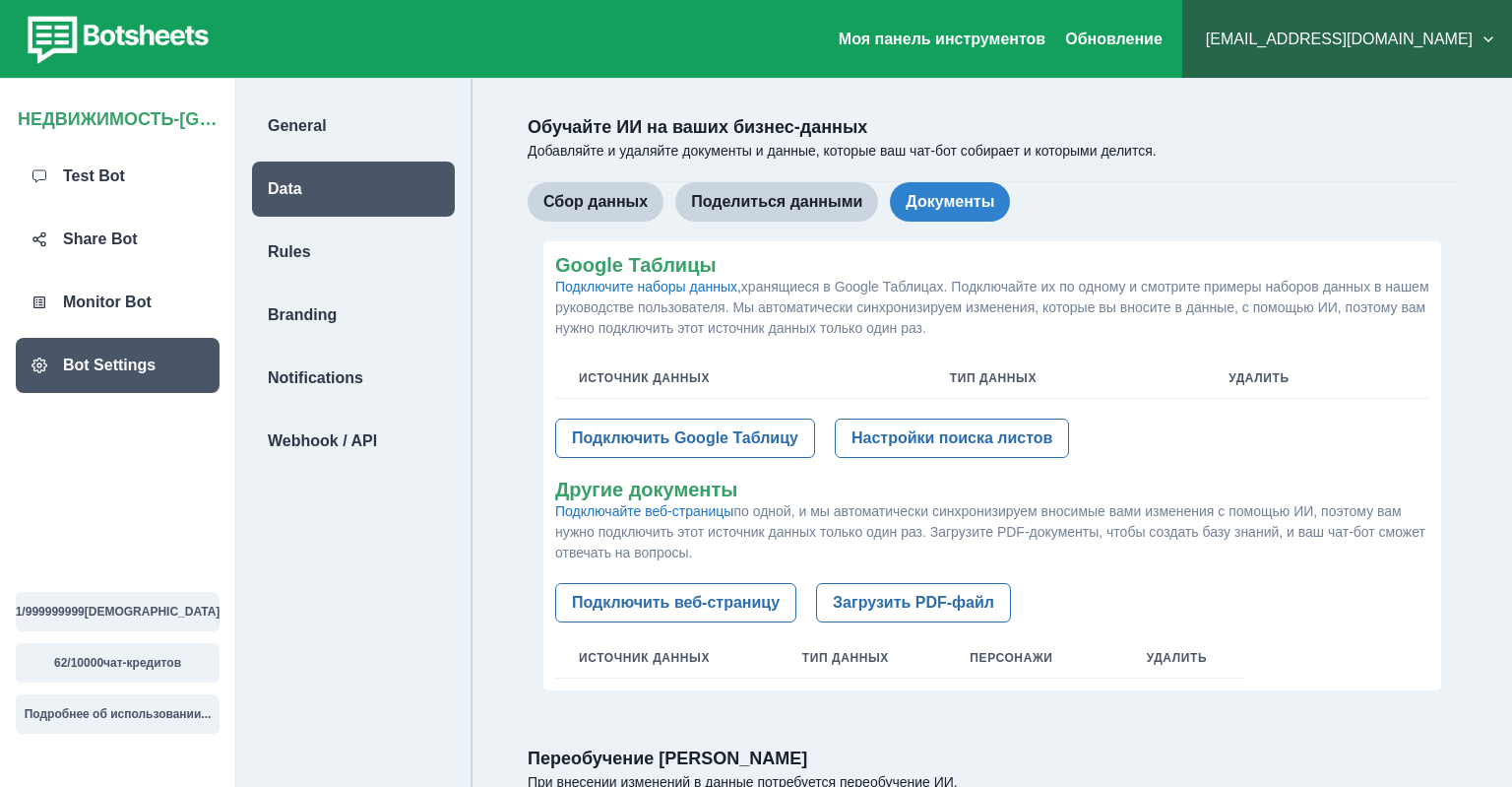 drag, startPoint x: 809, startPoint y: 430, endPoint x: 827, endPoint y: 542, distance: 113.437207 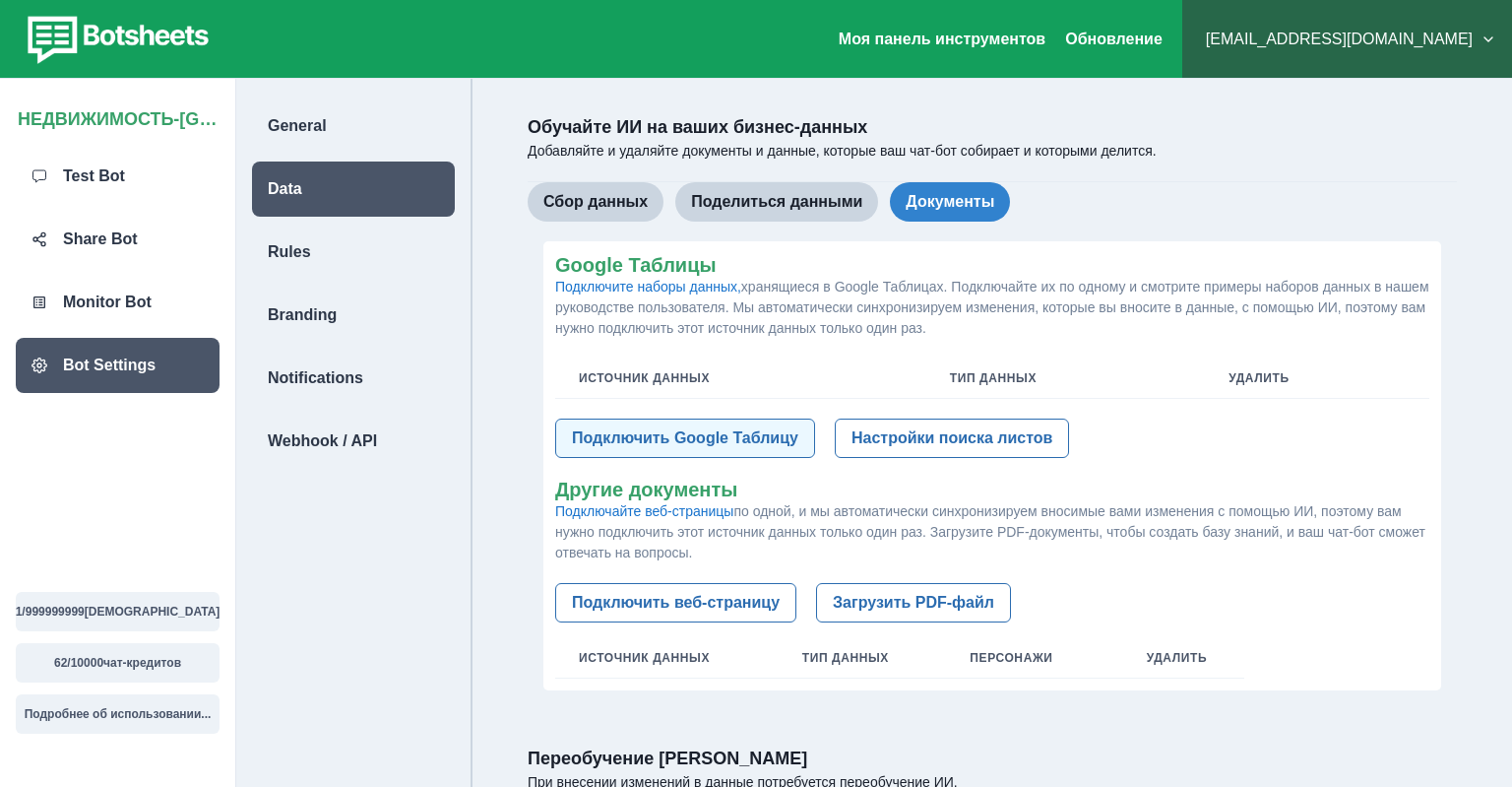 click on "Подключить Google Таблицу" at bounding box center [685, 438] 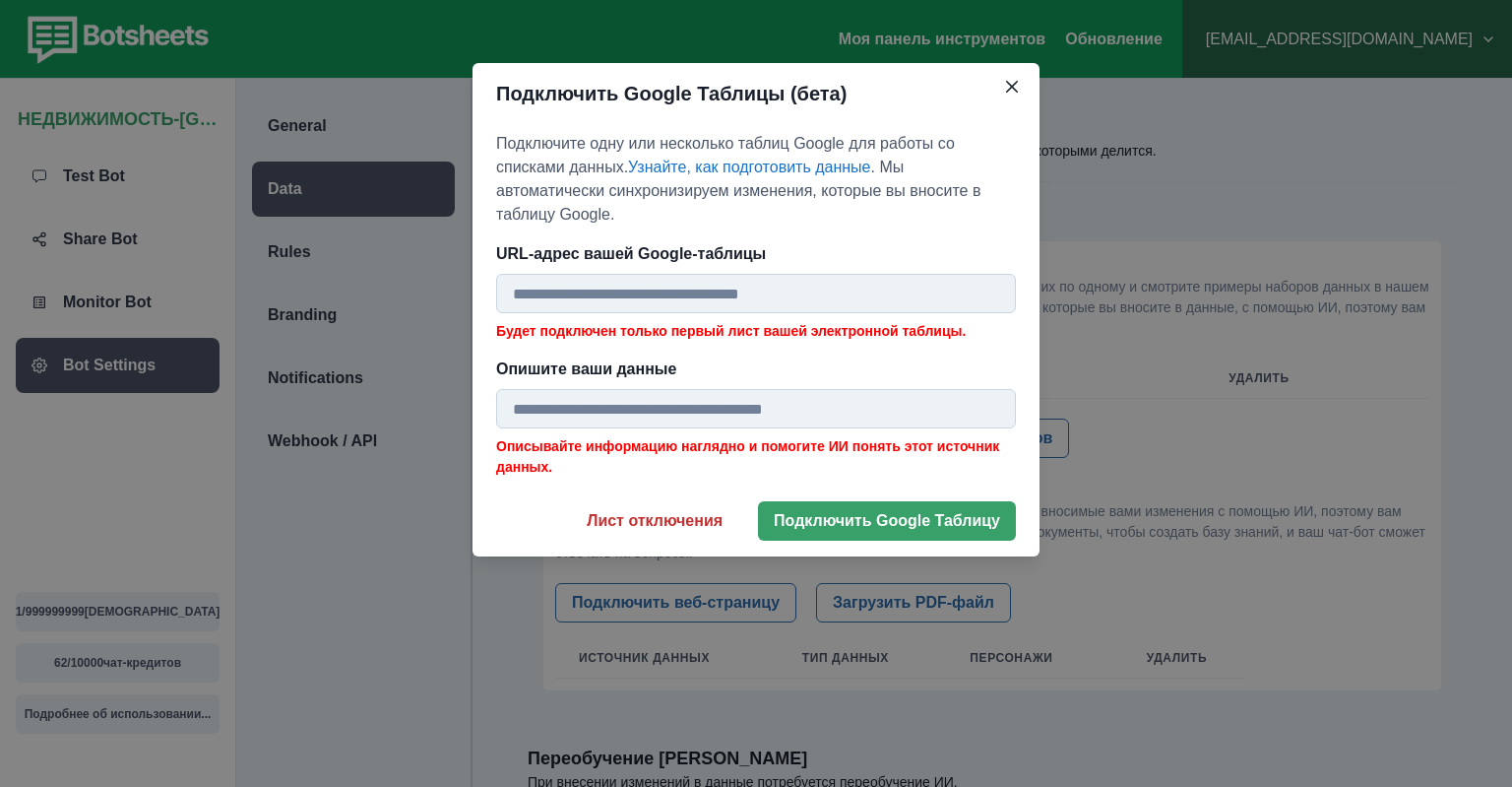 drag, startPoint x: 805, startPoint y: 262, endPoint x: 635, endPoint y: 249, distance: 170.49633 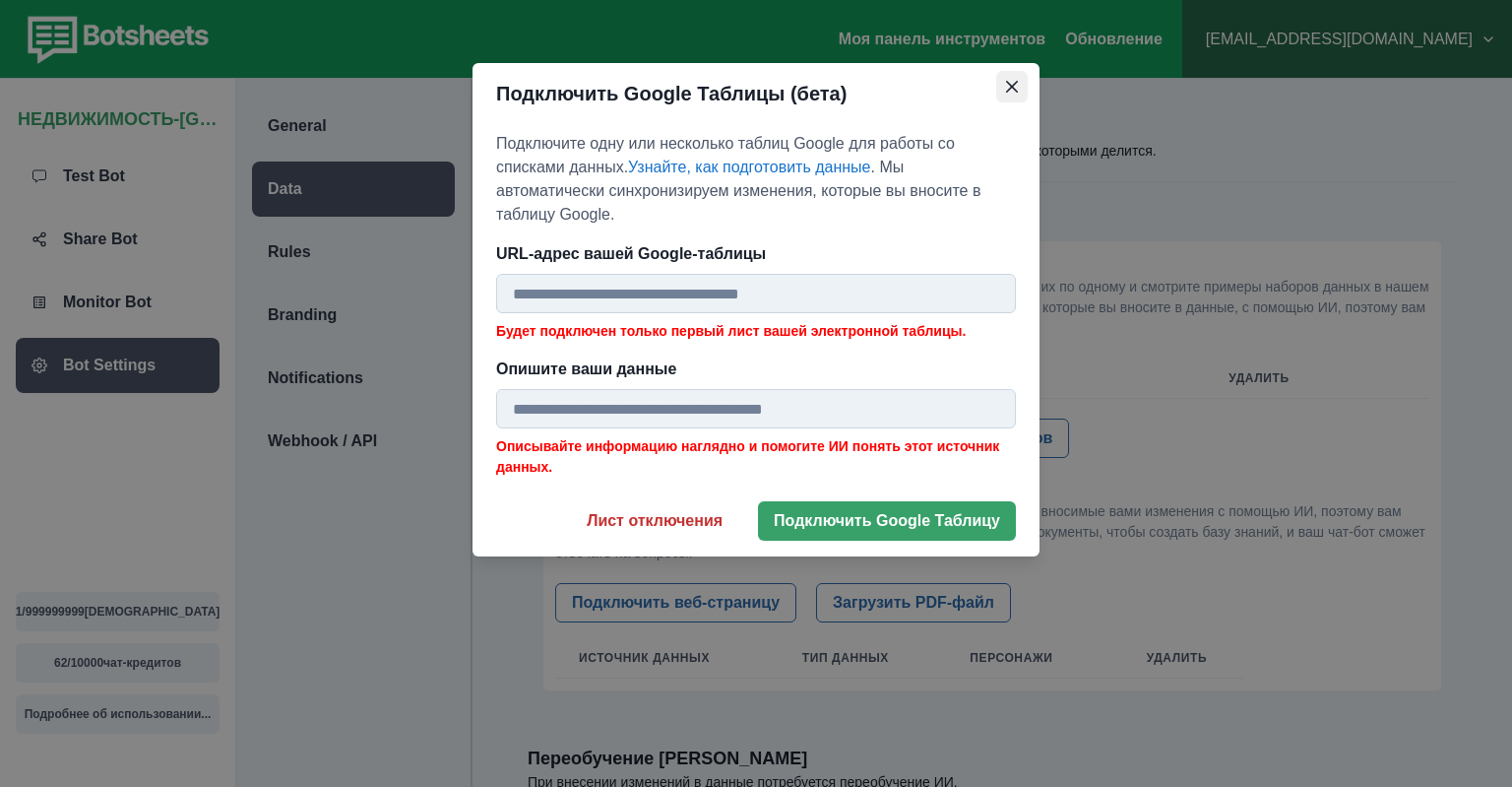 click at bounding box center (1012, 87) 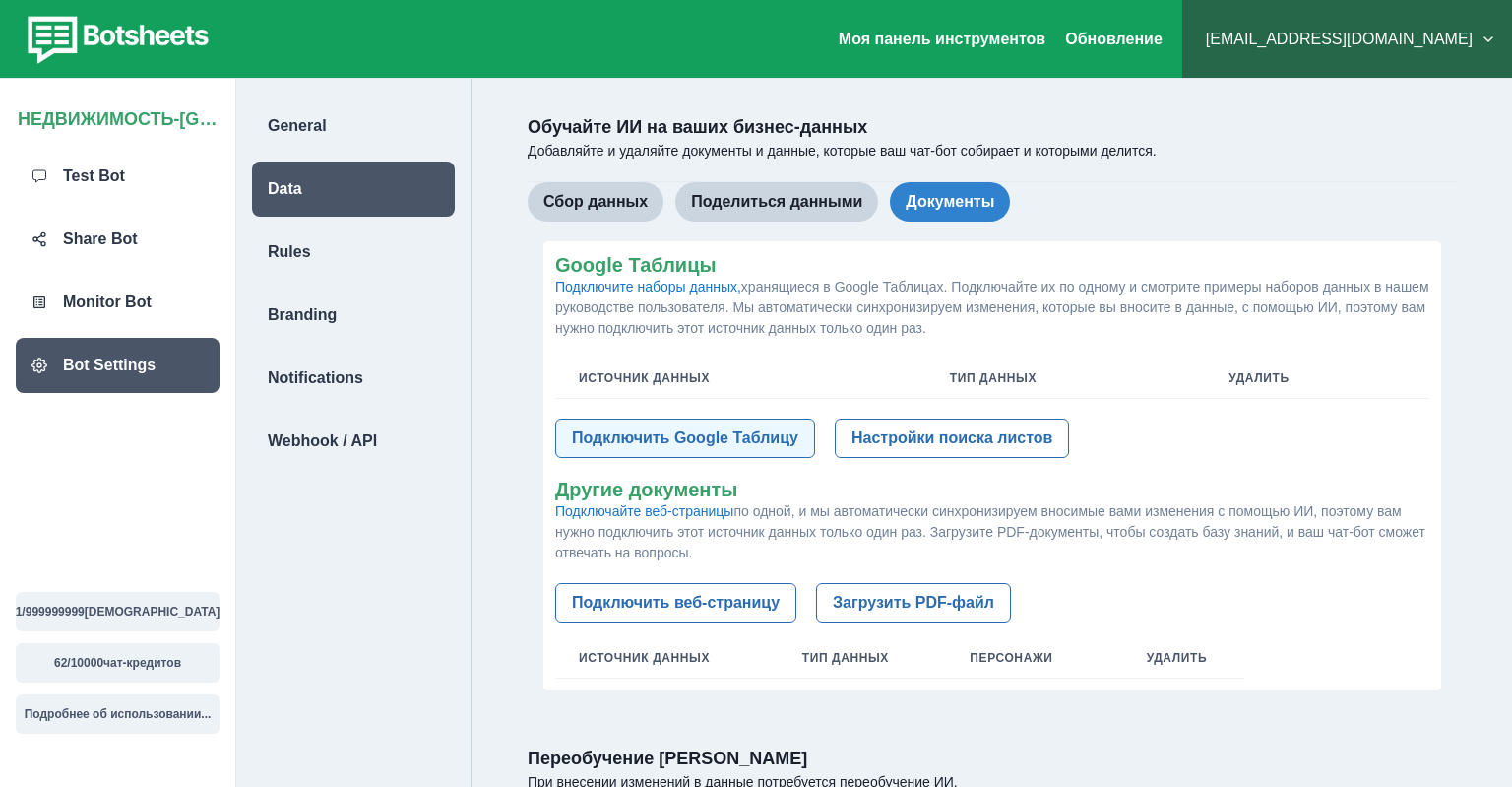 click on "Подключить Google Таблицу" at bounding box center [685, 438] 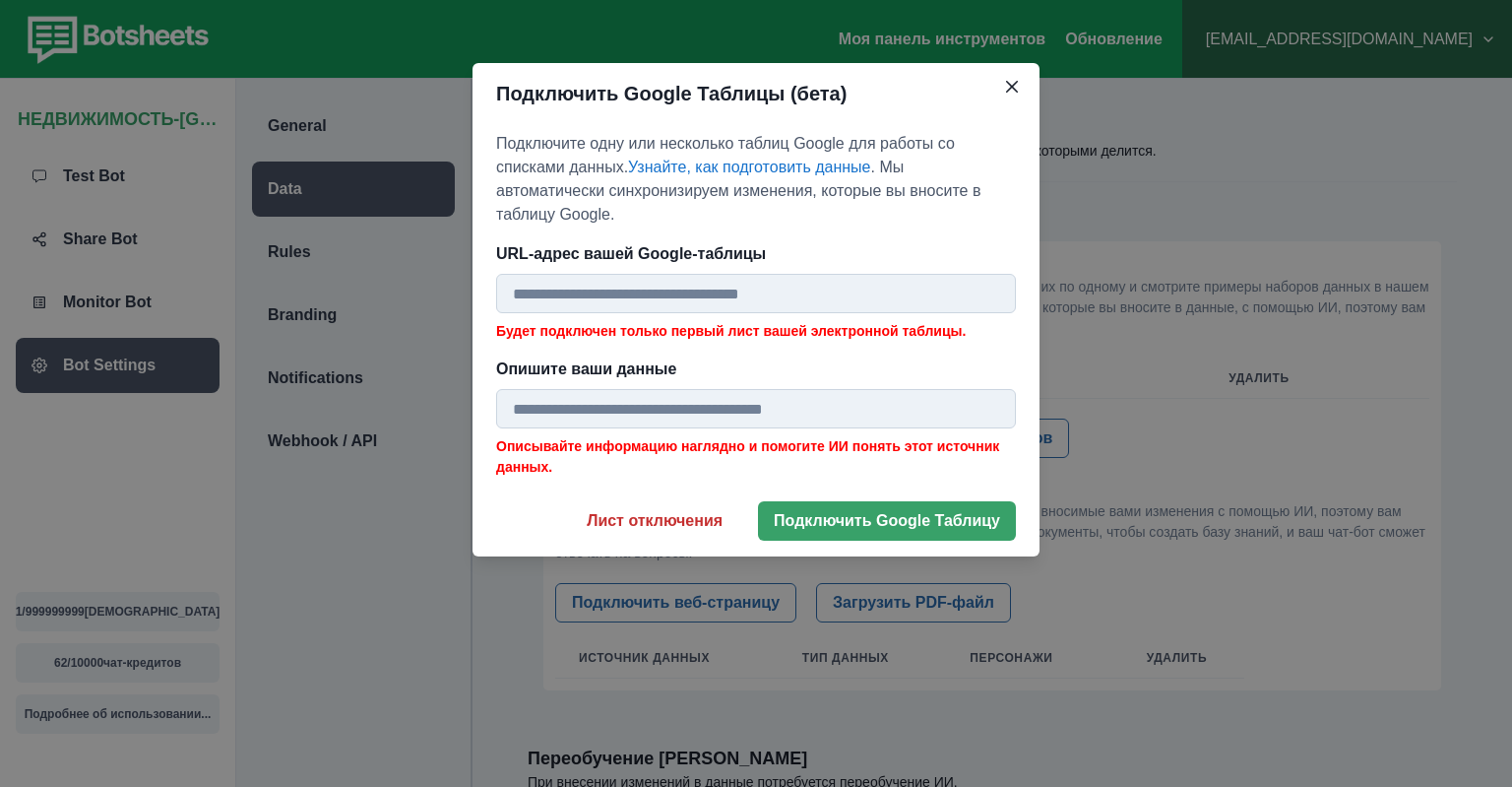 click on "URL-адрес вашей Google-таблицы" at bounding box center [750, 254] 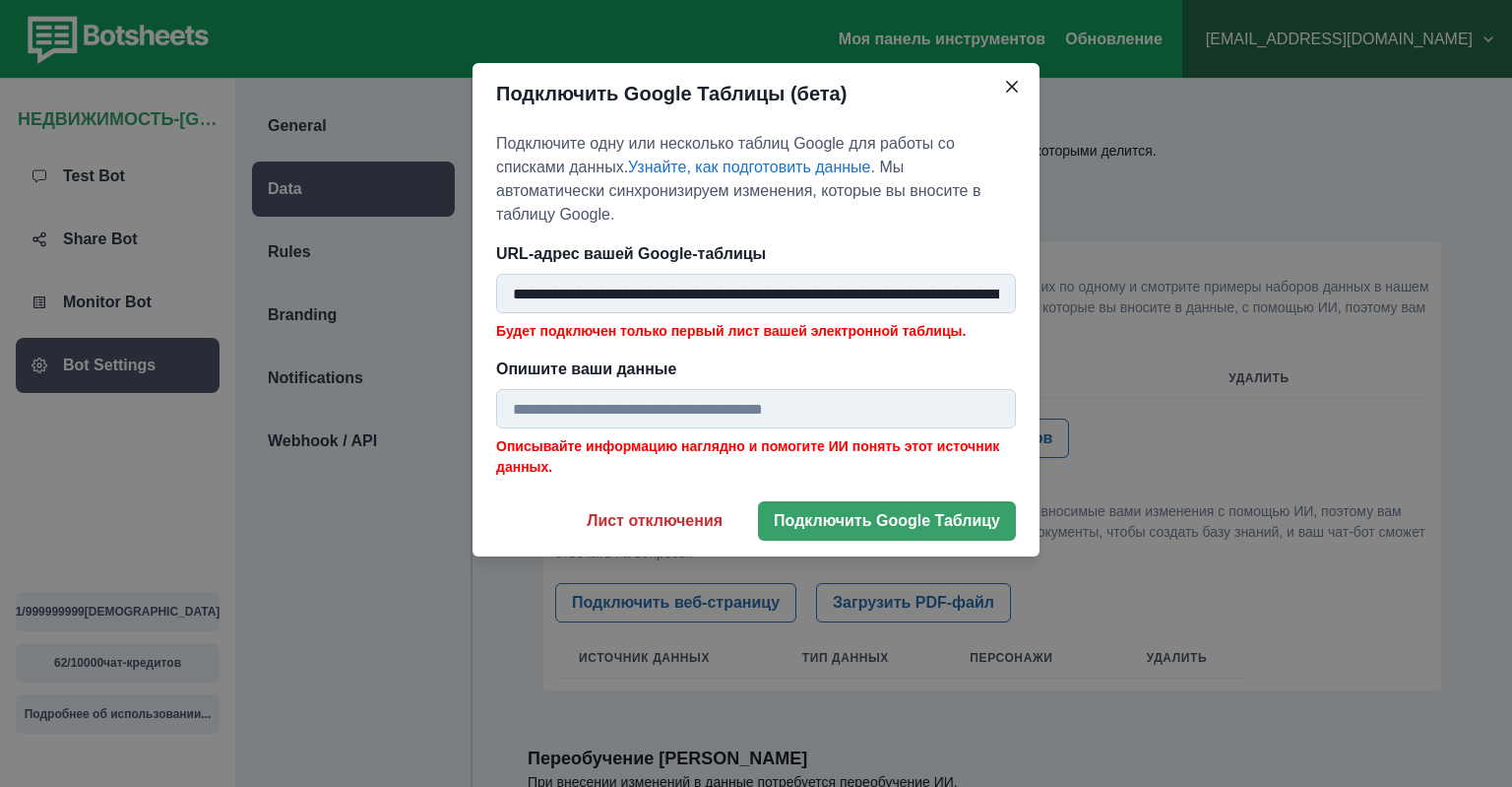 scroll, scrollTop: 0, scrollLeft: 614, axis: horizontal 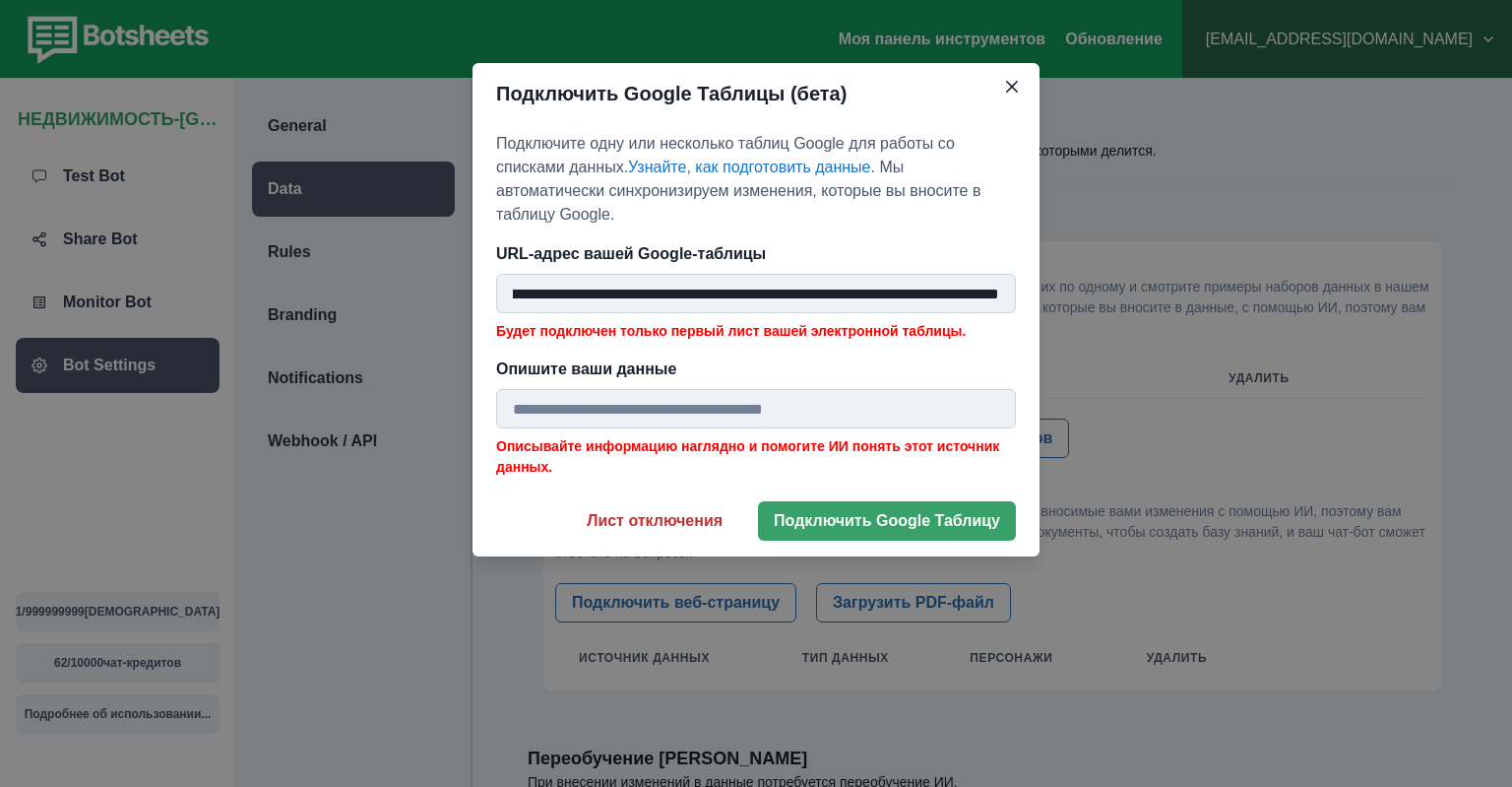 type on "**********" 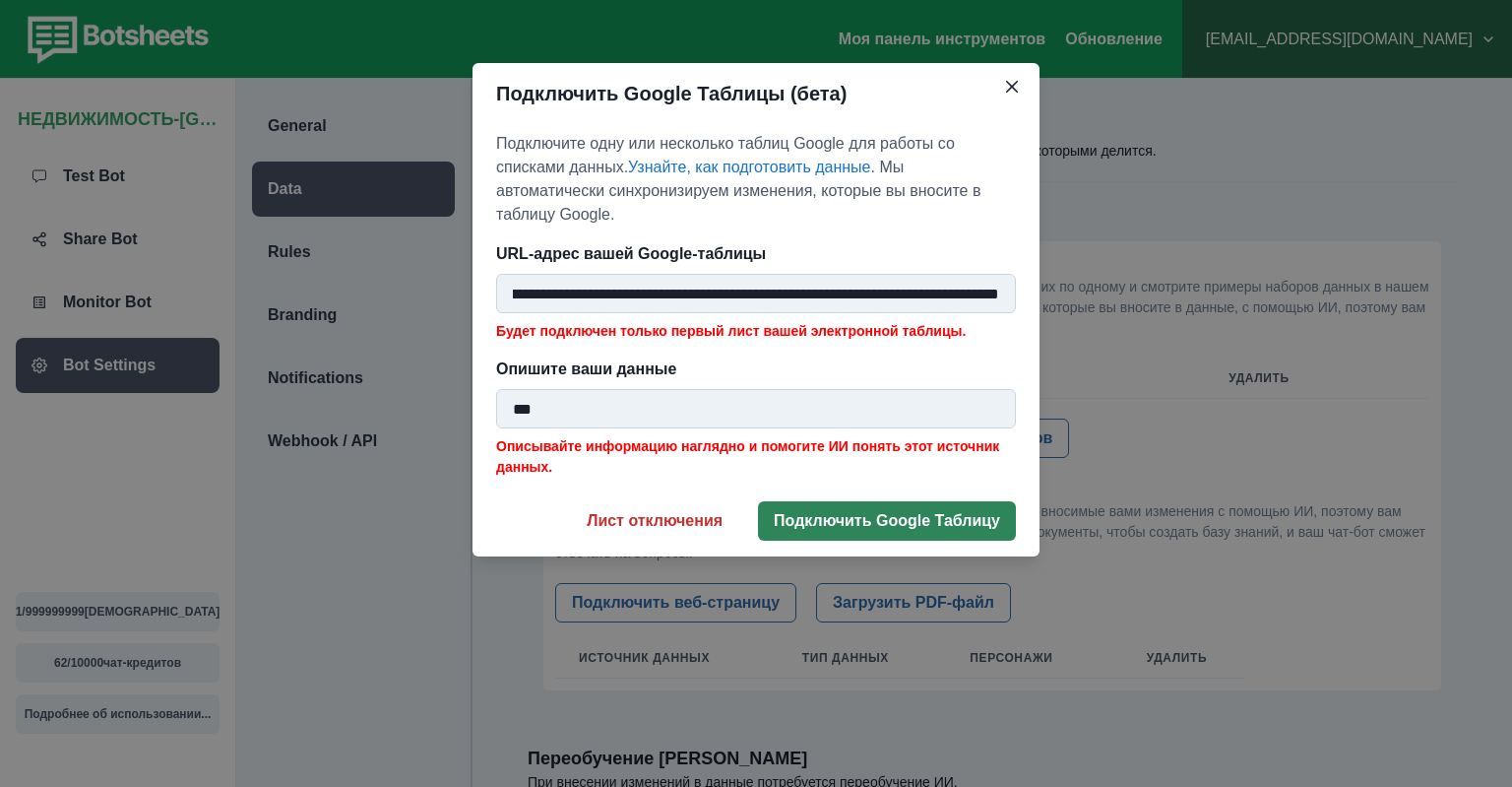 type on "***" 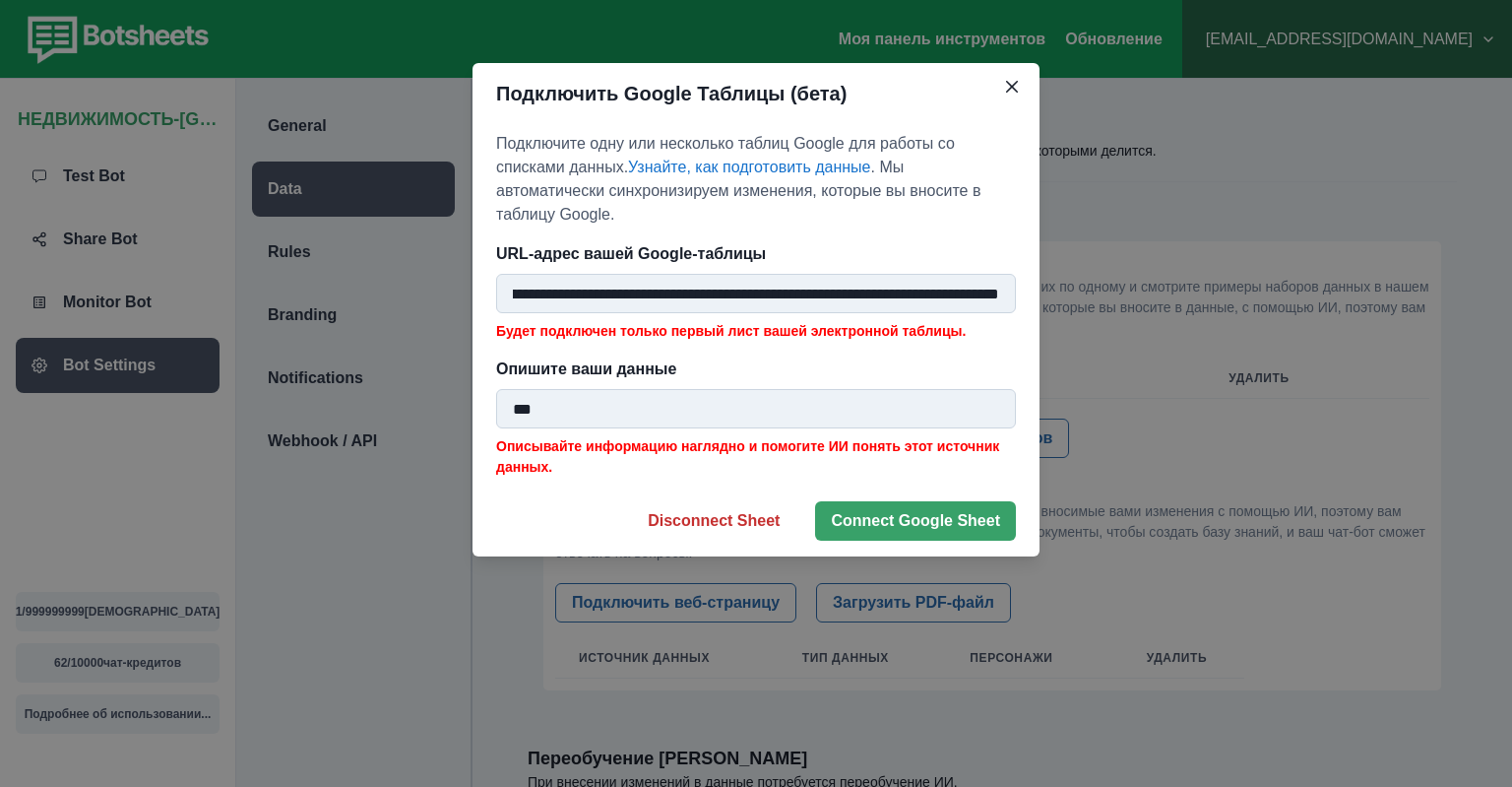 click on "**********" at bounding box center [756, 294] 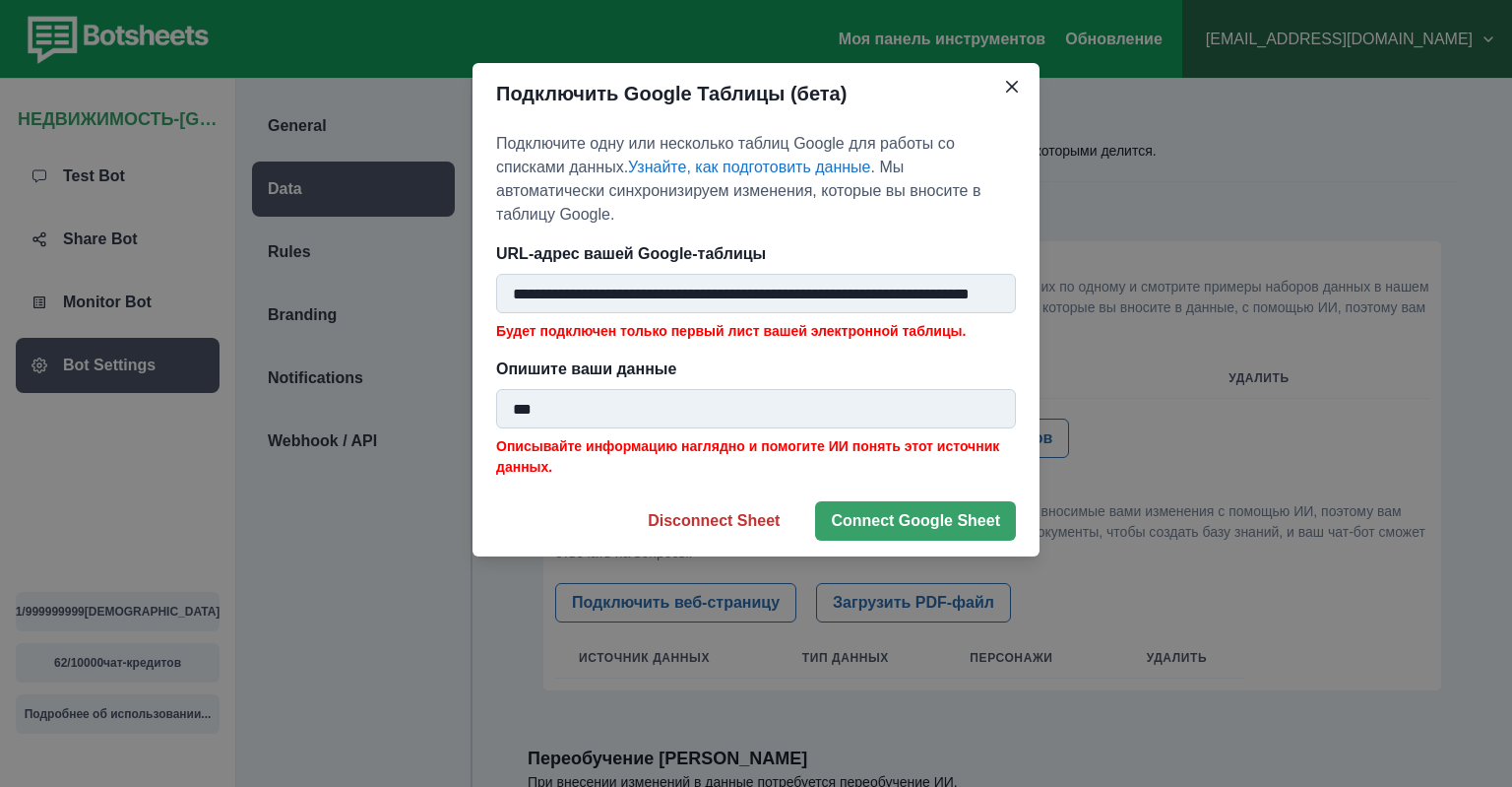 scroll, scrollTop: 0, scrollLeft: 134, axis: horizontal 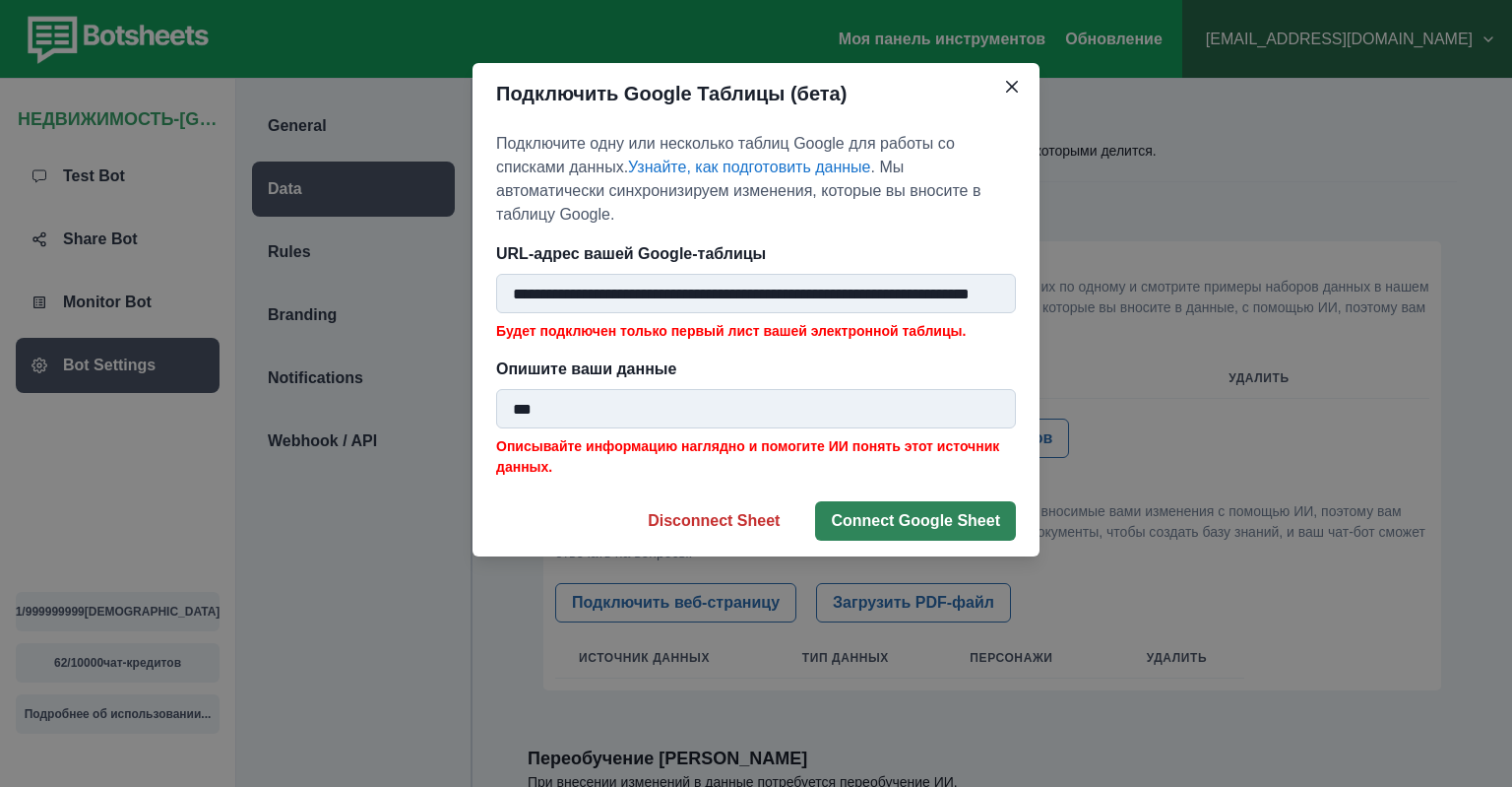 type on "**********" 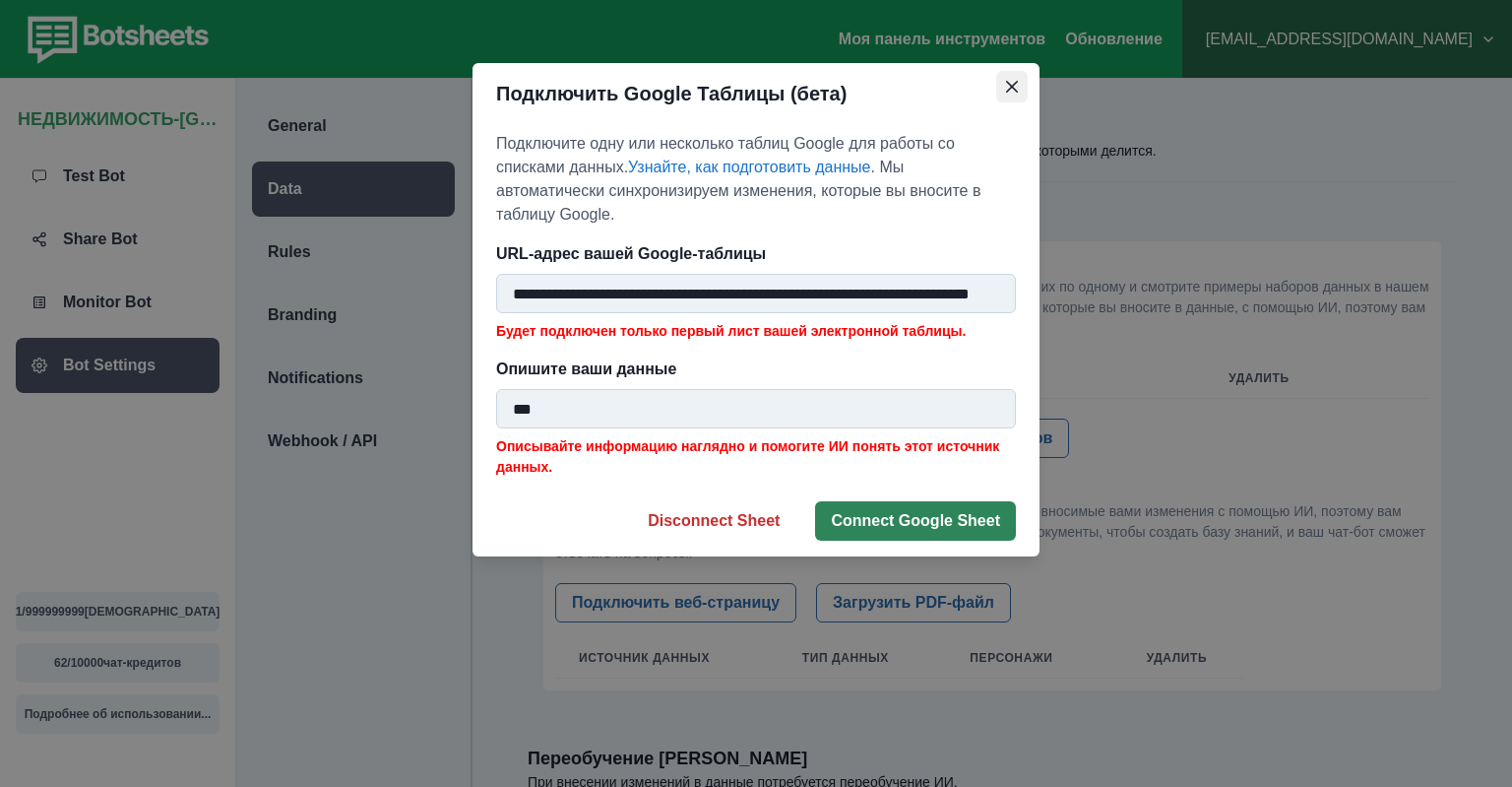 click at bounding box center (1012, 87) 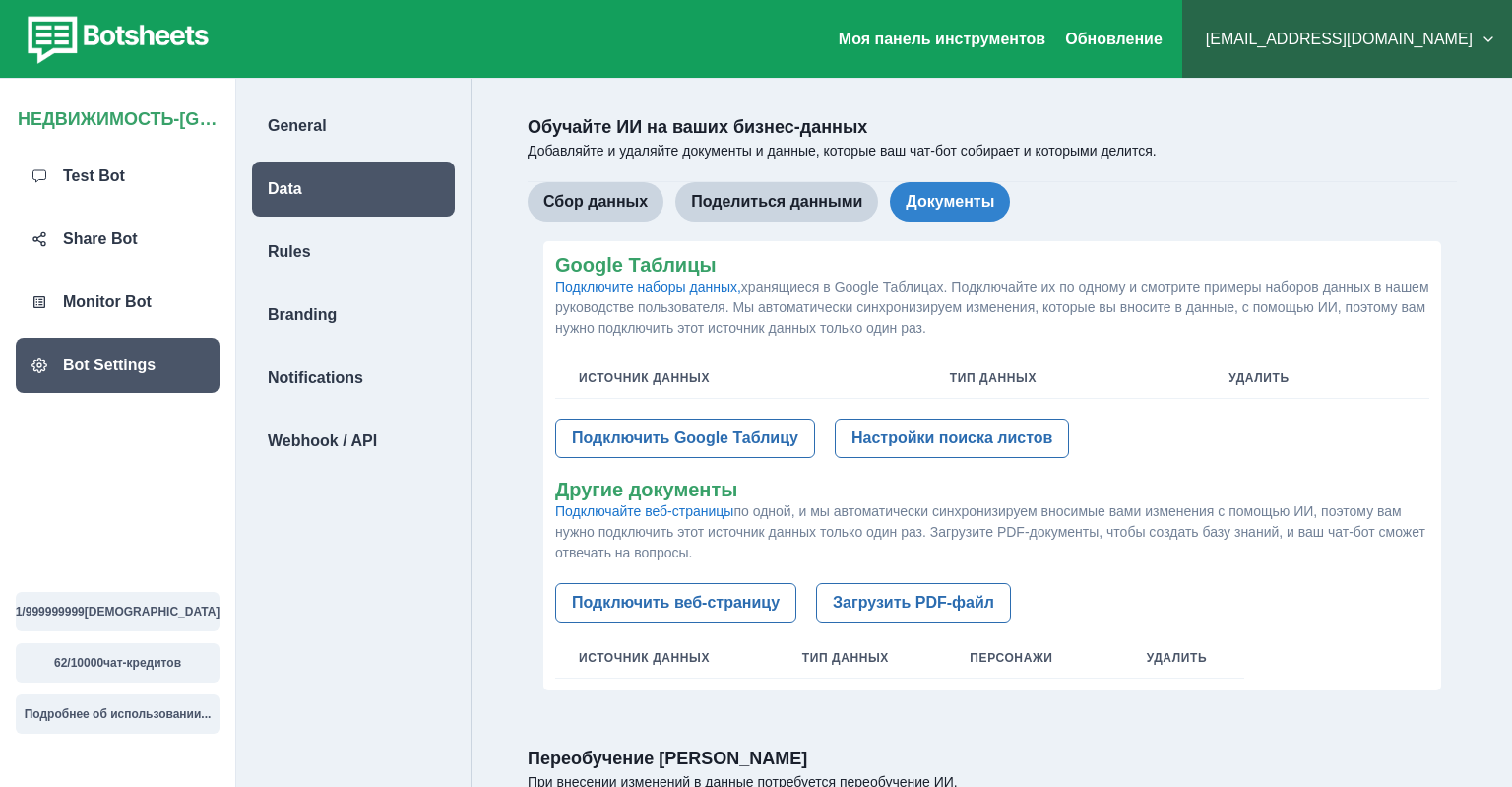 click on "[EMAIL_ADDRESS][DOMAIN_NAME]" at bounding box center [1347, 39] 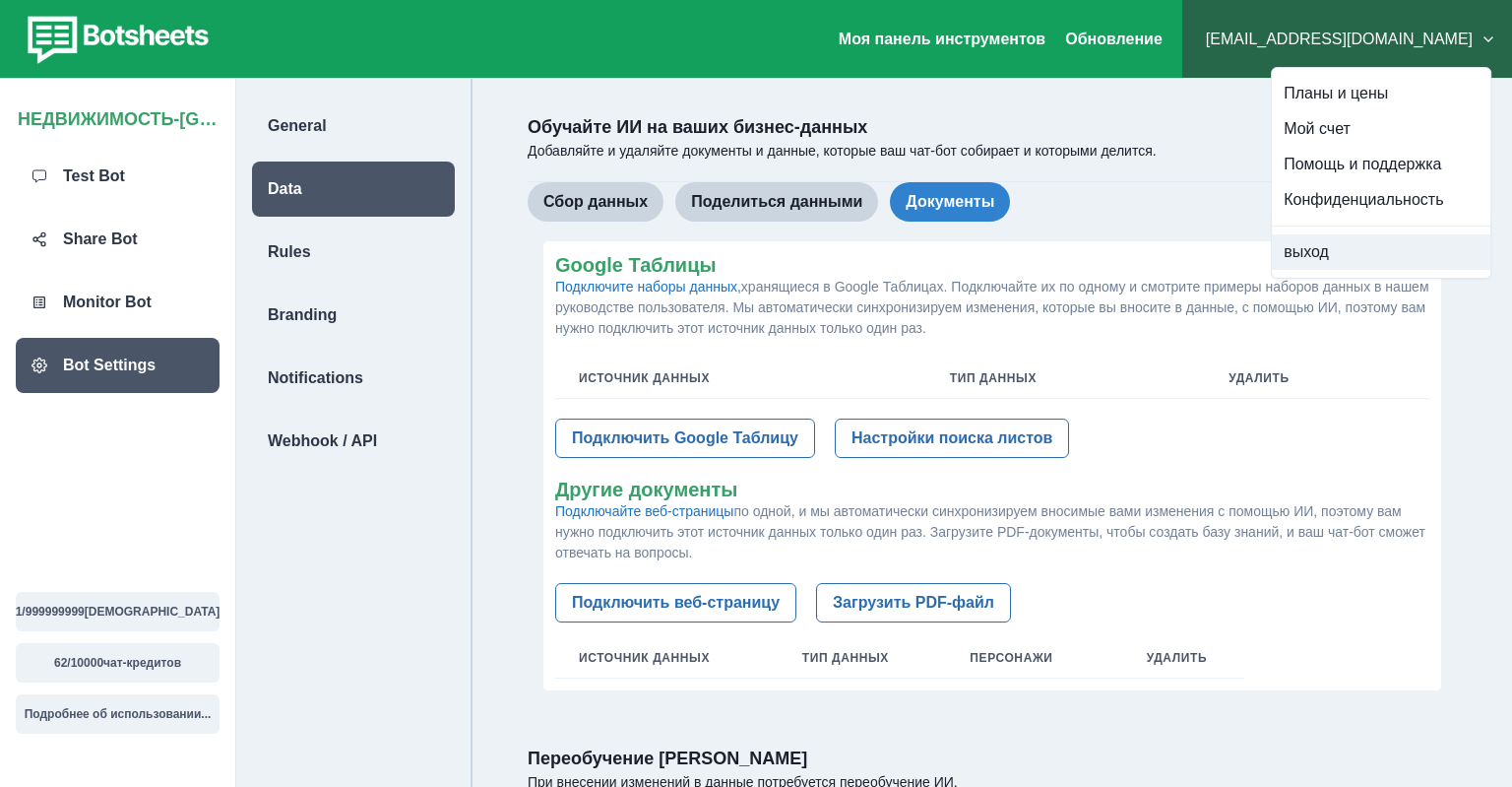 click on "выход" at bounding box center [1381, 252] 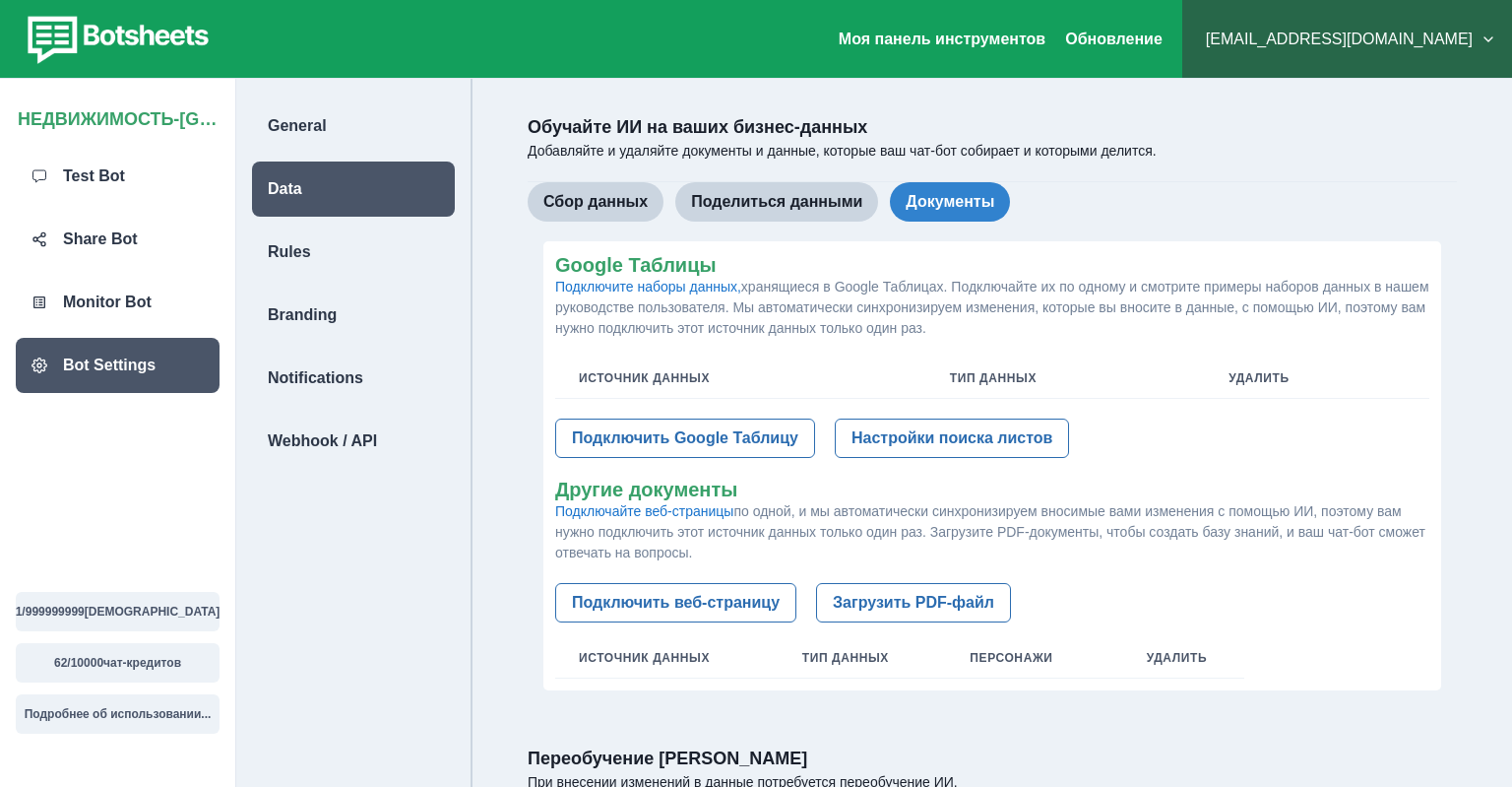 scroll, scrollTop: 111, scrollLeft: 0, axis: vertical 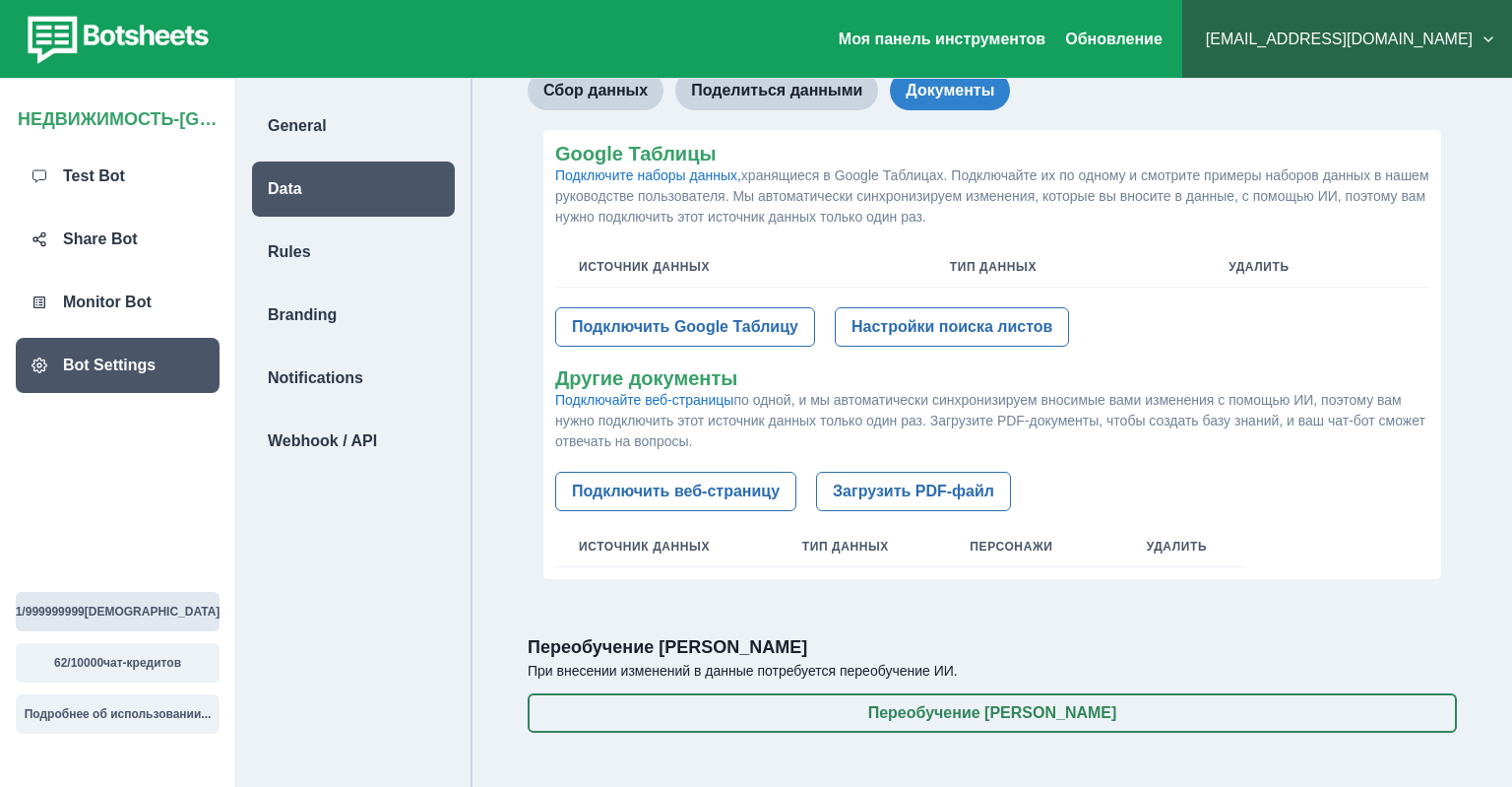 type 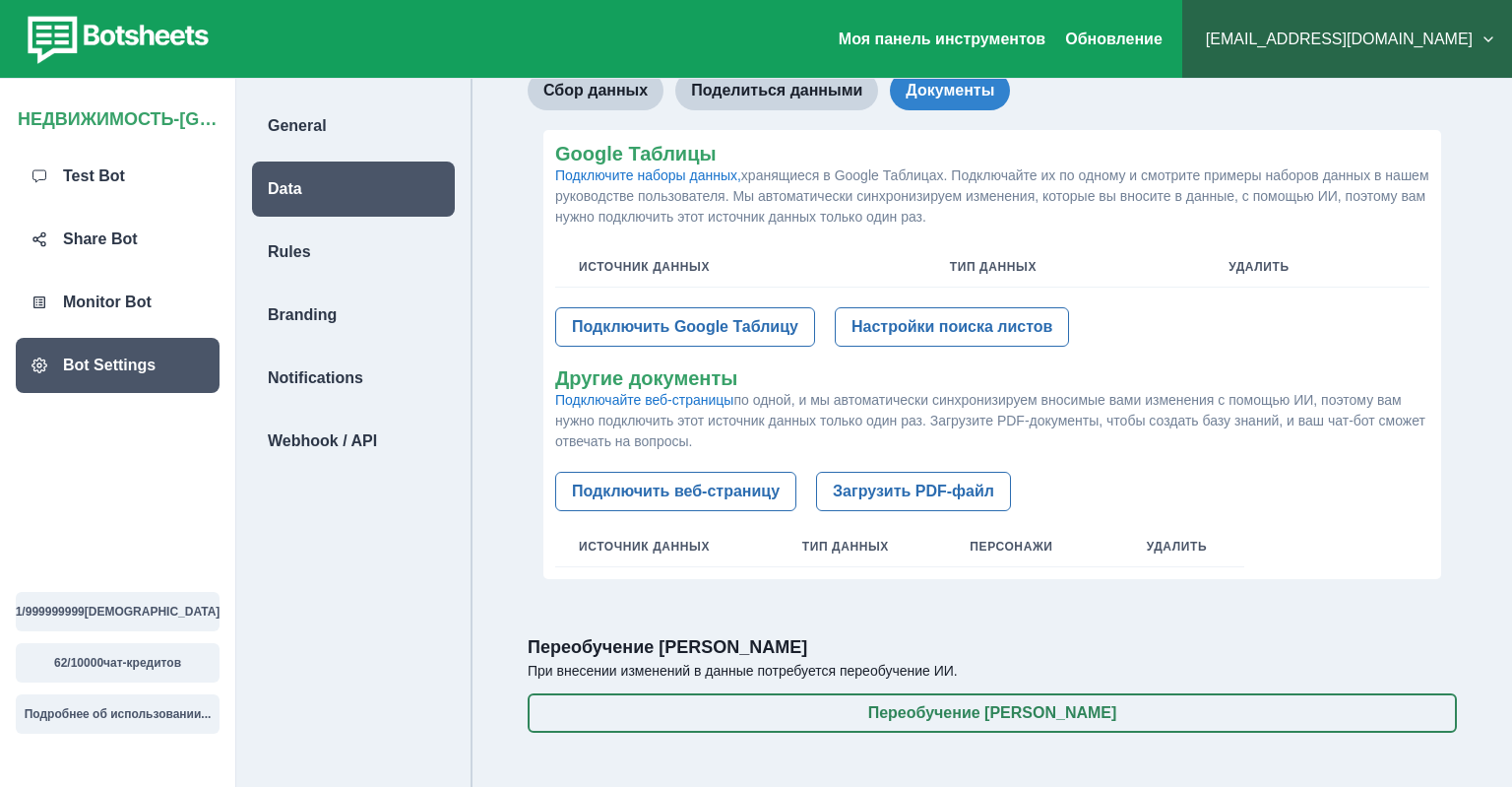 scroll, scrollTop: 0, scrollLeft: 0, axis: both 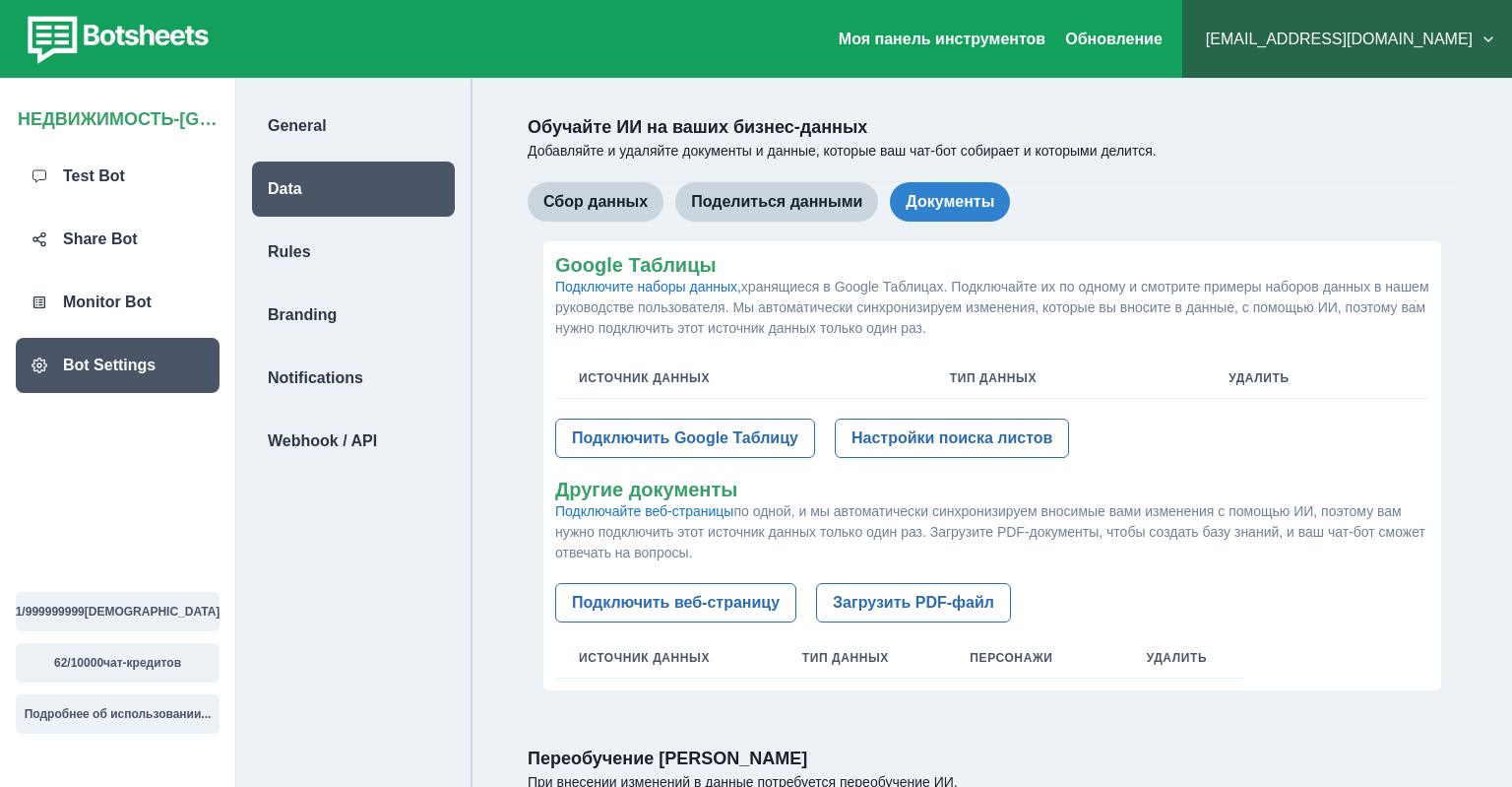 click on "[EMAIL_ADDRESS][DOMAIN_NAME]" at bounding box center (1347, 39) 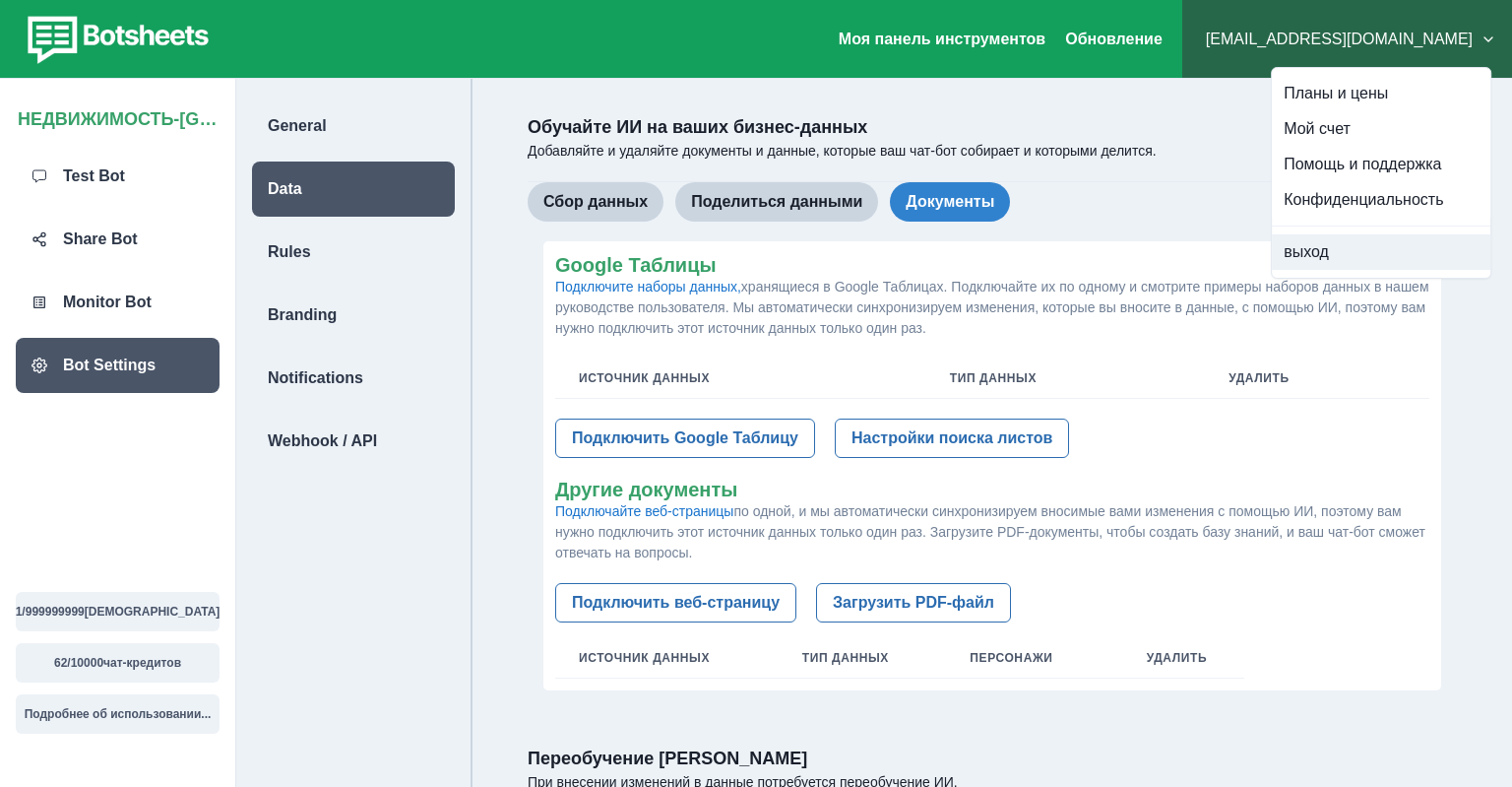 click on "выход" at bounding box center (1381, 252) 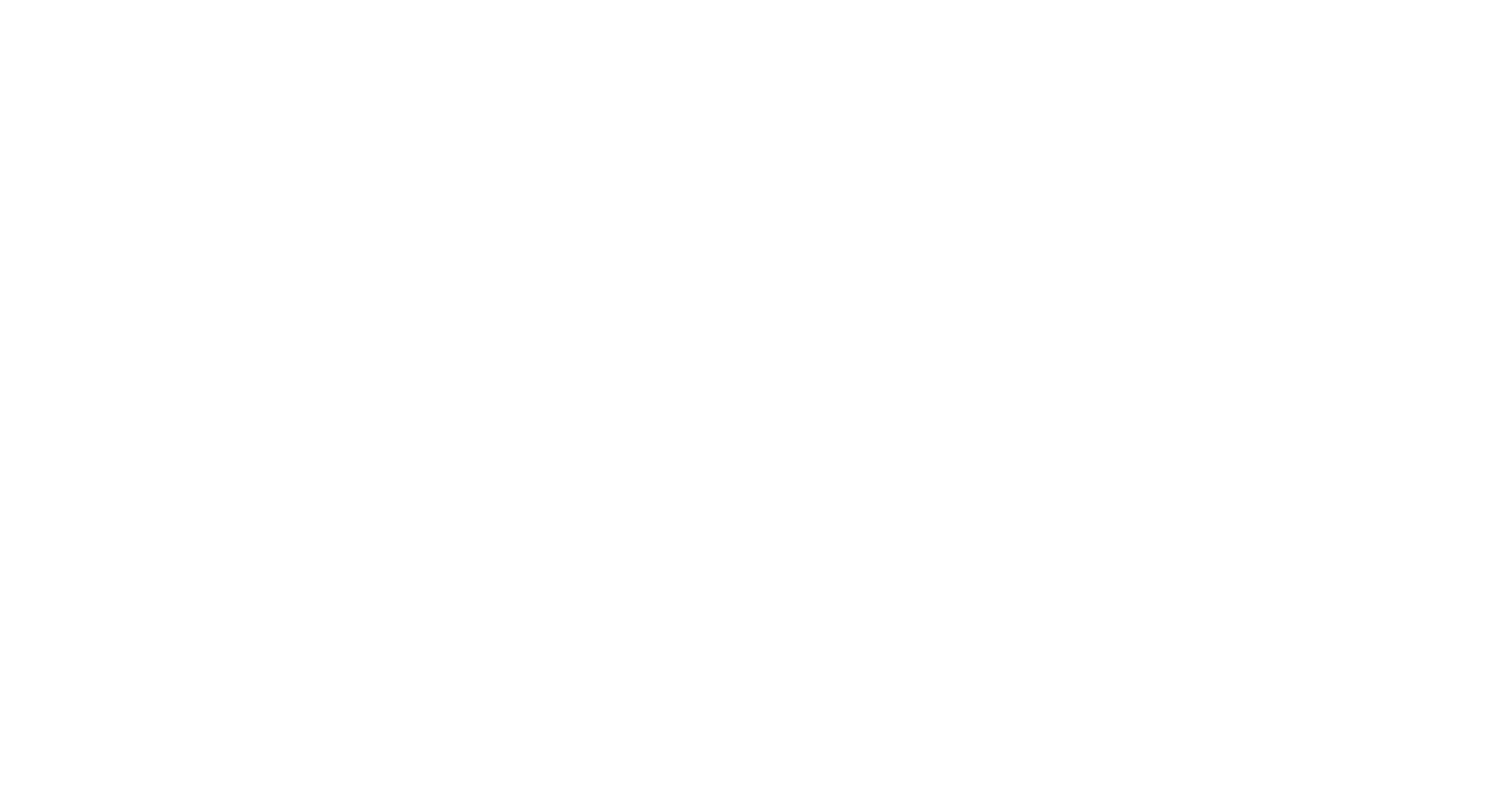 scroll, scrollTop: 0, scrollLeft: 0, axis: both 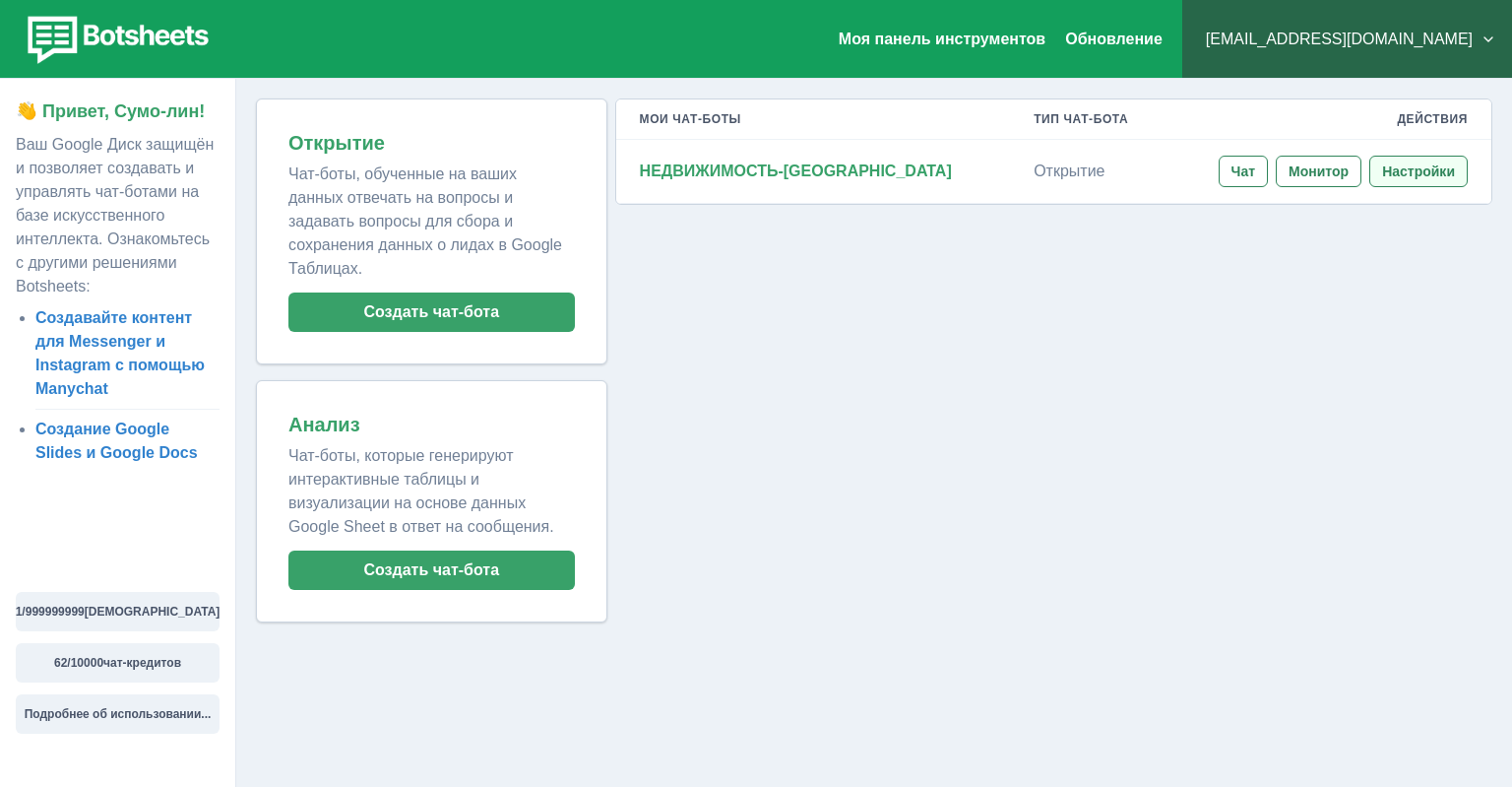 click on "Настройки" at bounding box center [1418, 171] 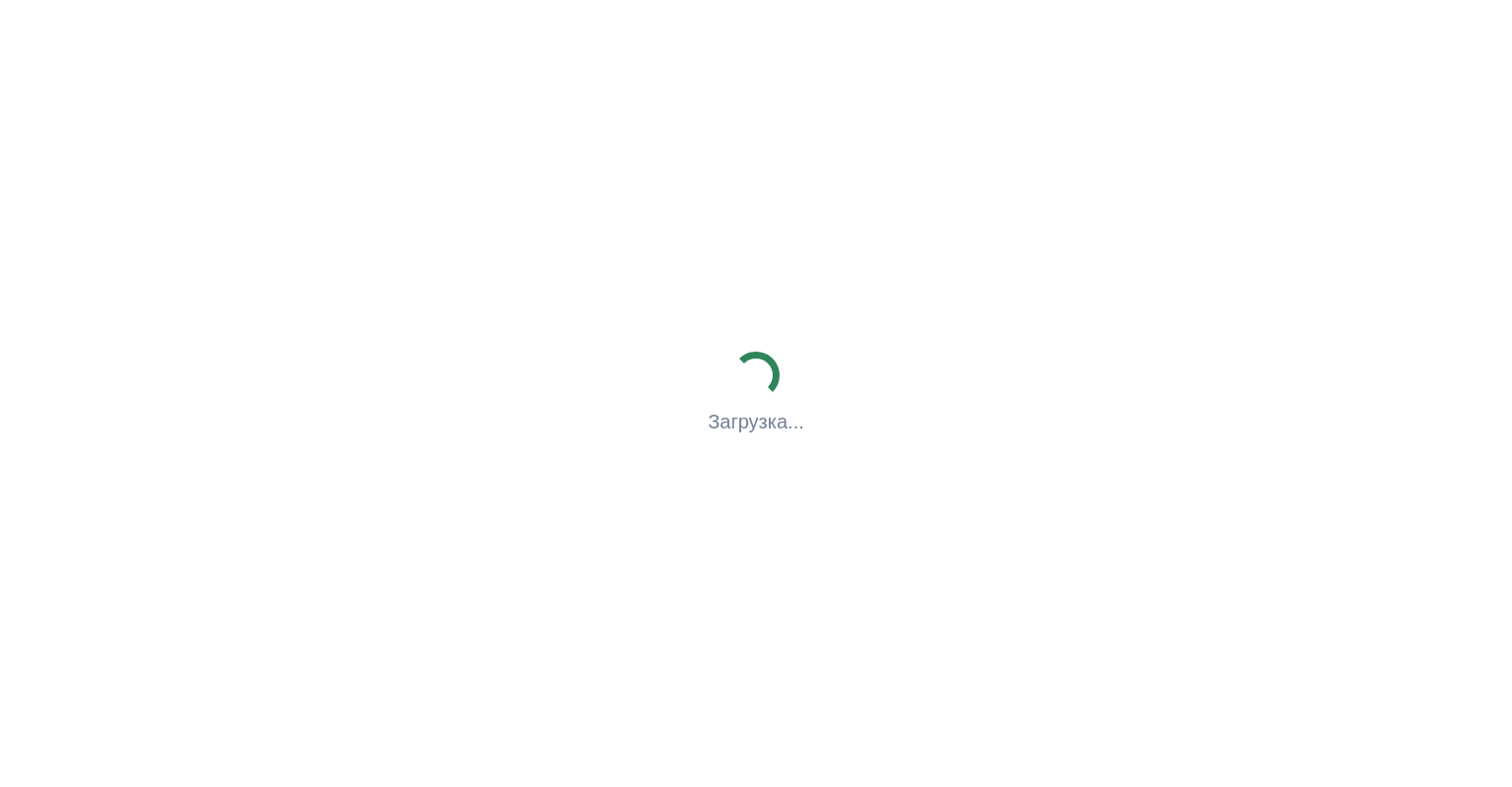 scroll, scrollTop: 0, scrollLeft: 0, axis: both 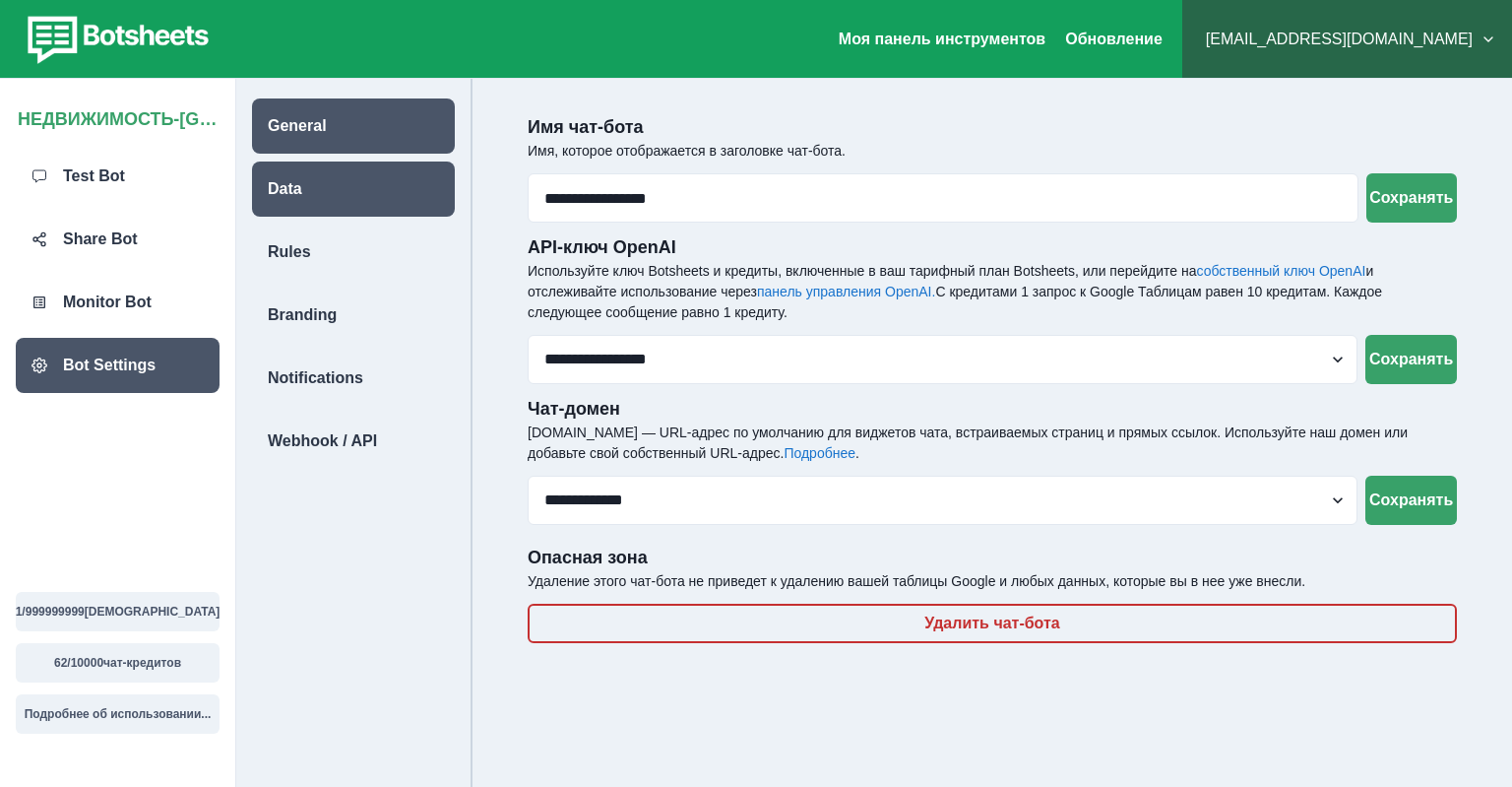 click on "Data" at bounding box center [284, 189] 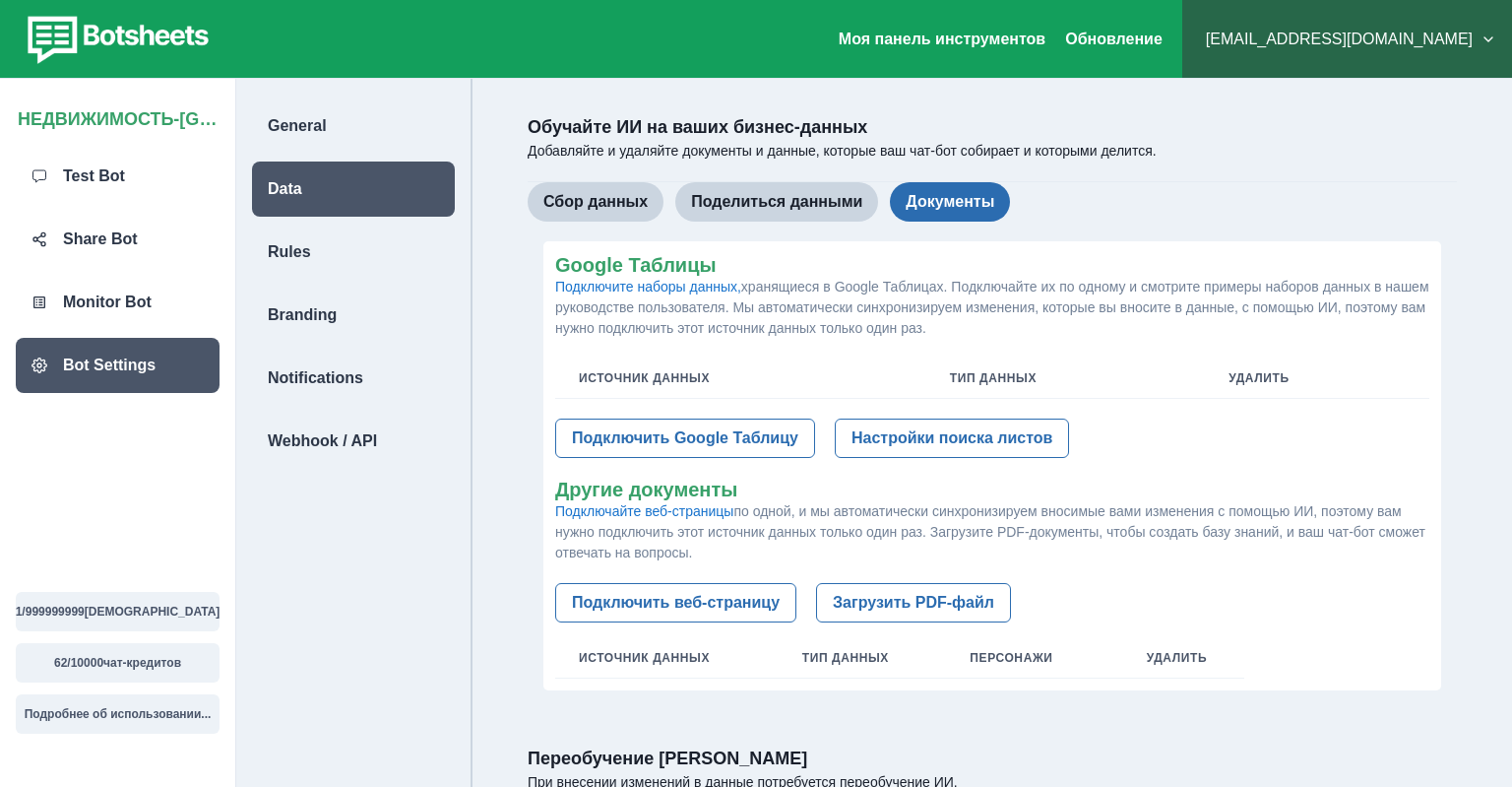 click on "Документы" at bounding box center [950, 202] 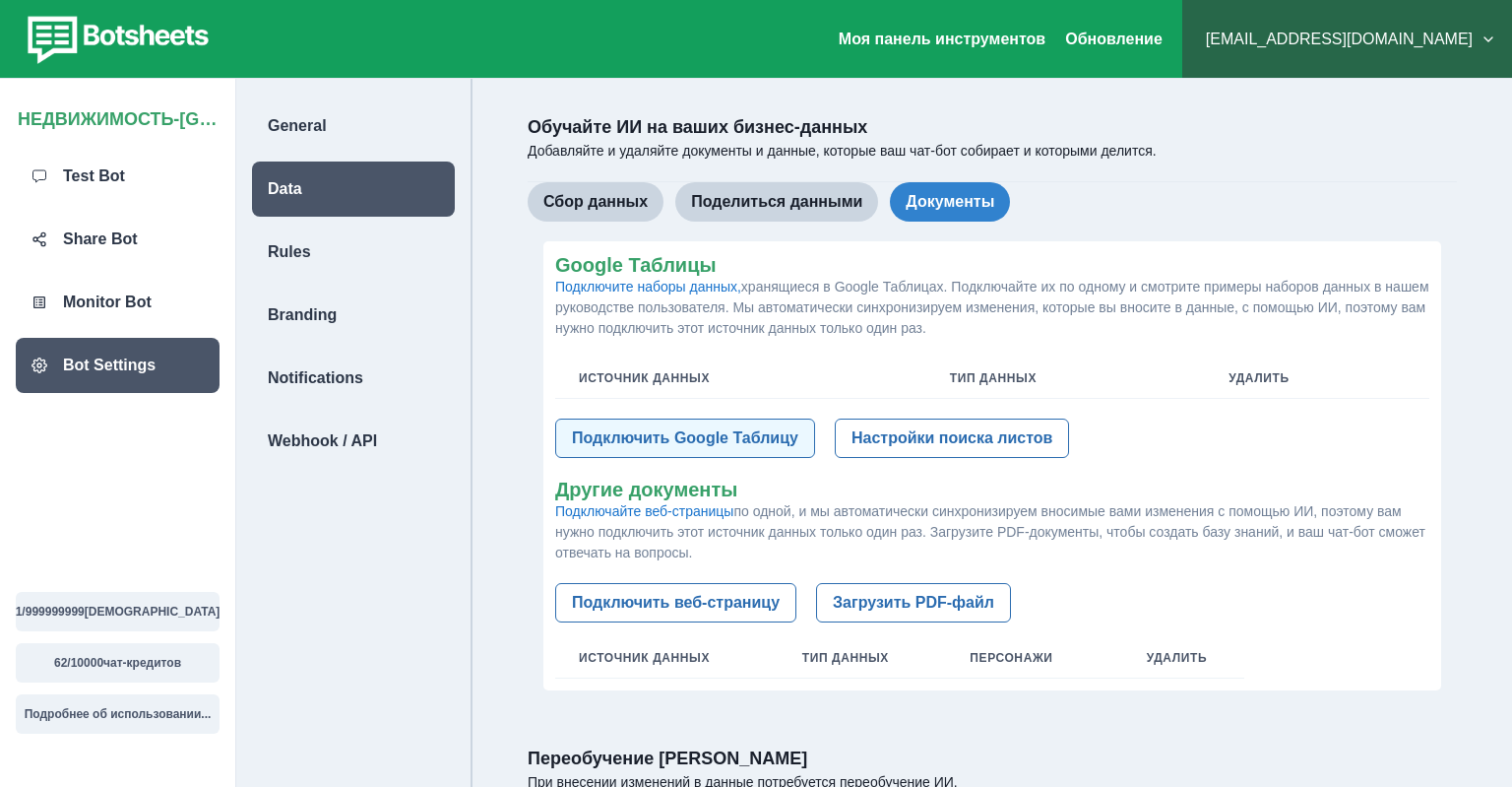 click on "Подключить Google Таблицу" at bounding box center (685, 438) 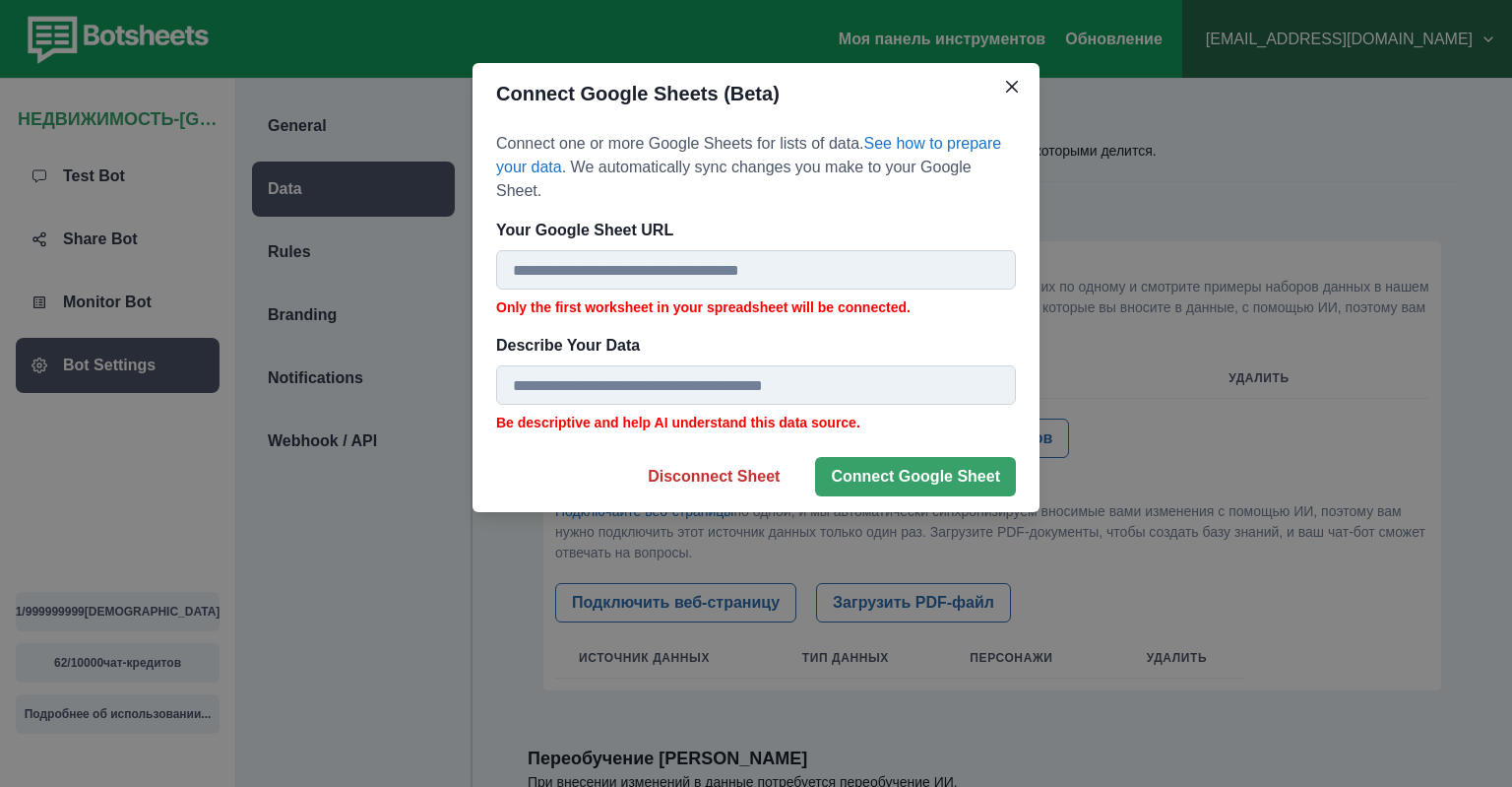 click on "Your Google Sheet URL" at bounding box center (756, 270) 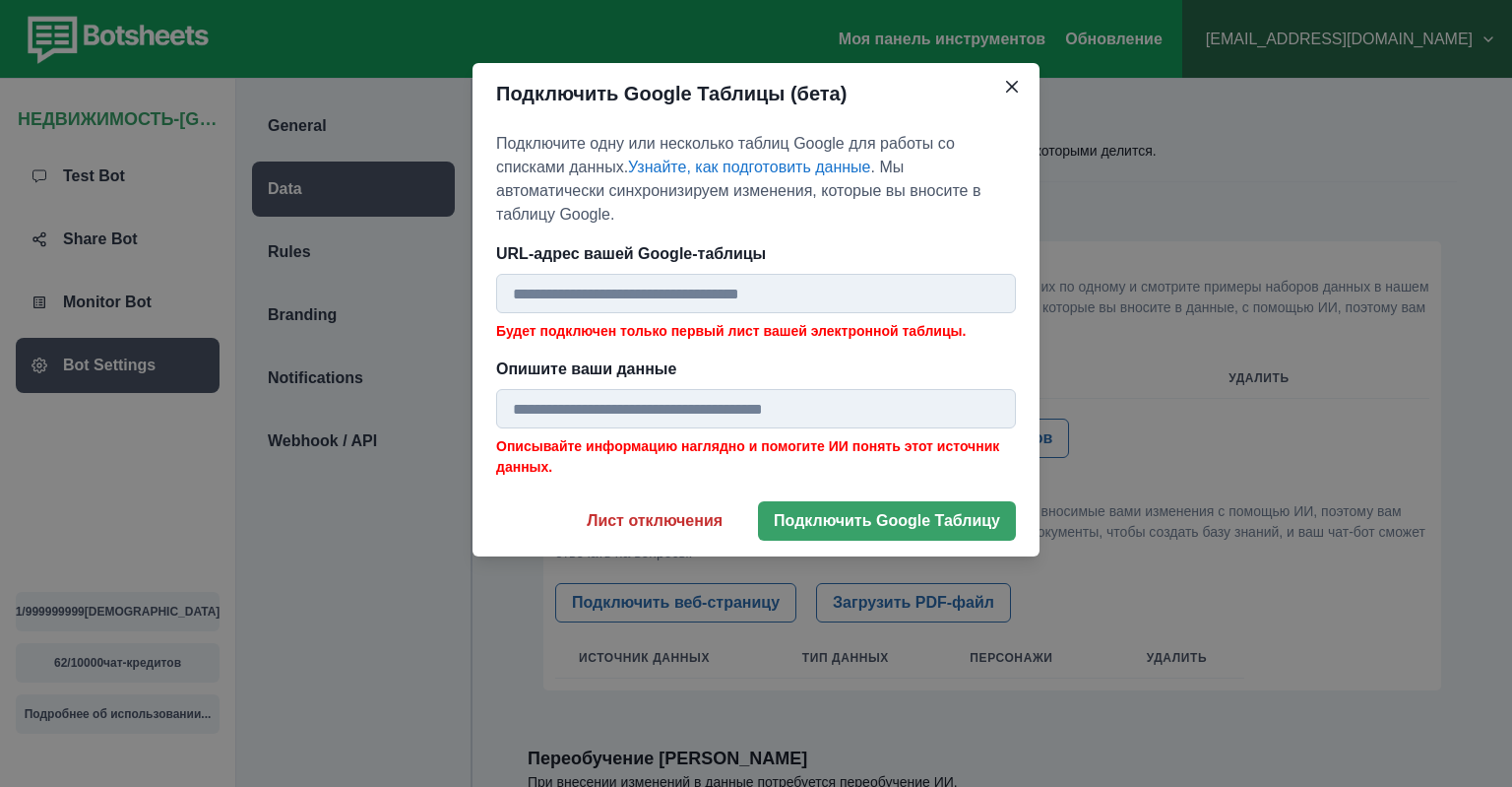 paste on "**********" 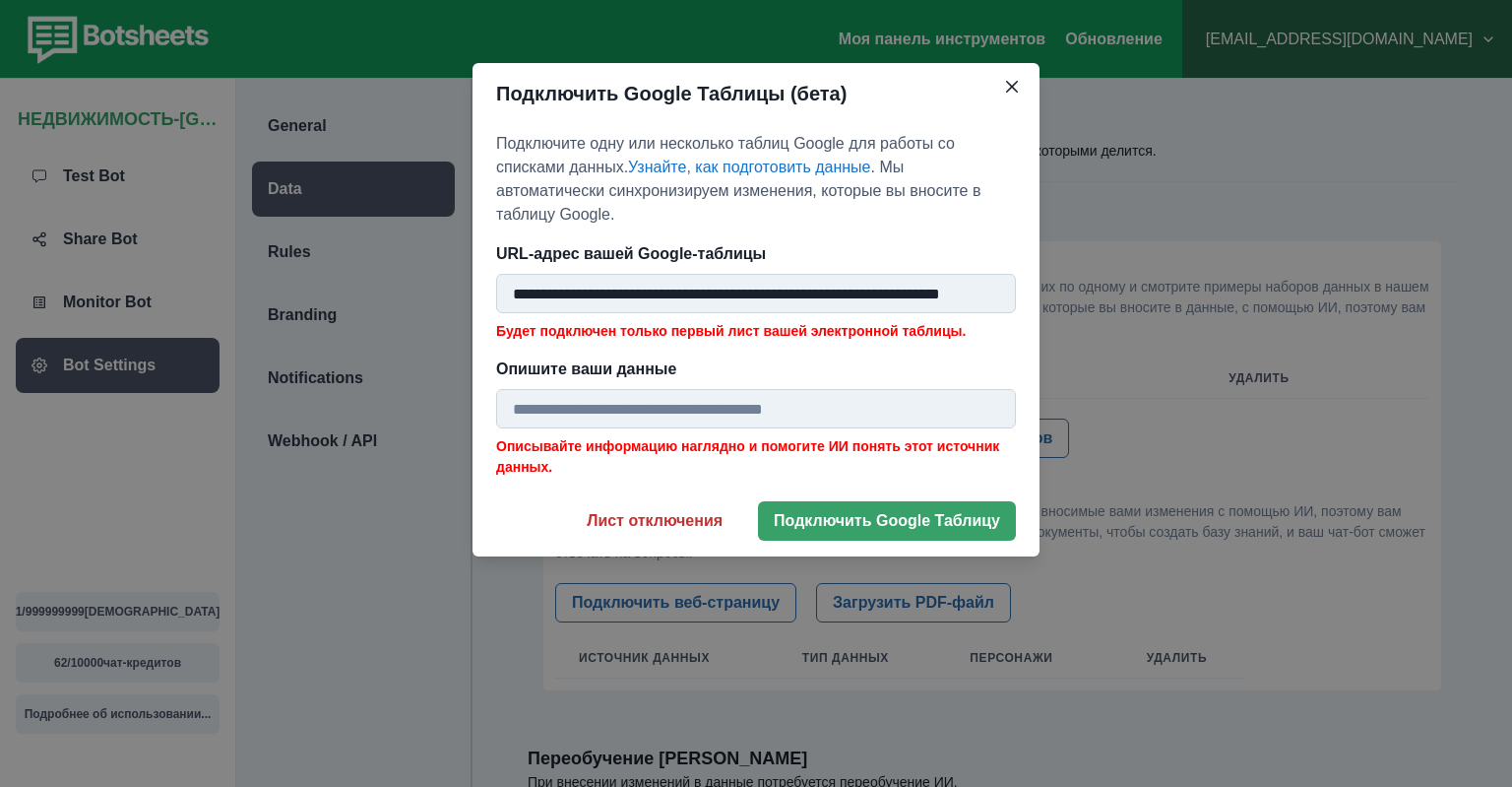 scroll, scrollTop: 0, scrollLeft: 100, axis: horizontal 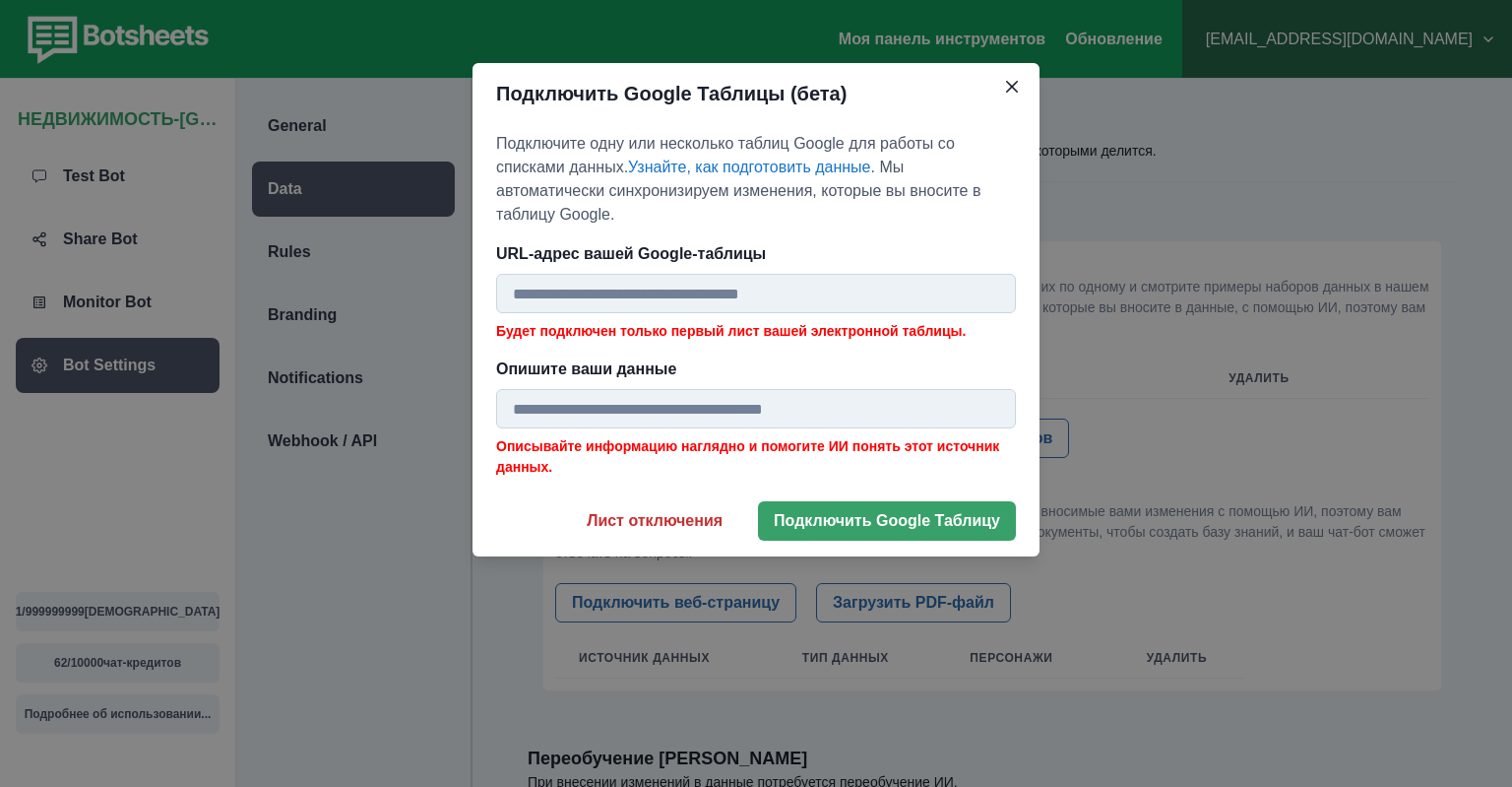 drag, startPoint x: 1023, startPoint y: 95, endPoint x: 1118, endPoint y: 6, distance: 130.1768 